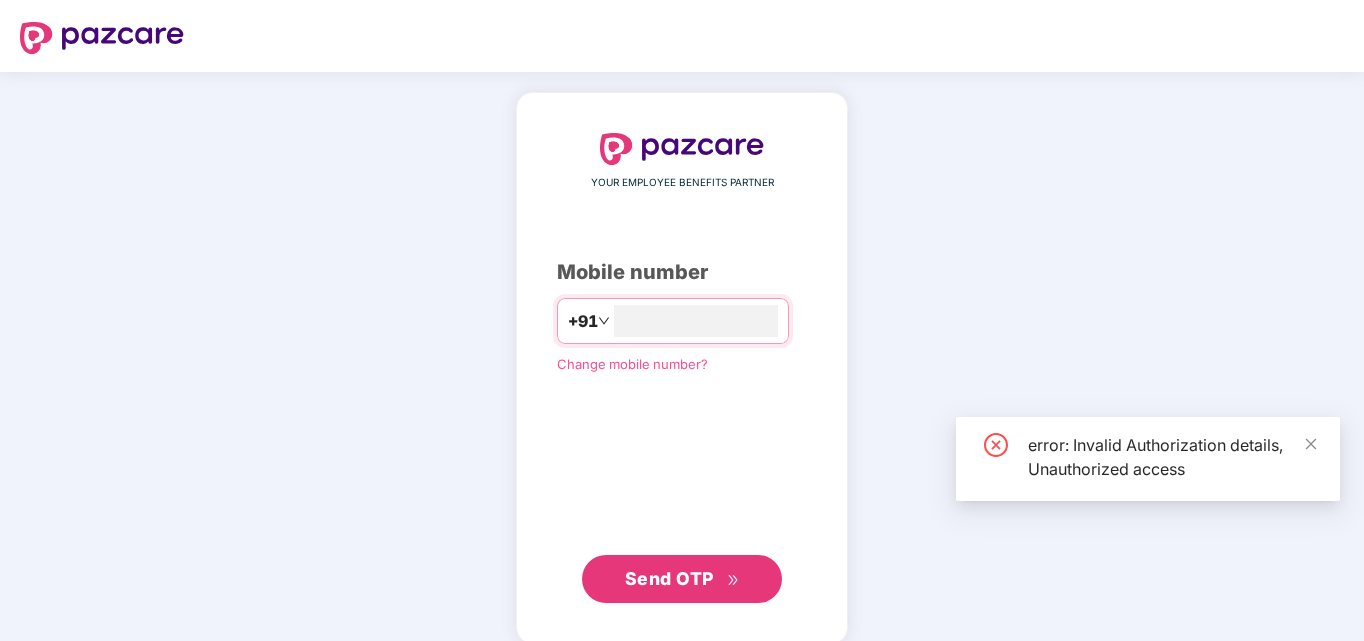 scroll, scrollTop: 0, scrollLeft: 0, axis: both 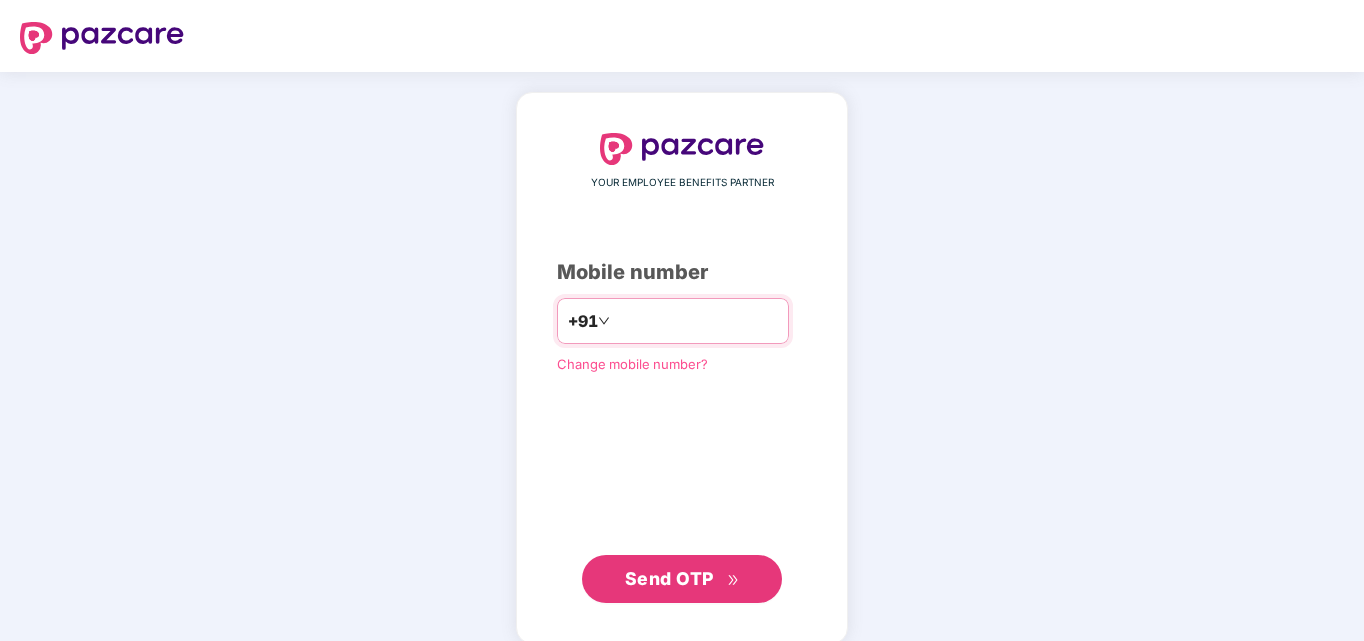 click at bounding box center (696, 321) 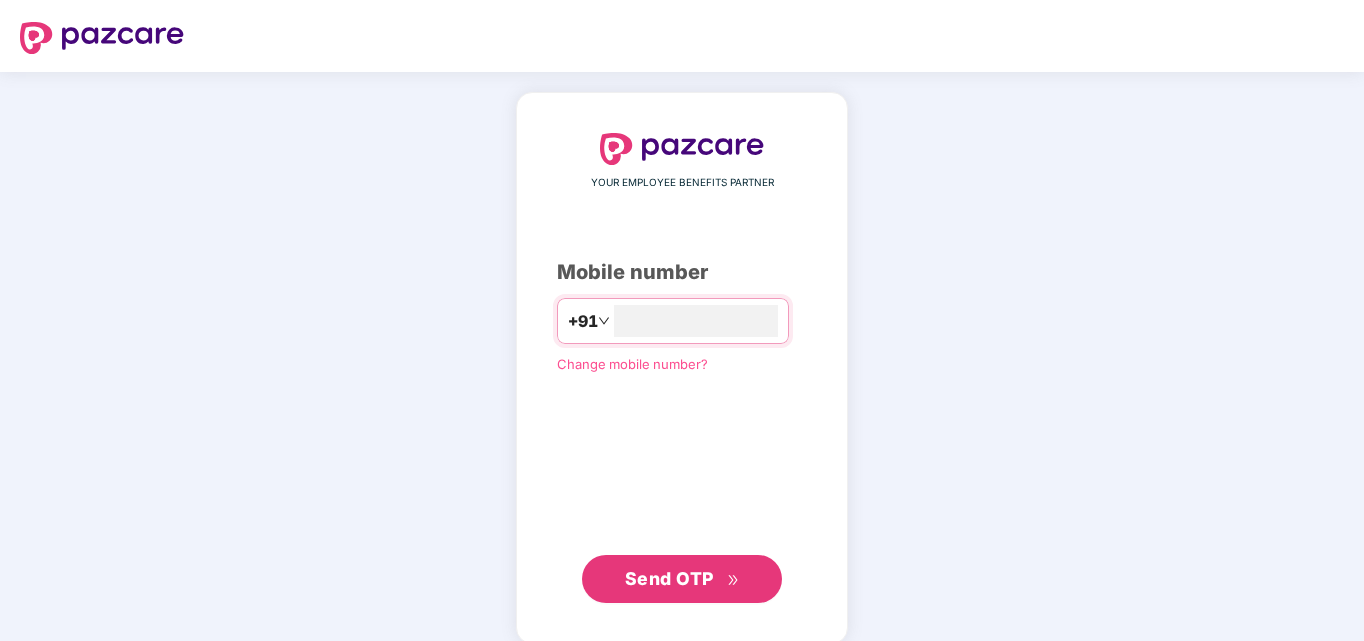 type on "**********" 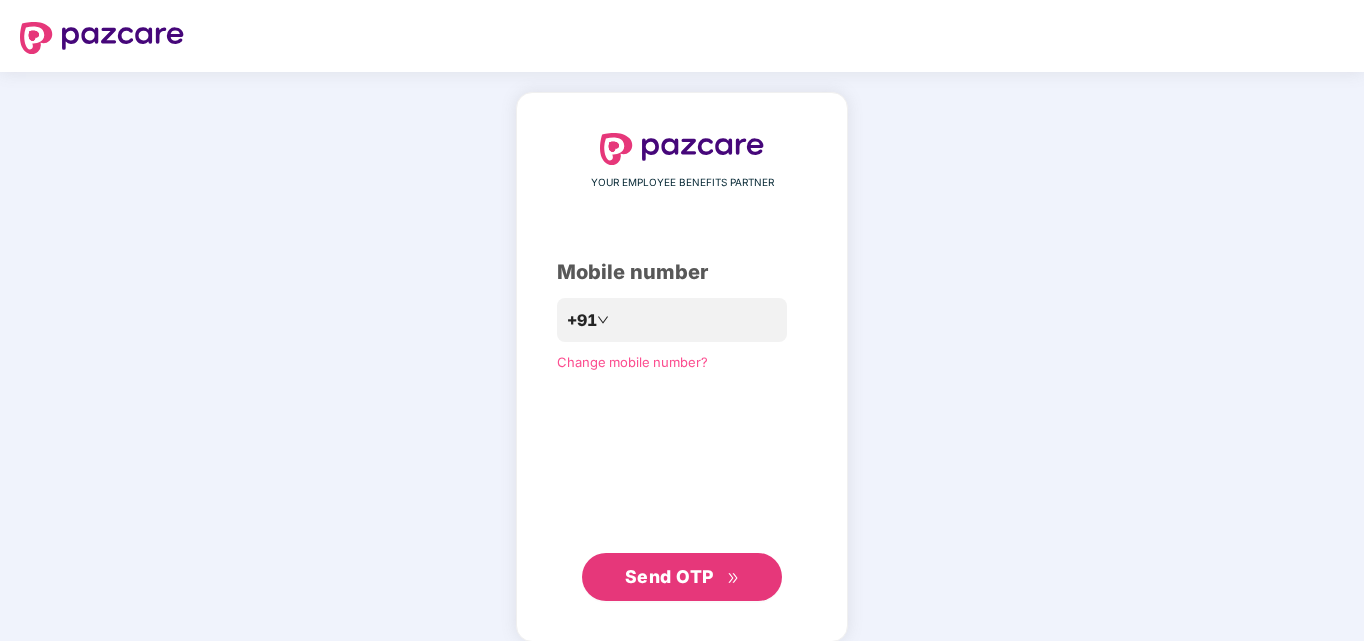 click on "Send OTP" at bounding box center (682, 577) 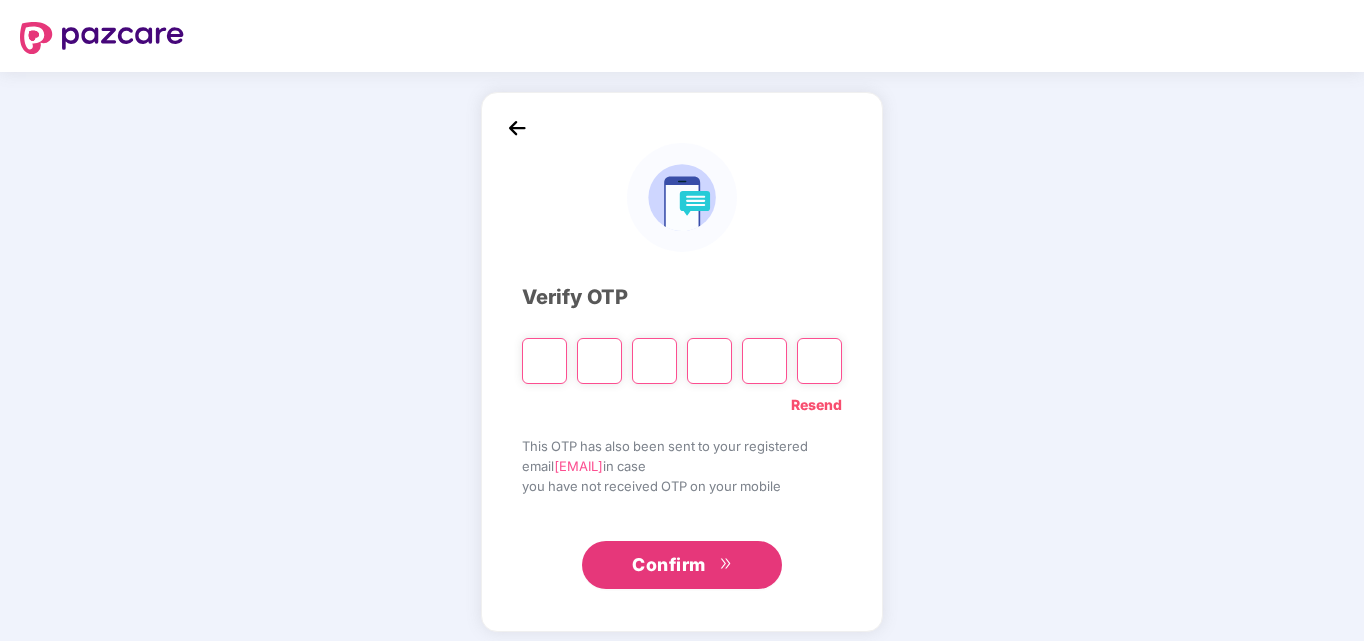 type on "*" 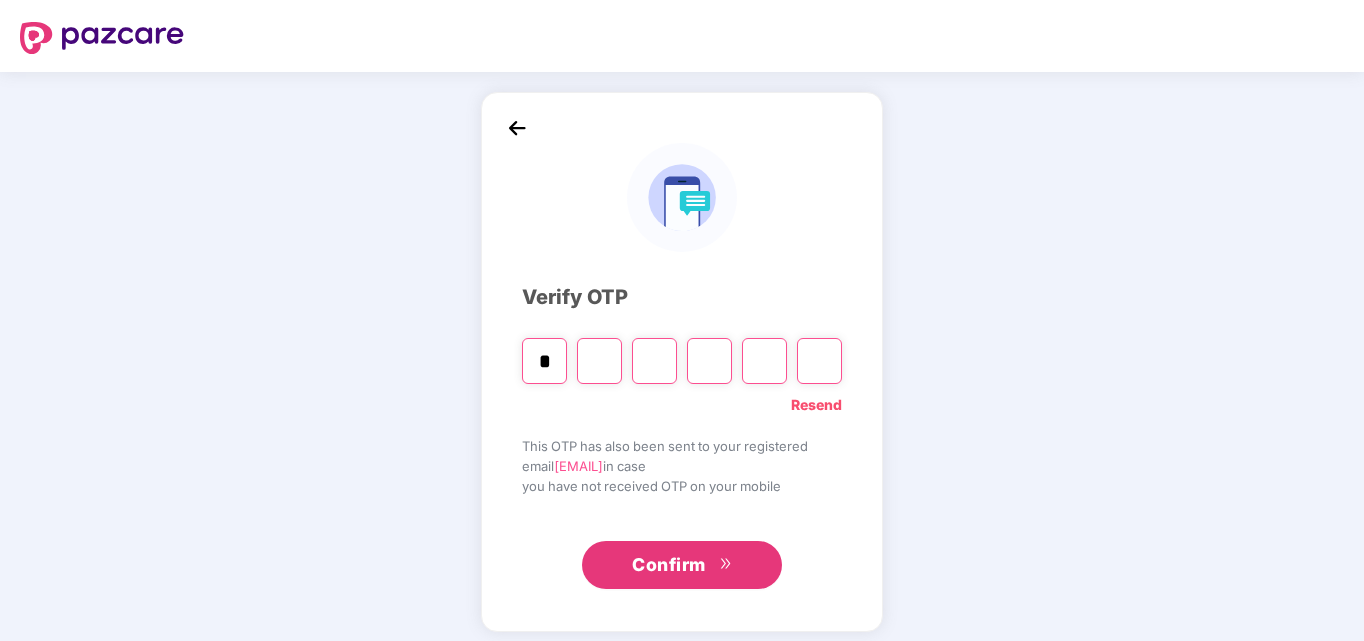 type on "*" 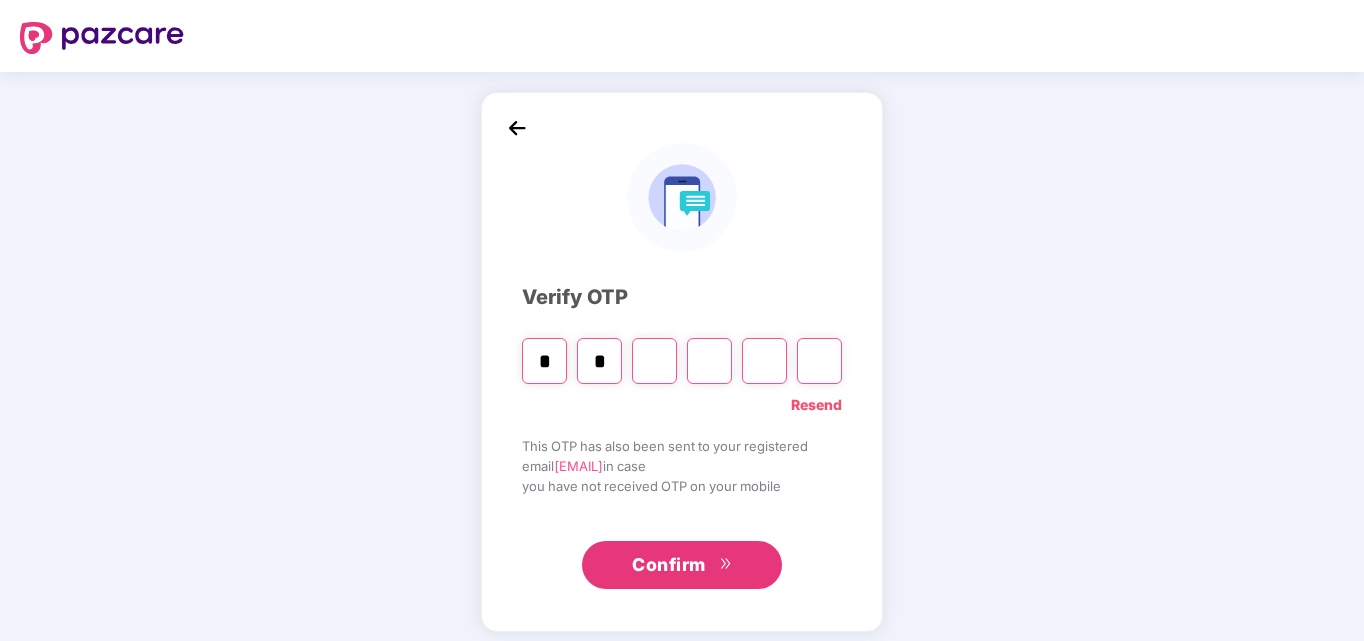 type on "*" 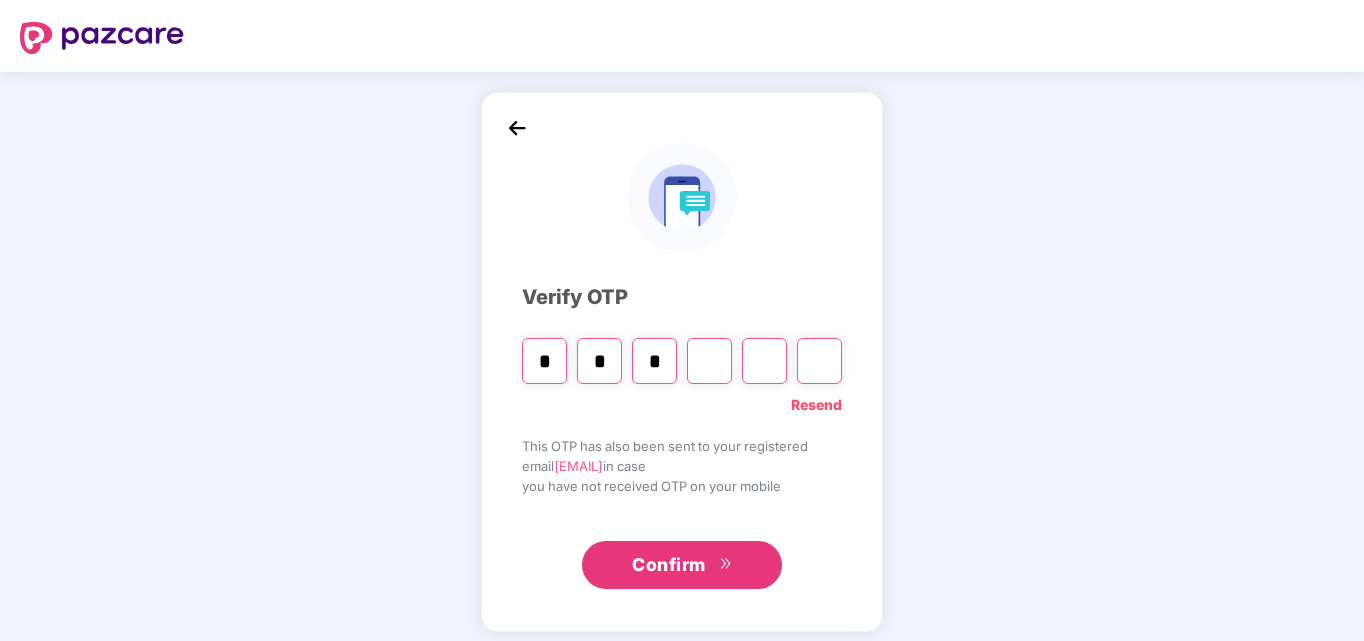 type on "*" 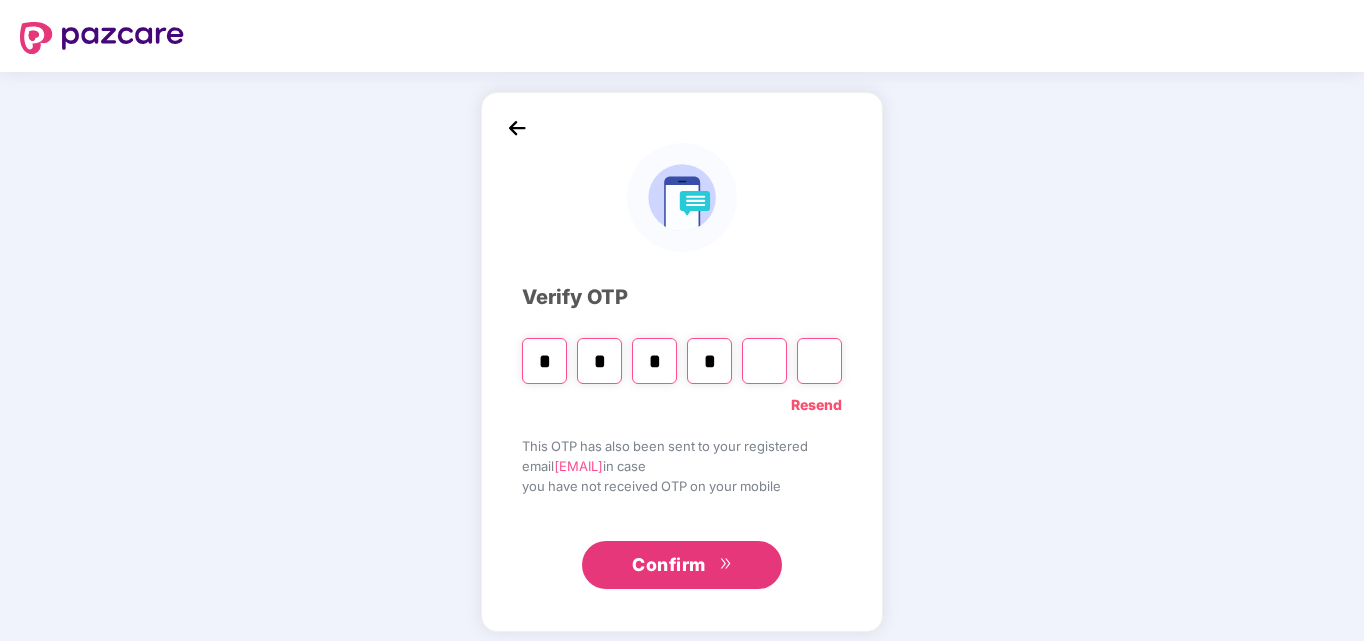 type on "*" 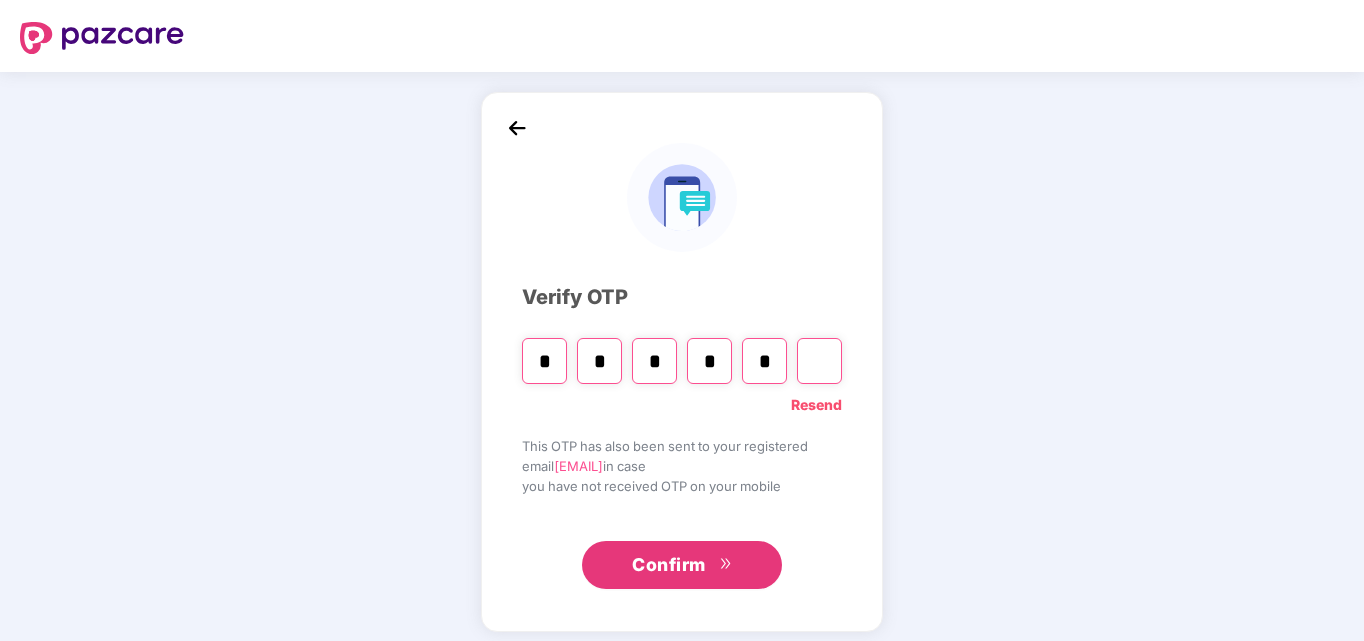 type on "*" 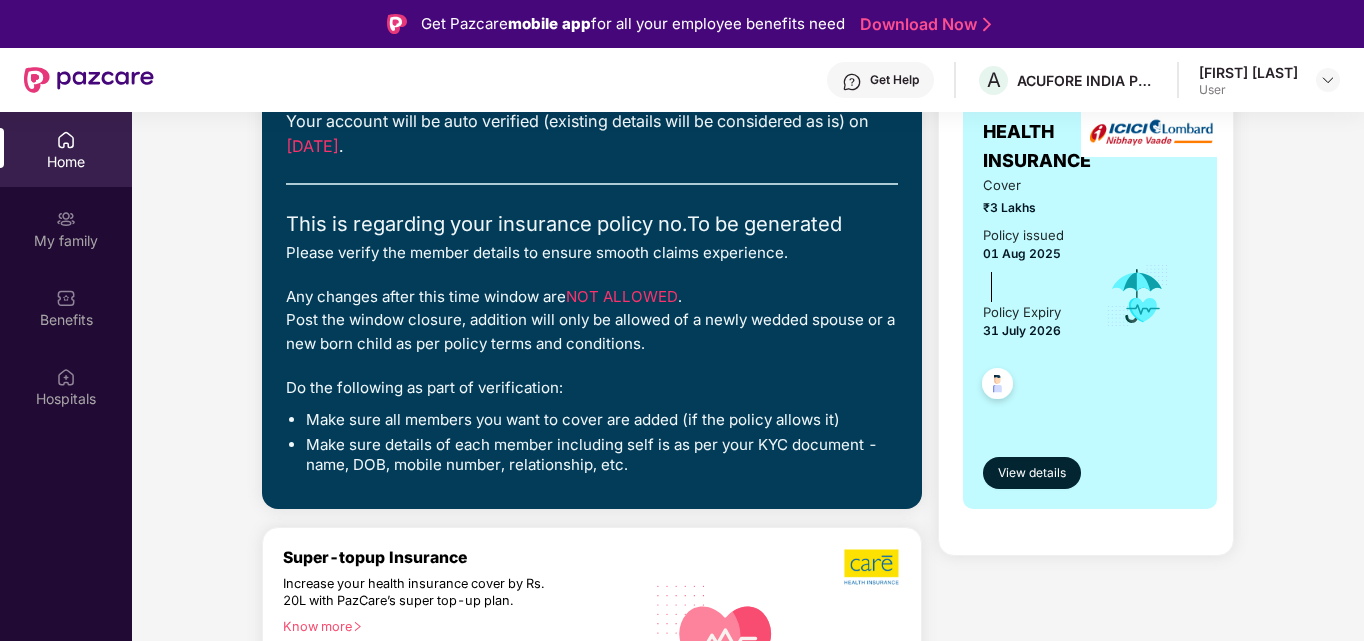scroll, scrollTop: 0, scrollLeft: 0, axis: both 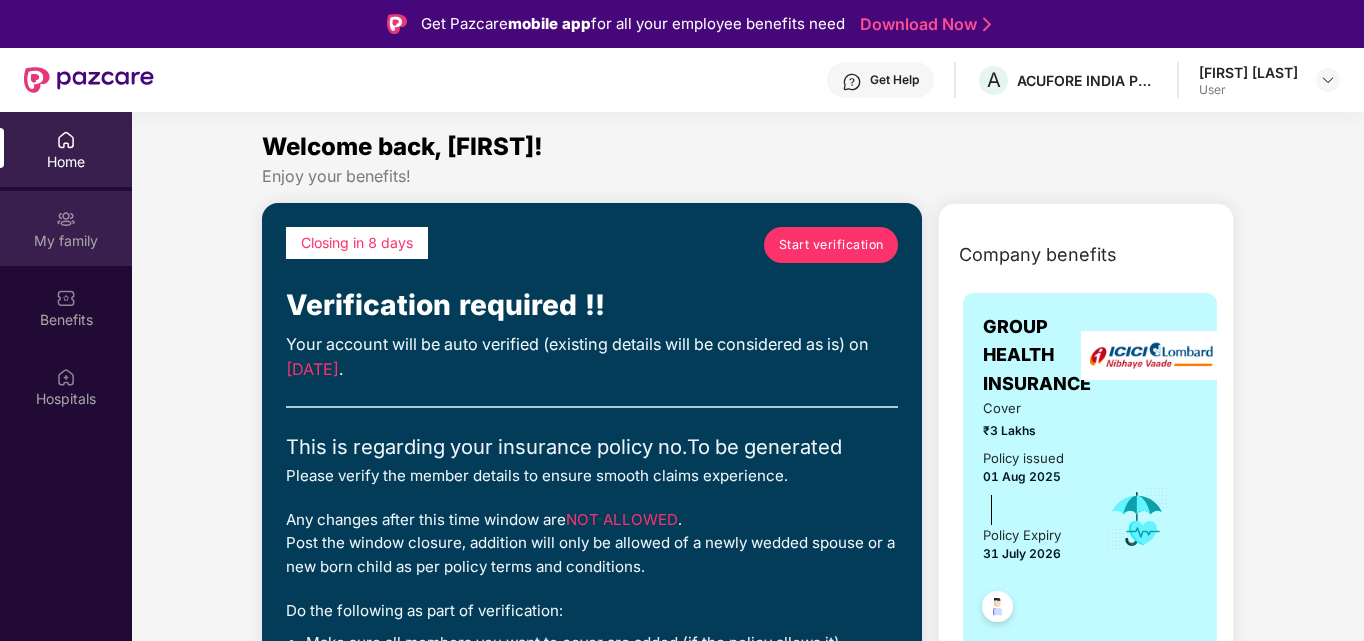 click on "My family" at bounding box center [66, 241] 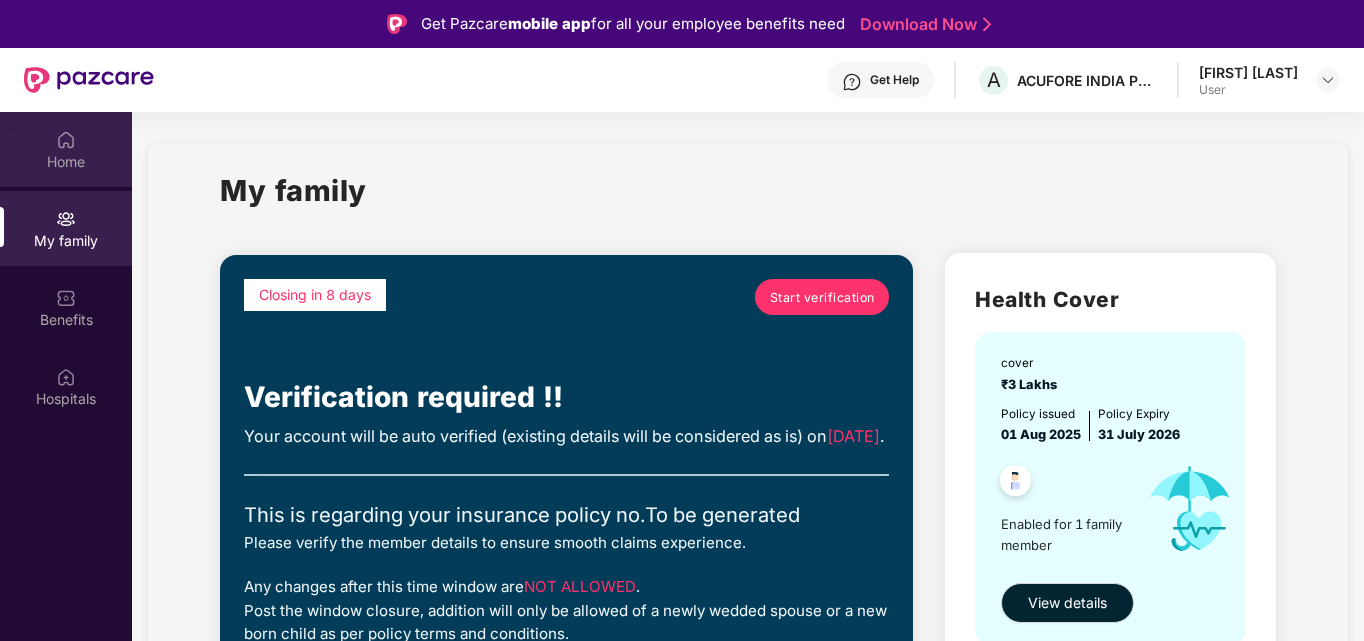 click on "Home" at bounding box center [66, 162] 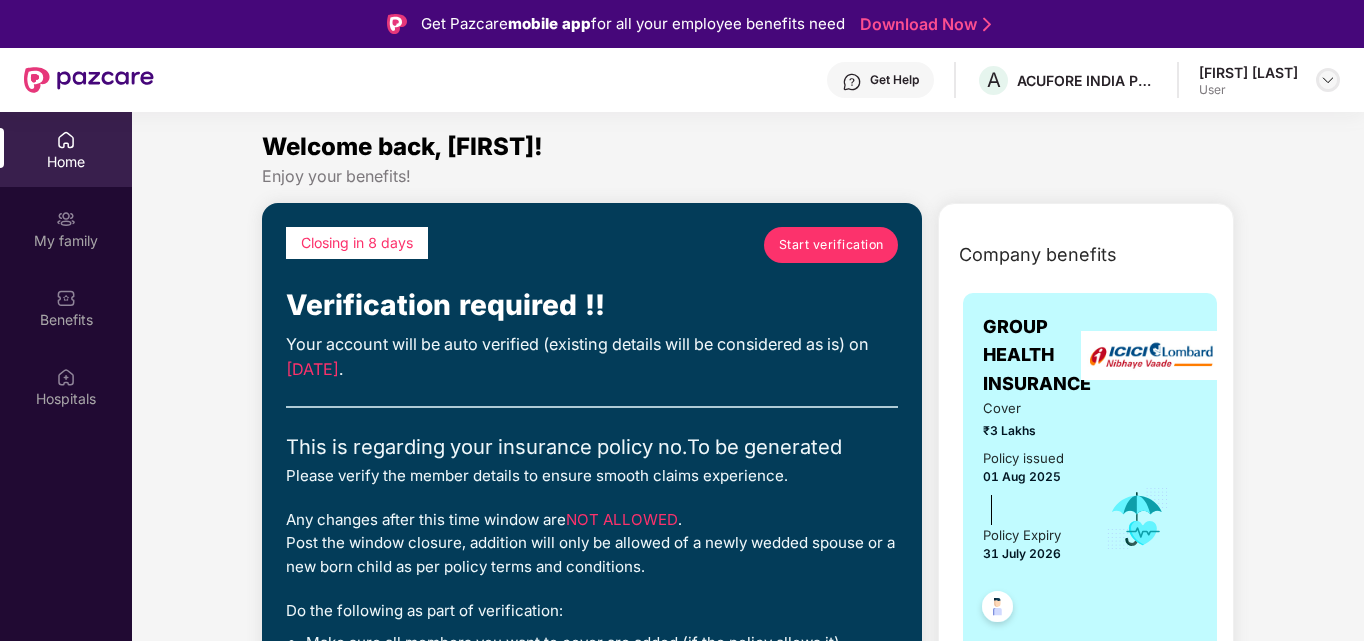 click at bounding box center (1328, 80) 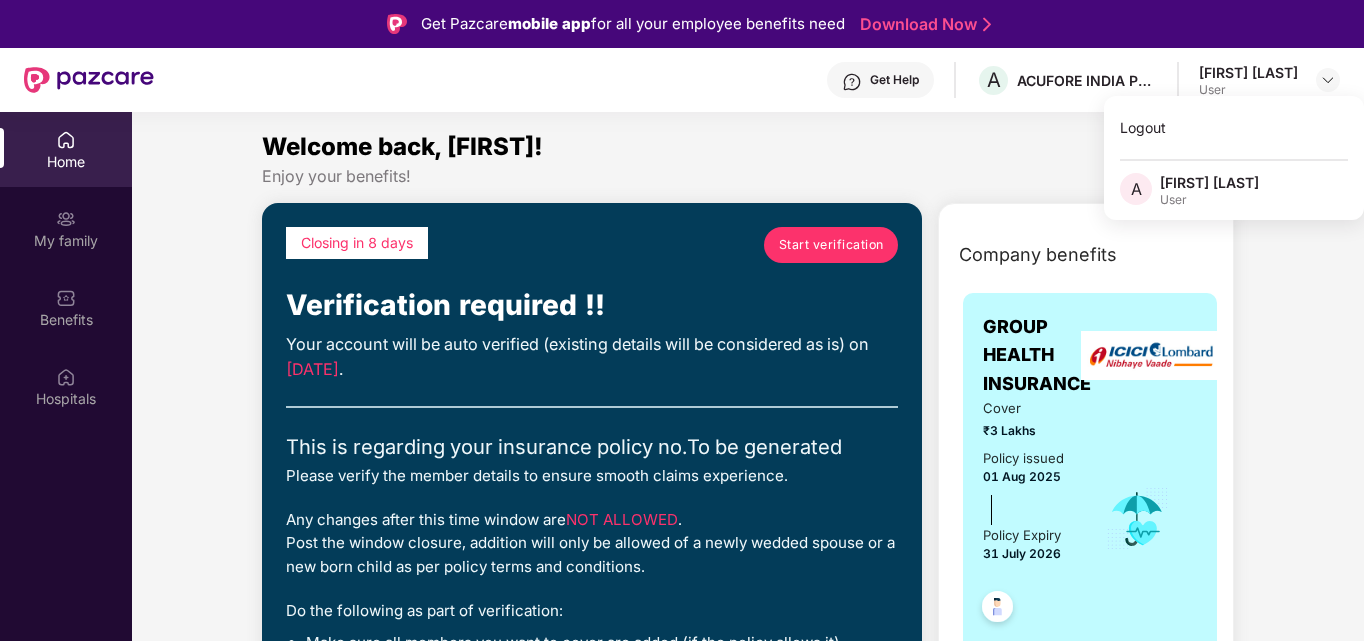 click on "Welcome back, Ajin! Enjoy your benefits! Closing in  8 days Start verification Verification required !!  Your account will be auto verified (existing details will be considered as is) on   15/08/2025 . This is regarding your insurance policy no.  To be generated Please verify the member details to ensure smooth claims experience. Any changes after this time window are  NOT ALLOWED .  Post the window closure, addition will only be allowed of a newly wedded spouse or a new born child as per policy terms and conditions. Do the following as part of verification: Make sure all members you want to cover are added (if the policy allows it) Make sure details of each member including self is as per your KYC document - name, DOB, mobile number, relationship, etc. Super-topup Insurance Increase your health insurance cover by Rs. 20L with PazCare’s super top-up plan. Know more  Starting from as low as ₹ 608.00 Buy Now Upto 45% off  on Fitpass pro annual membership plan Free Noise smartwatch          Buy Now Buy Now" at bounding box center [748, 2852] 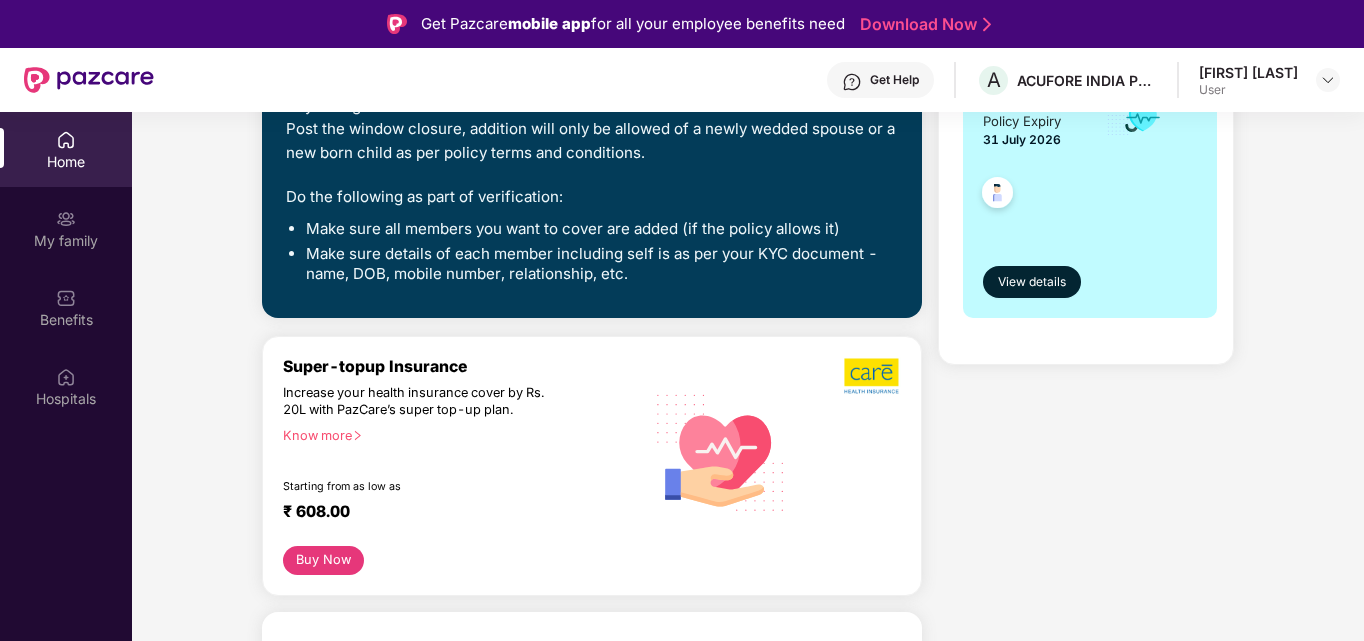 scroll, scrollTop: 400, scrollLeft: 0, axis: vertical 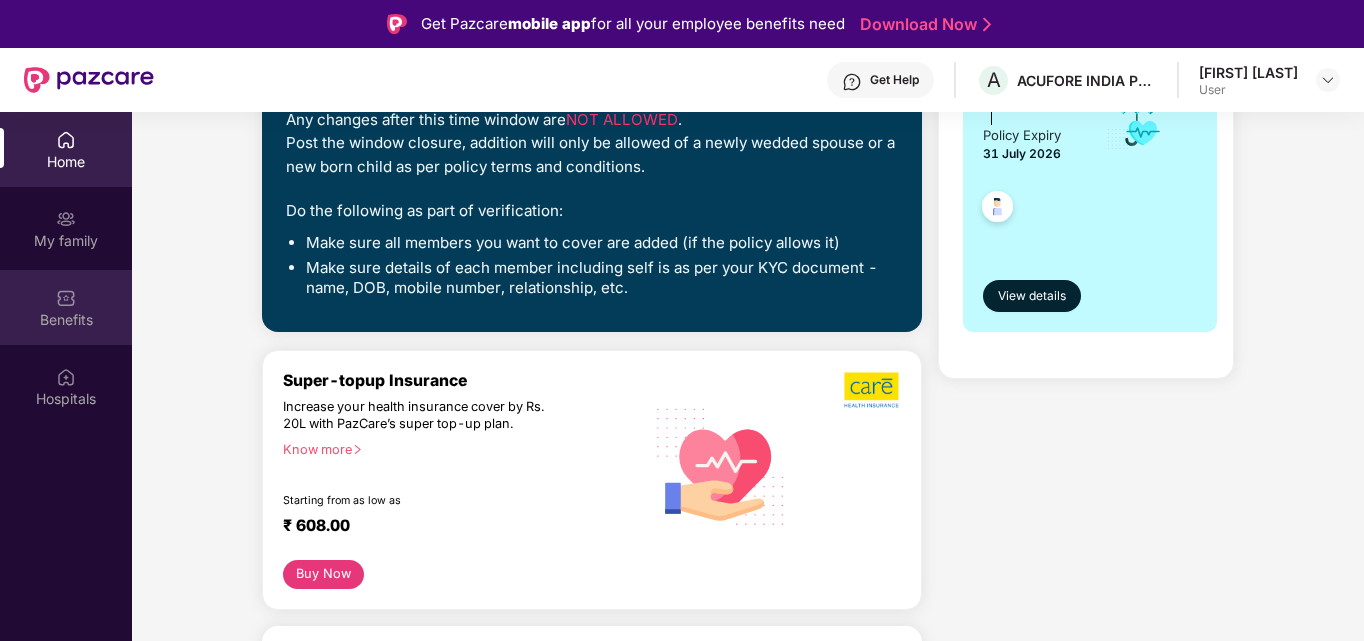 click on "Benefits" at bounding box center [66, 307] 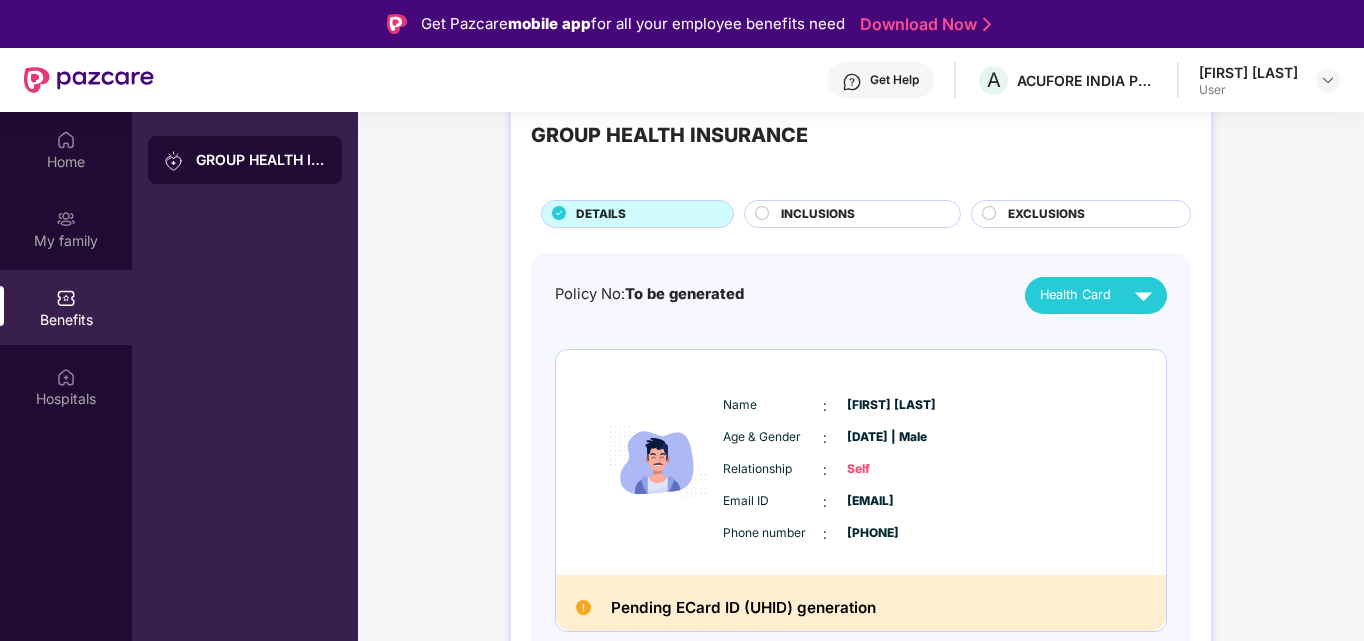 scroll, scrollTop: 59, scrollLeft: 0, axis: vertical 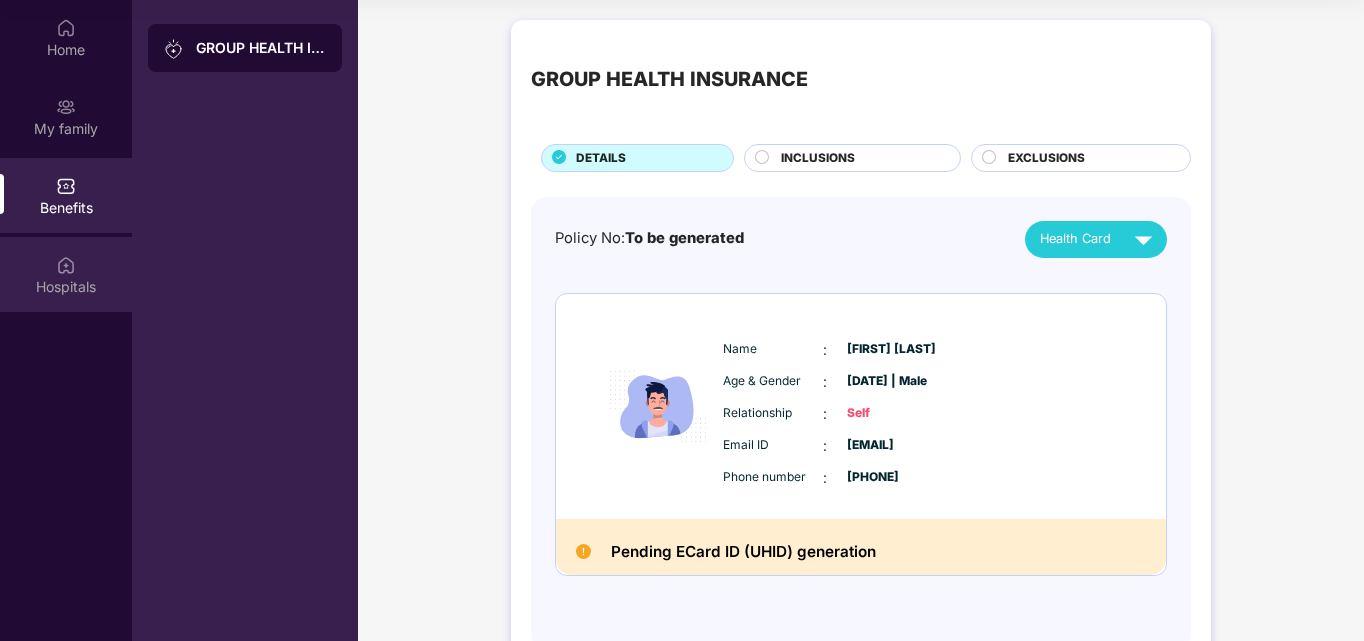 click on "Hospitals" at bounding box center [66, 274] 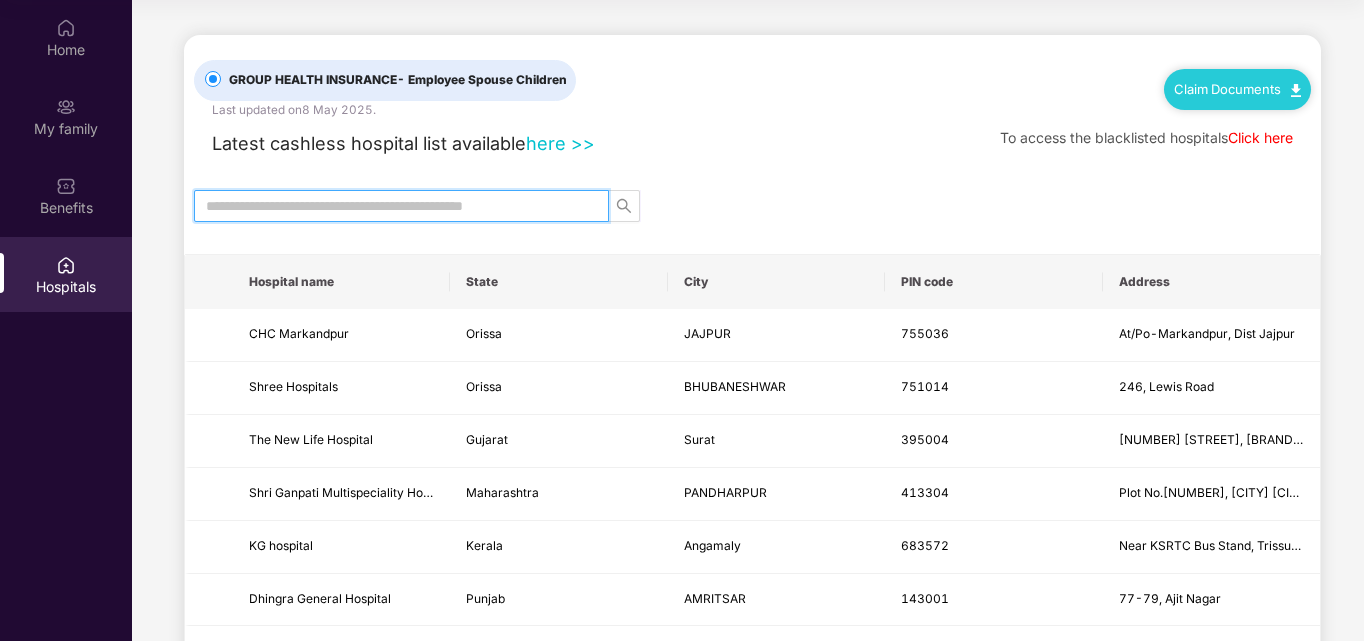 click at bounding box center (393, 206) 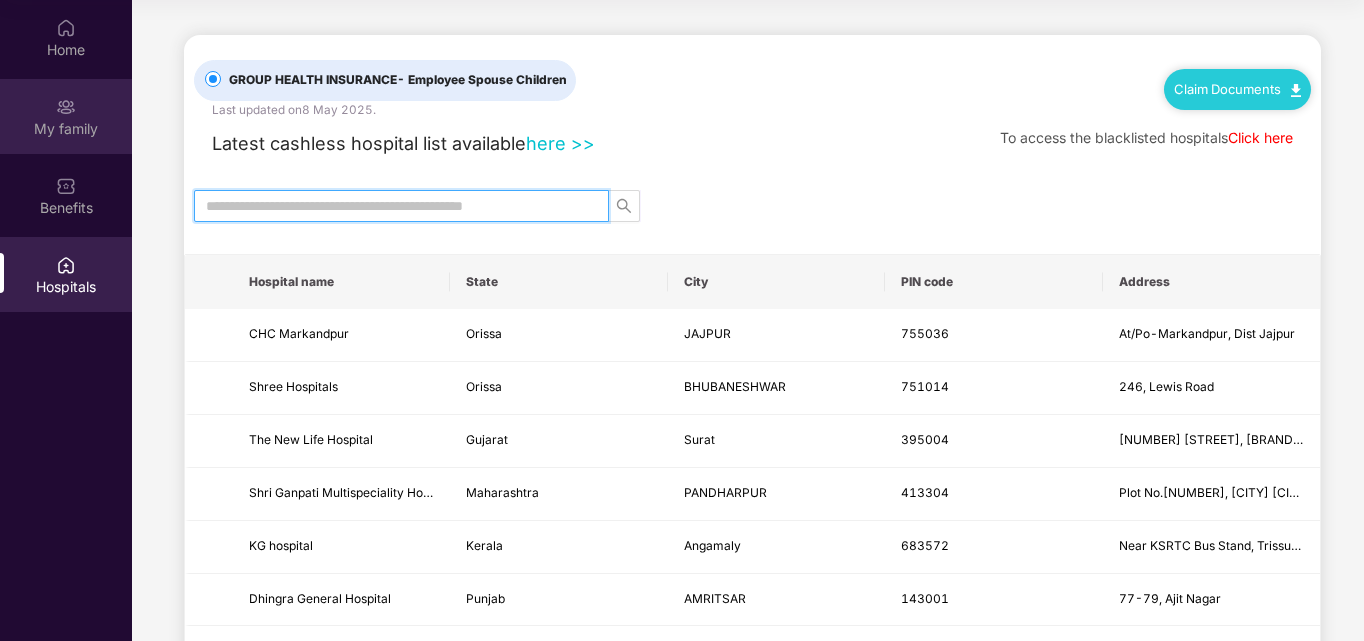 click on "My family" at bounding box center [66, 129] 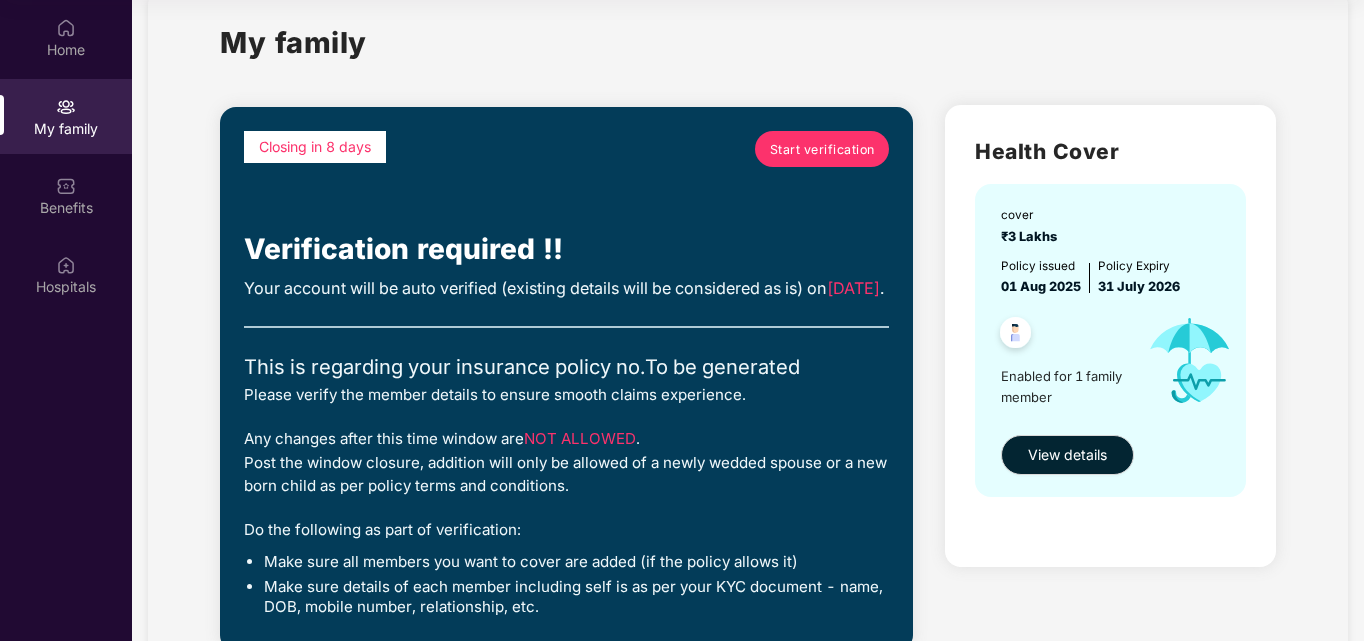 scroll, scrollTop: 6, scrollLeft: 0, axis: vertical 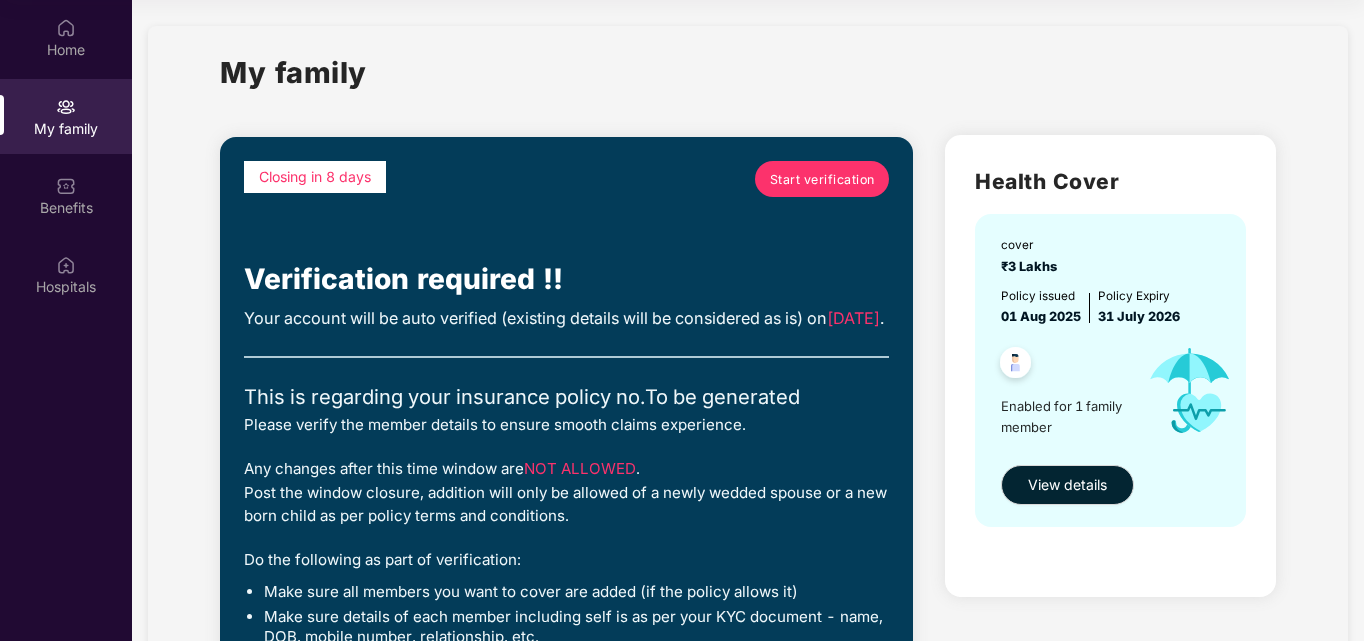 click on "Start verification" at bounding box center (822, 179) 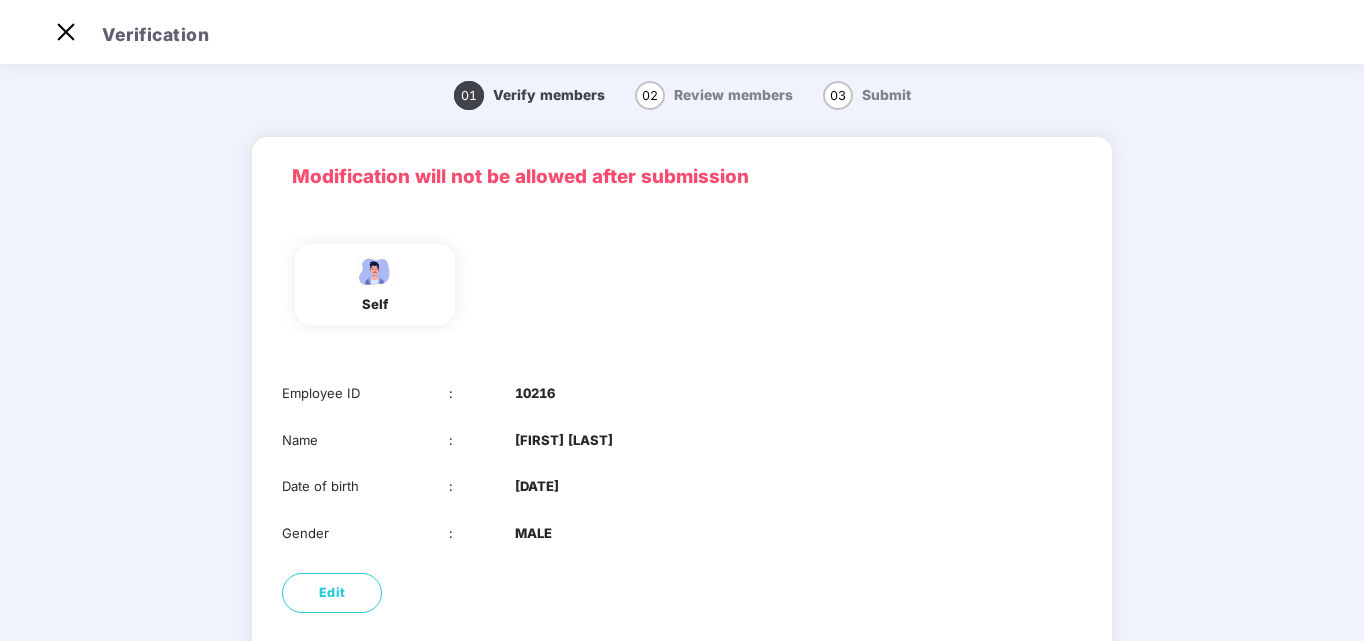 scroll, scrollTop: 48, scrollLeft: 0, axis: vertical 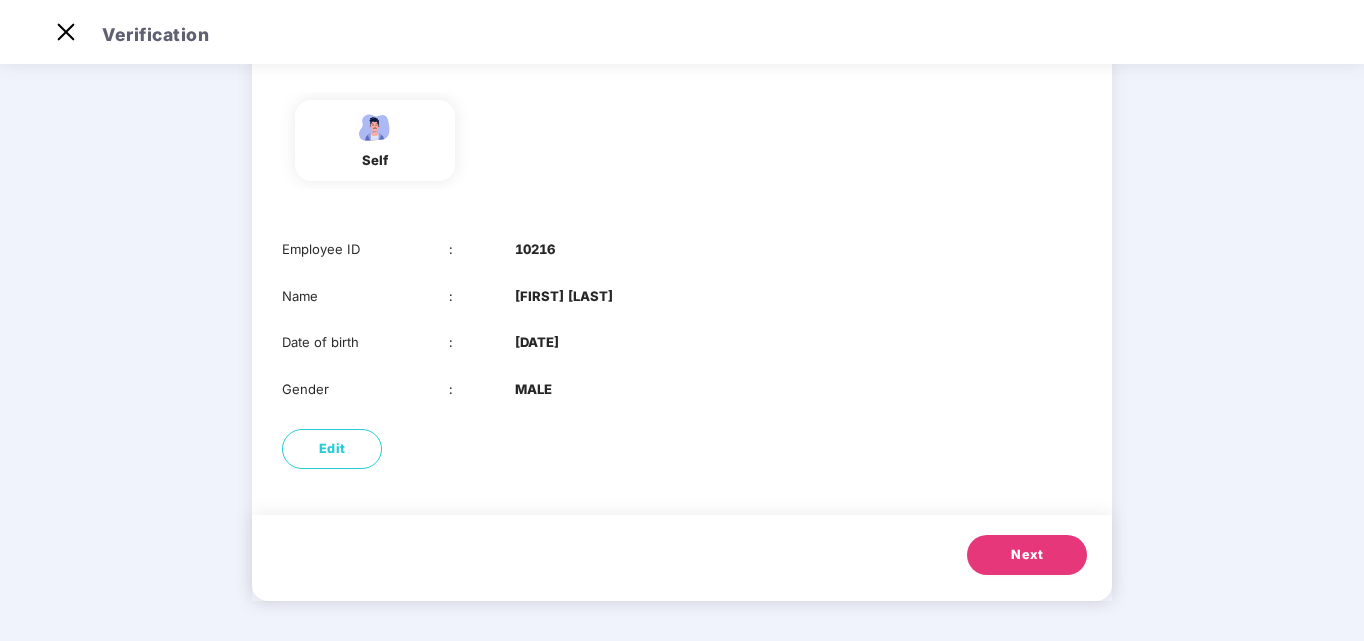 click on "Next" at bounding box center (1027, 555) 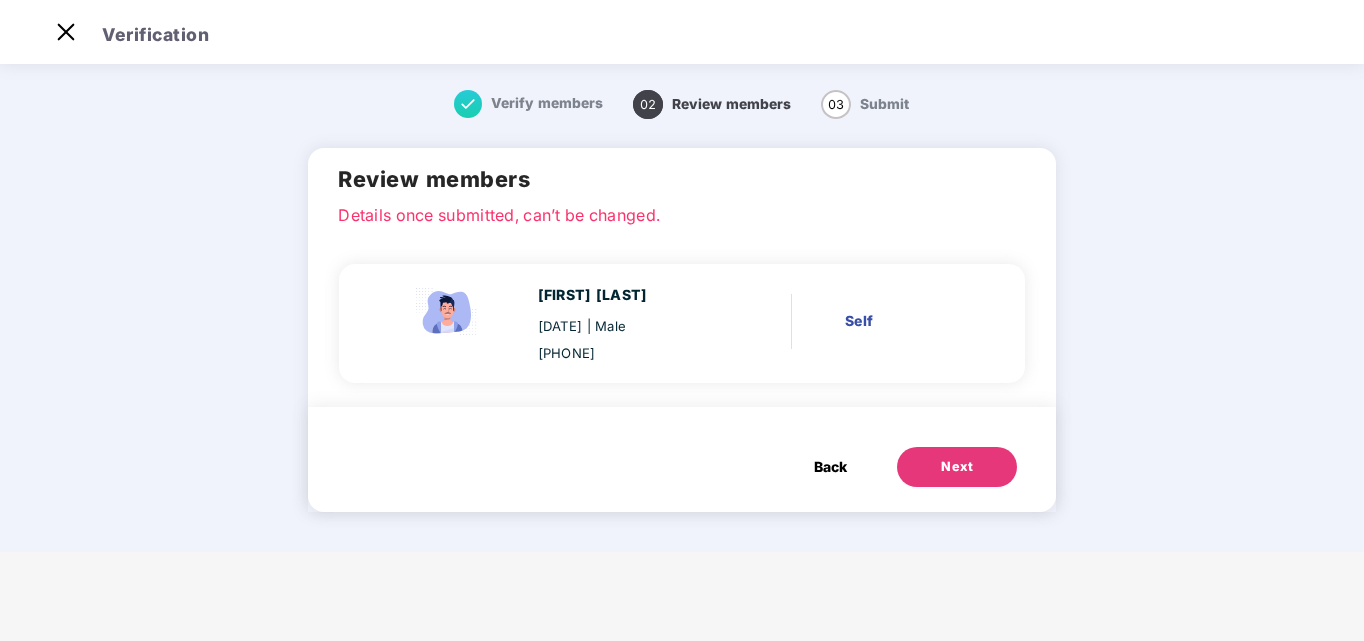 click on "Next" at bounding box center [957, 467] 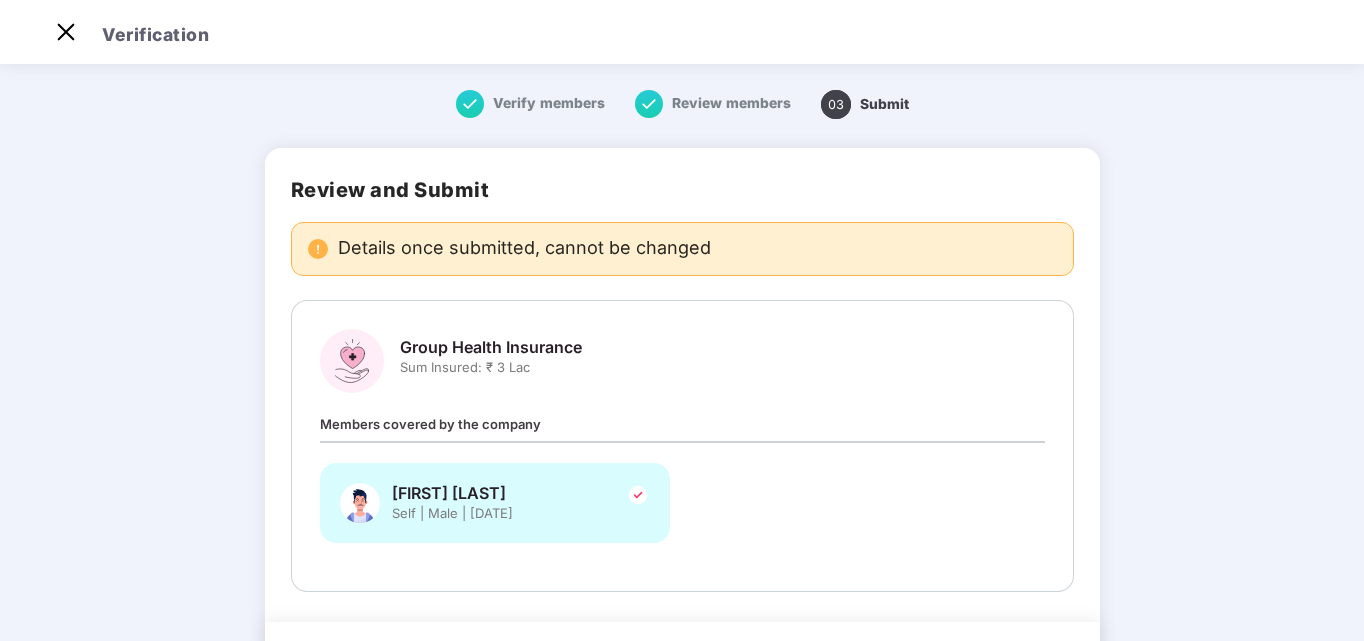 scroll, scrollTop: 0, scrollLeft: 0, axis: both 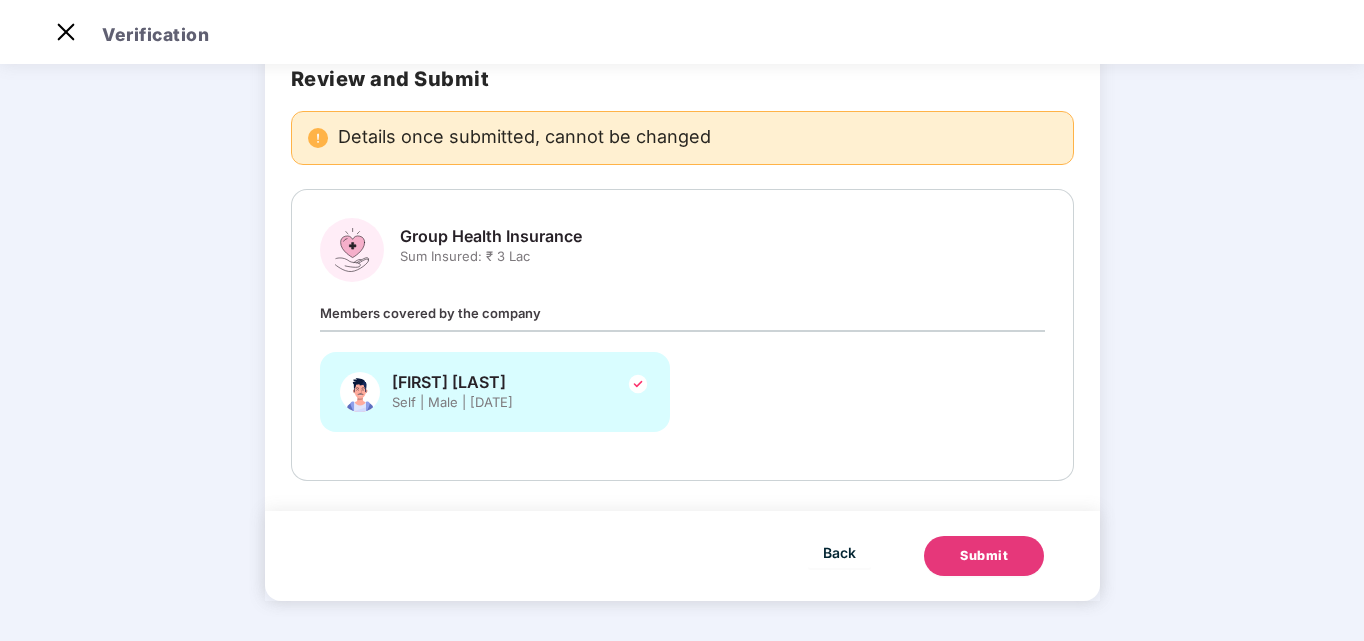 click on "Submit" at bounding box center [984, 556] 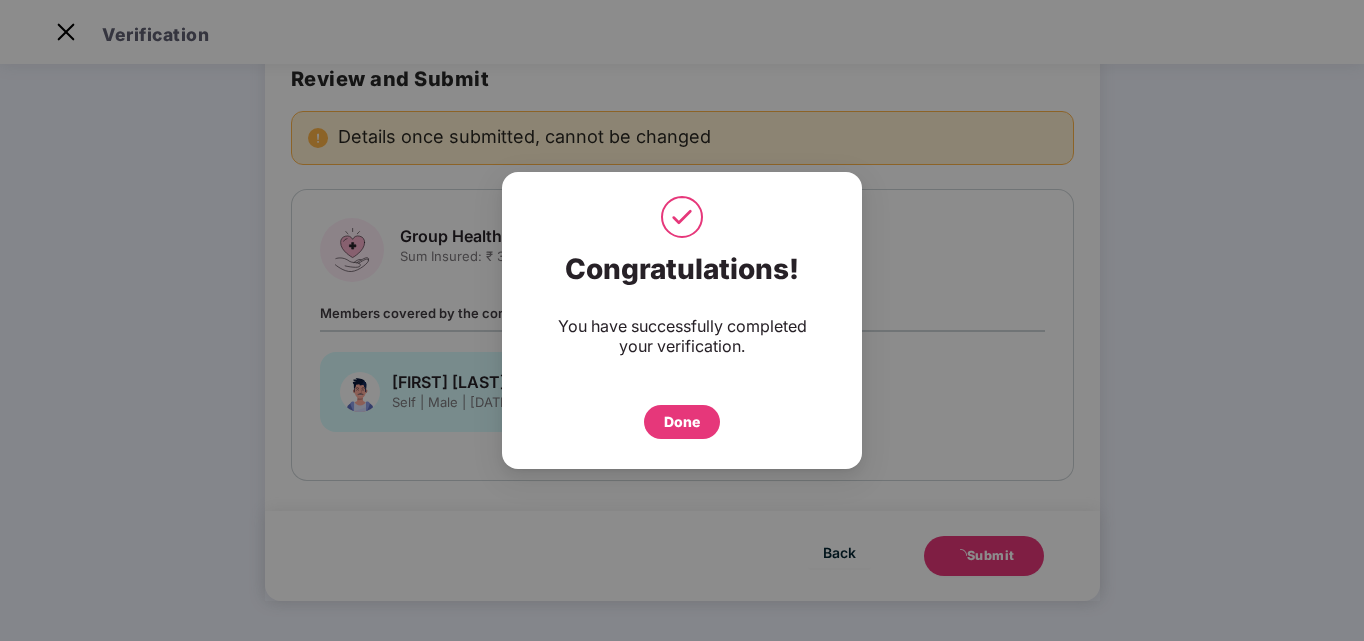 click on "Done" at bounding box center [682, 422] 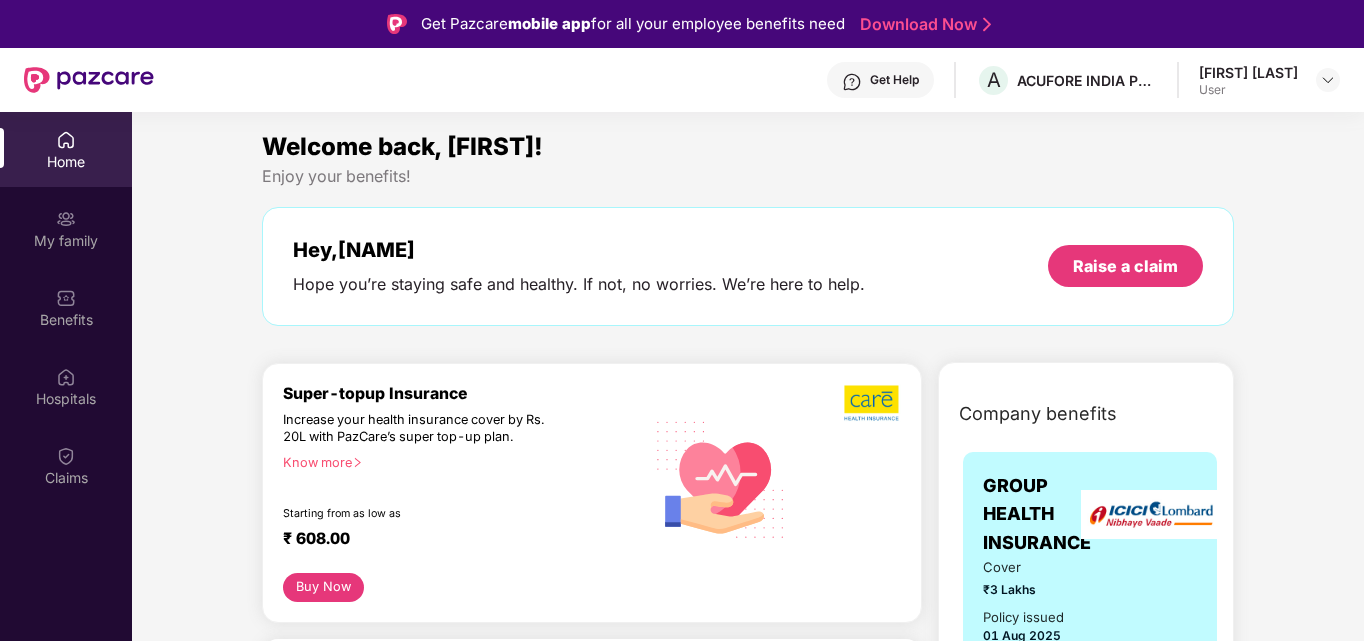 scroll, scrollTop: 0, scrollLeft: 0, axis: both 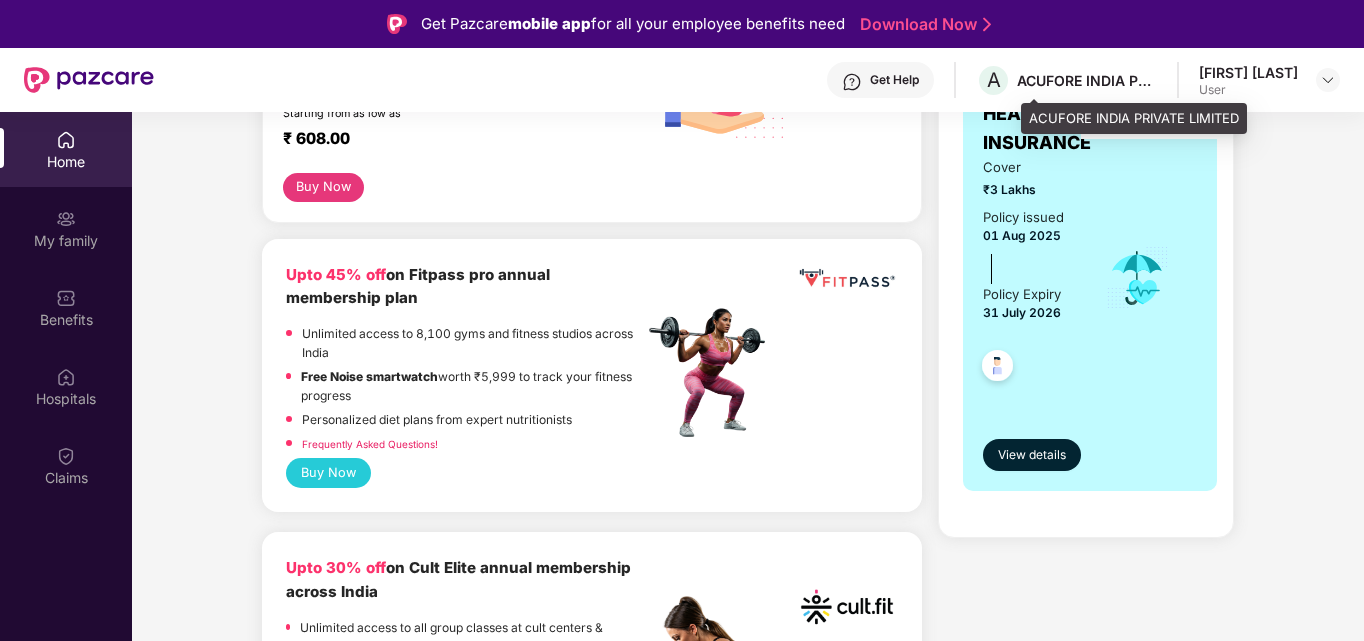 click on "ACUFORE INDIA PRIVATE LIMITED" at bounding box center [1087, 80] 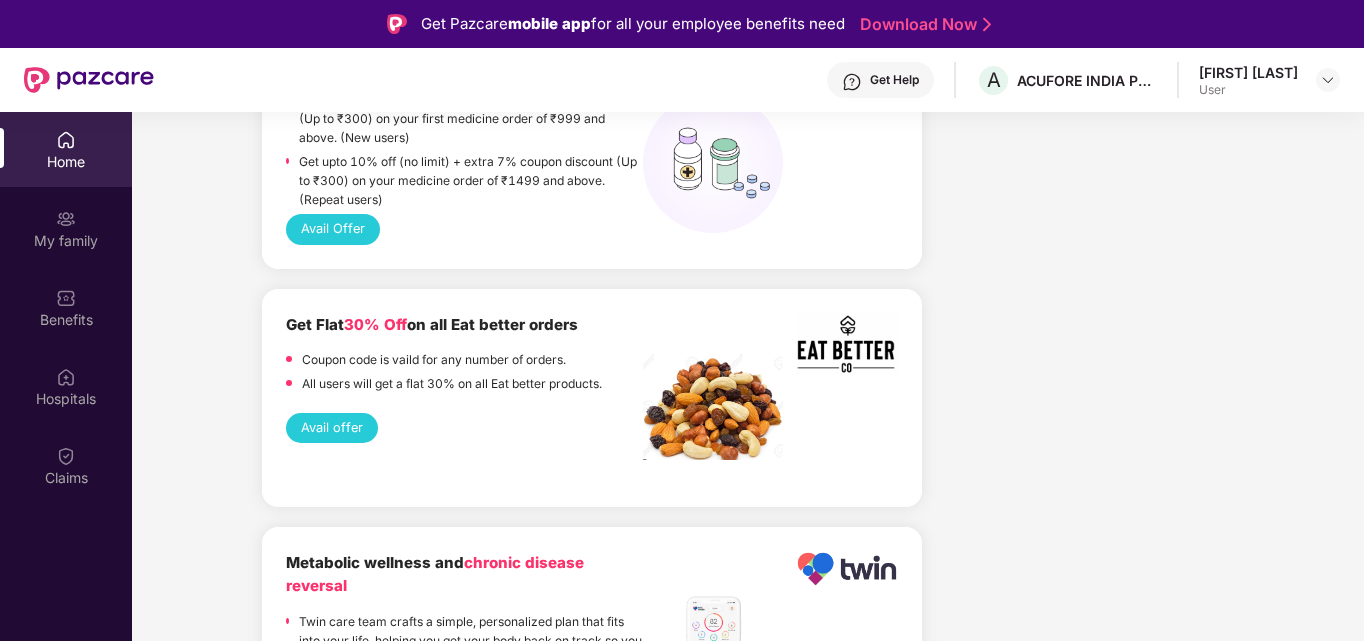 scroll, scrollTop: 2000, scrollLeft: 0, axis: vertical 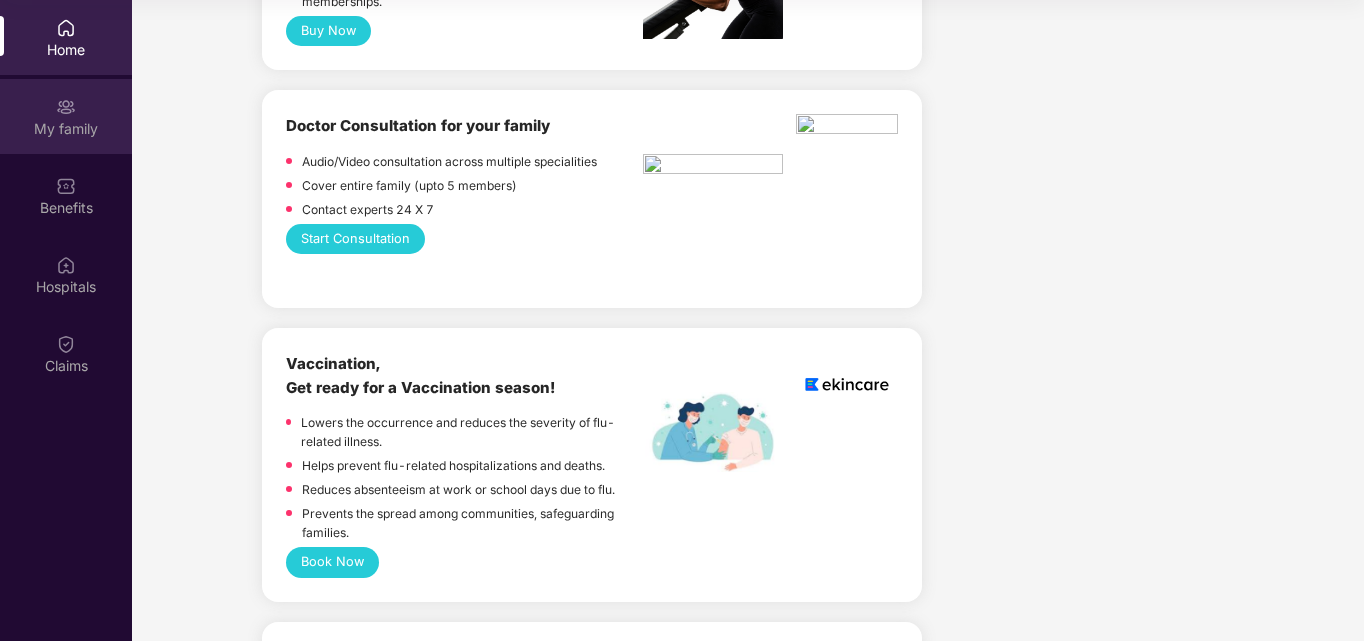 click on "My family" at bounding box center [66, 129] 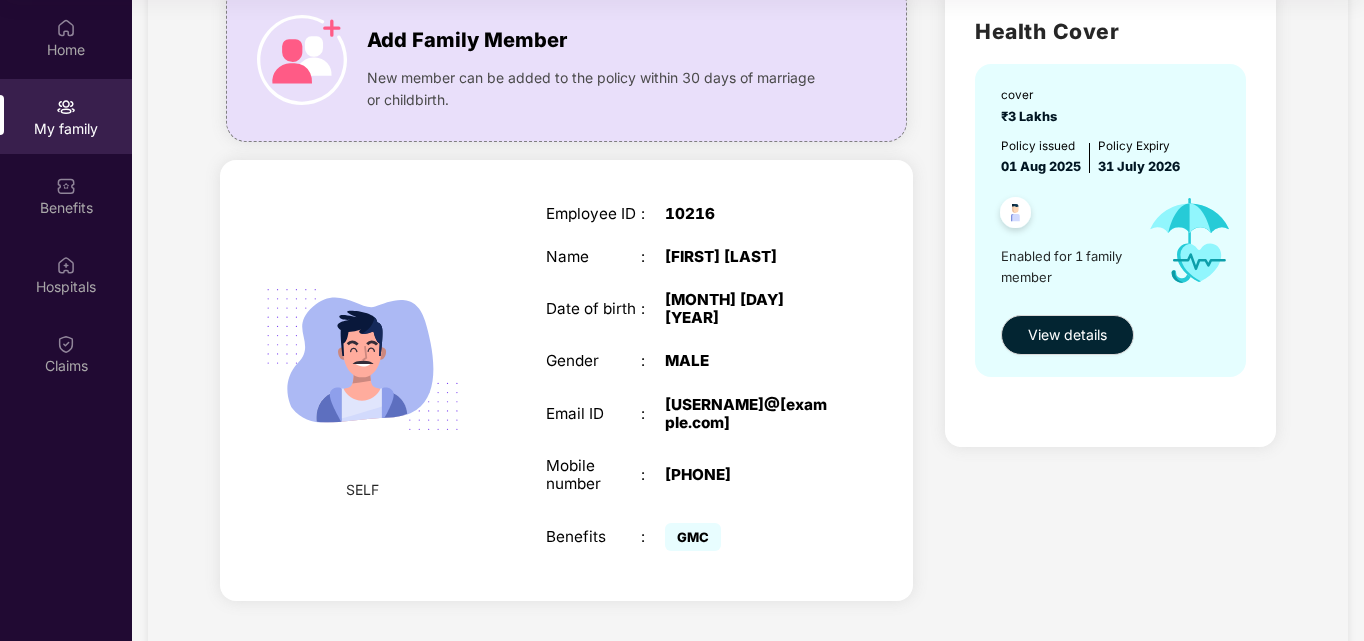scroll, scrollTop: 179, scrollLeft: 0, axis: vertical 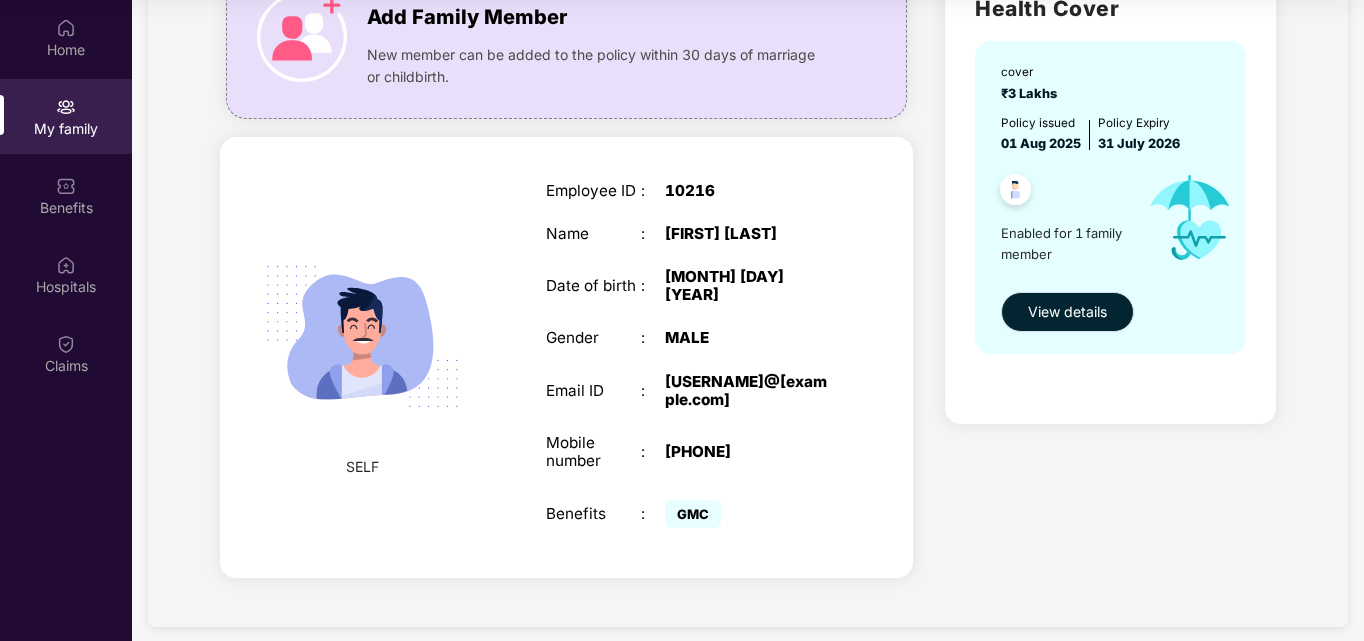 click on "View details" at bounding box center [1067, 312] 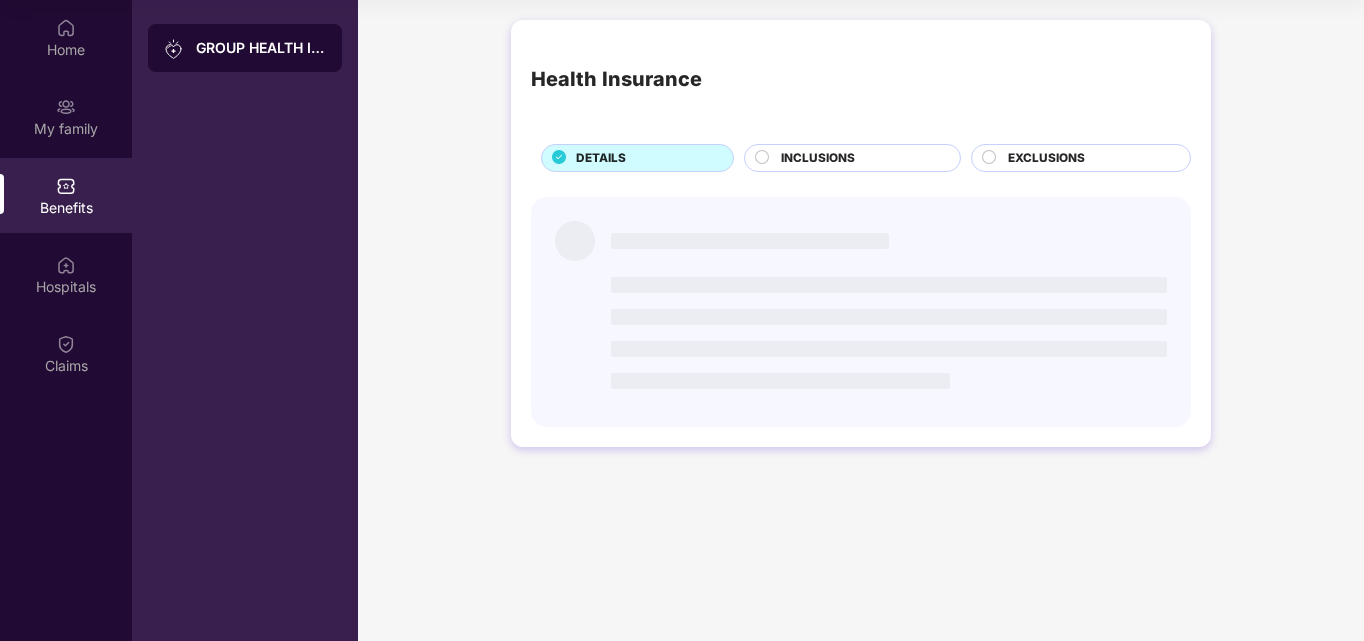 scroll, scrollTop: 0, scrollLeft: 0, axis: both 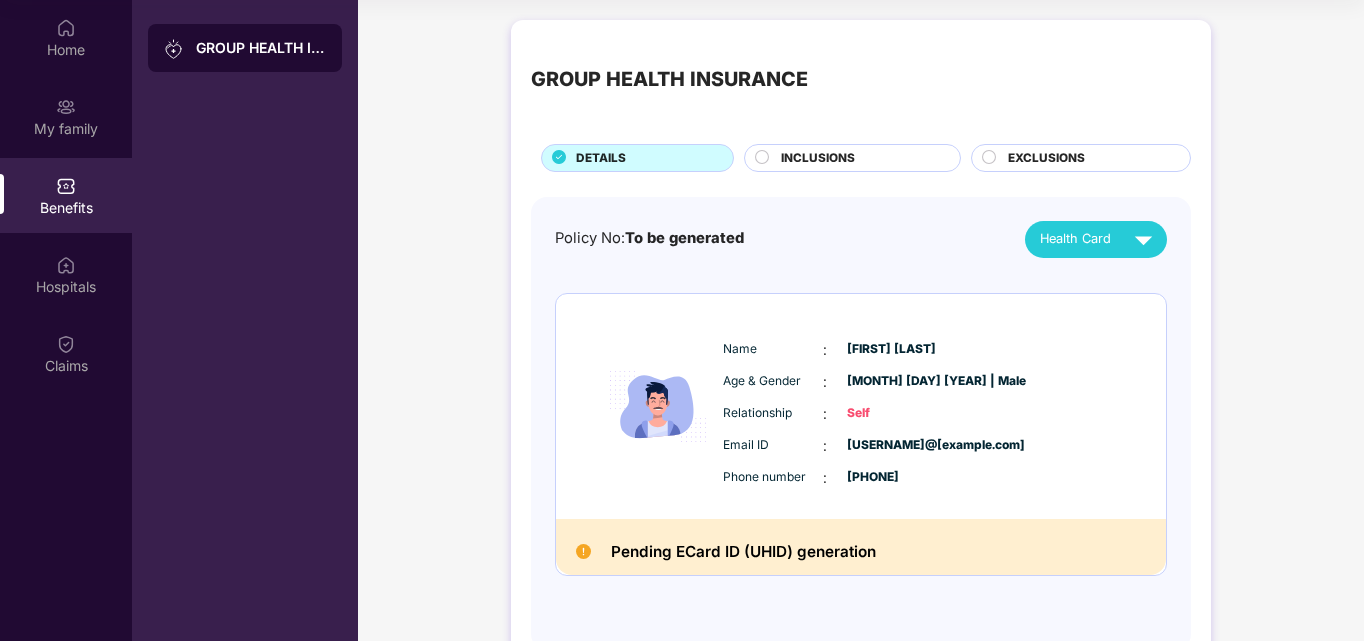 click on "INCLUSIONS" at bounding box center [860, 160] 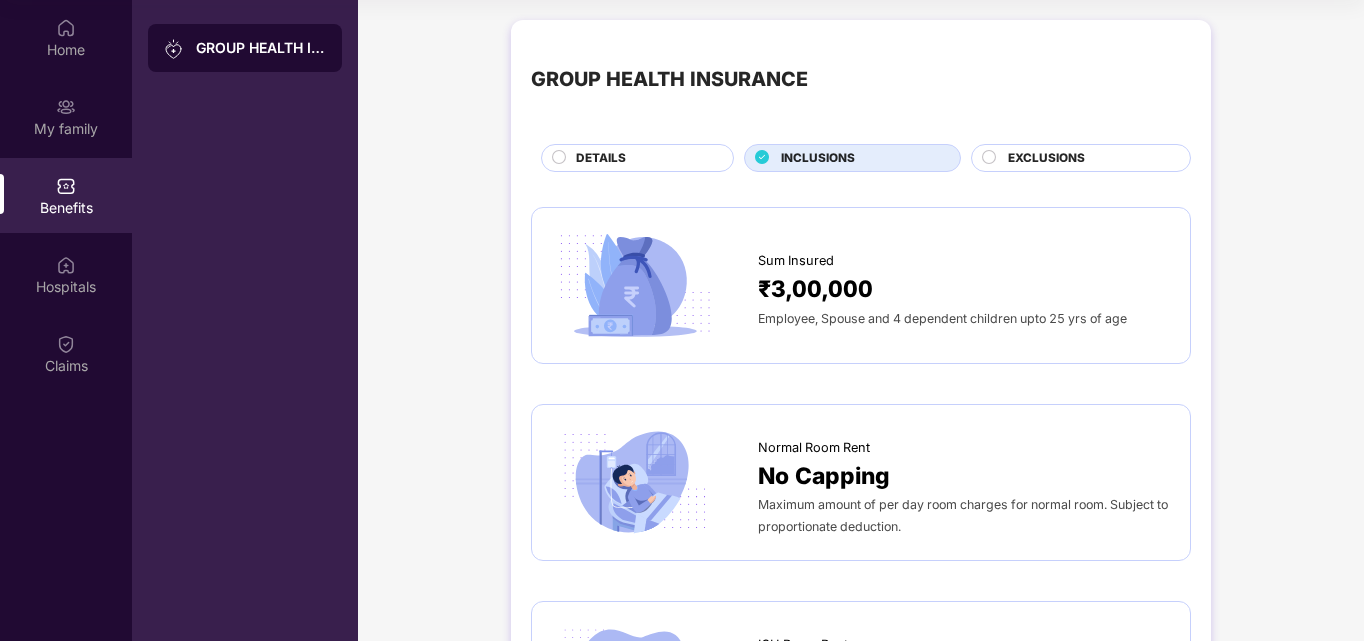 click on "EXCLUSIONS" at bounding box center (1046, 158) 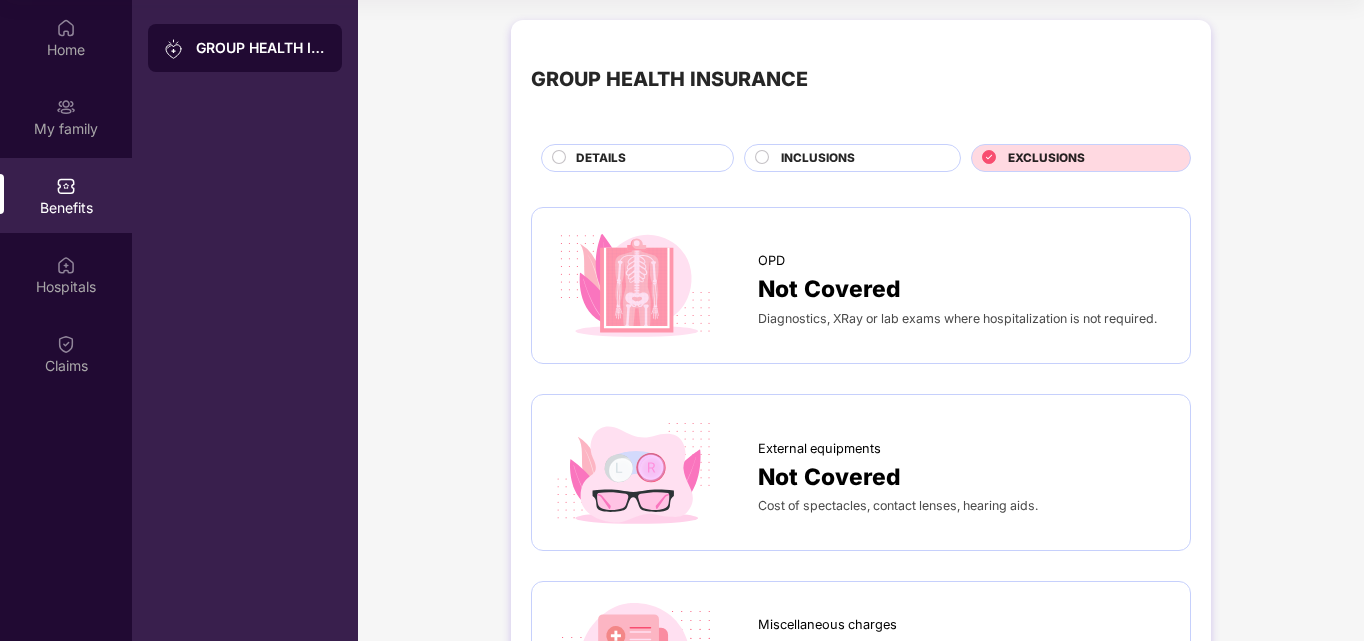 click on "INCLUSIONS" at bounding box center (860, 160) 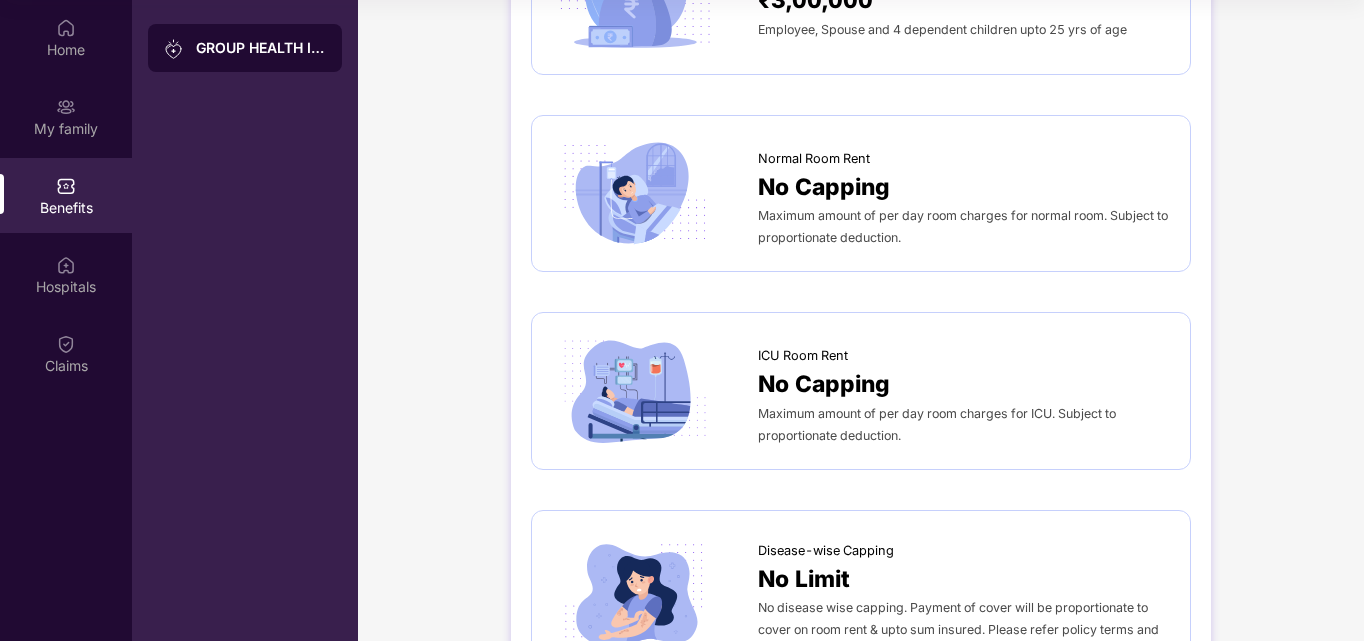 scroll, scrollTop: 300, scrollLeft: 0, axis: vertical 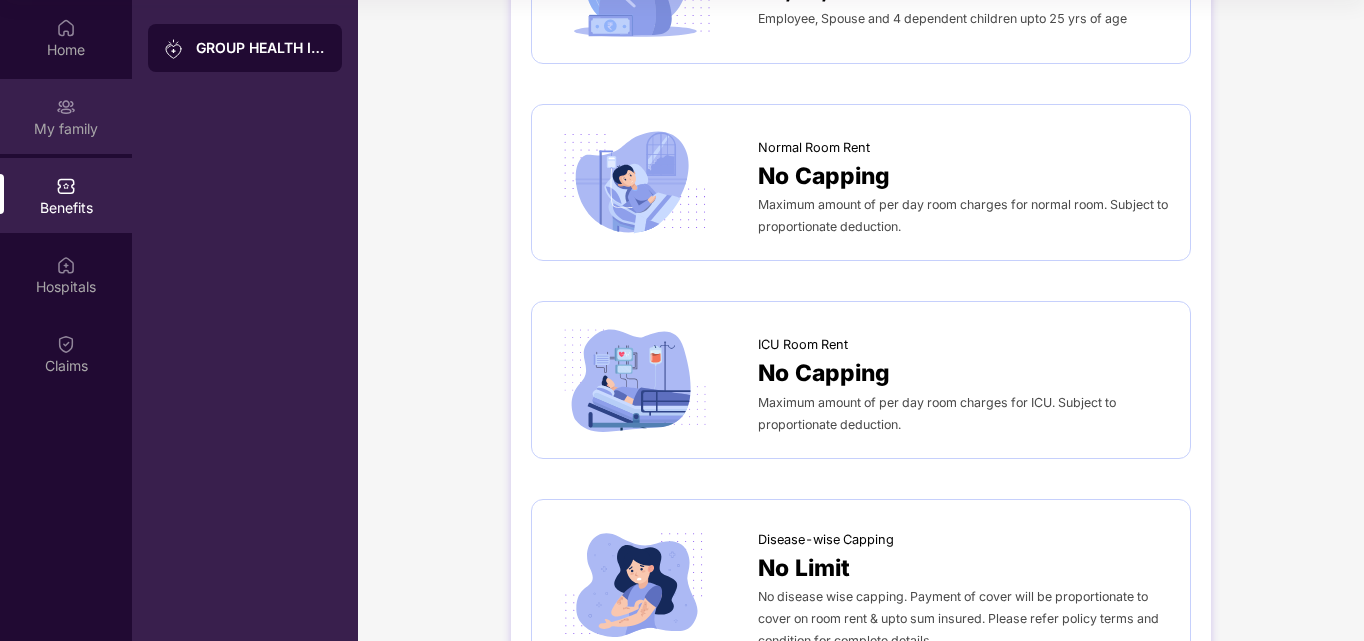 click on "My family" at bounding box center (66, 129) 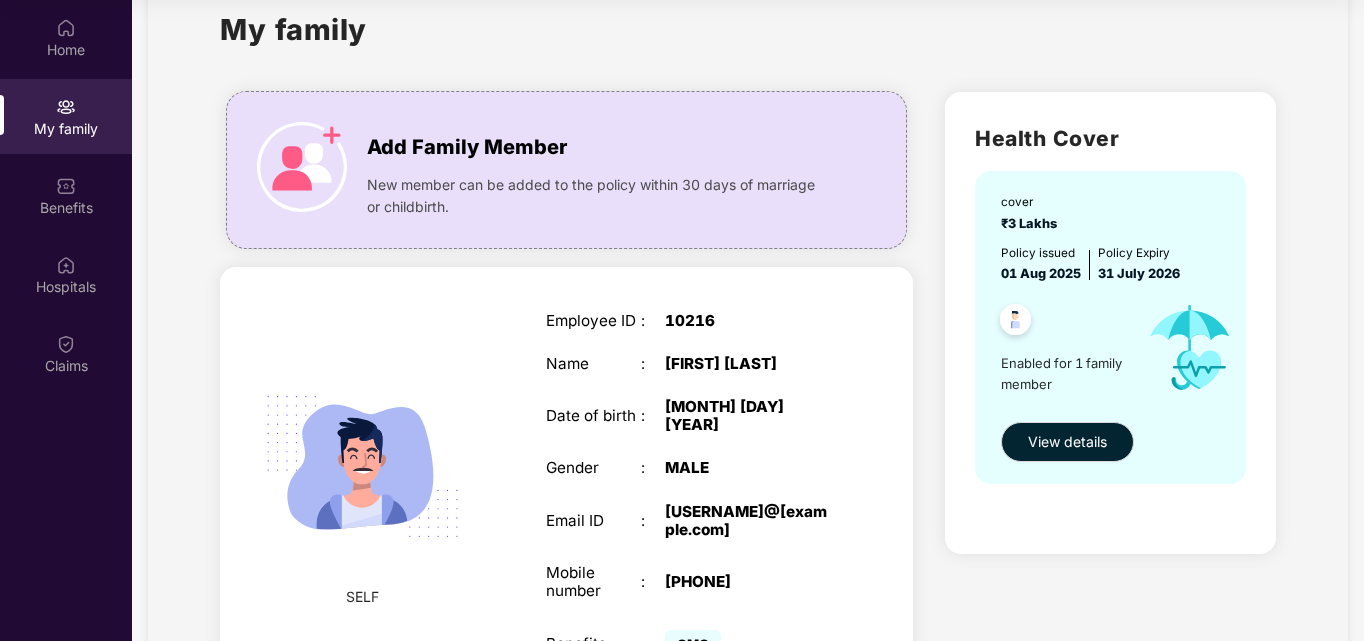 scroll, scrollTop: 0, scrollLeft: 0, axis: both 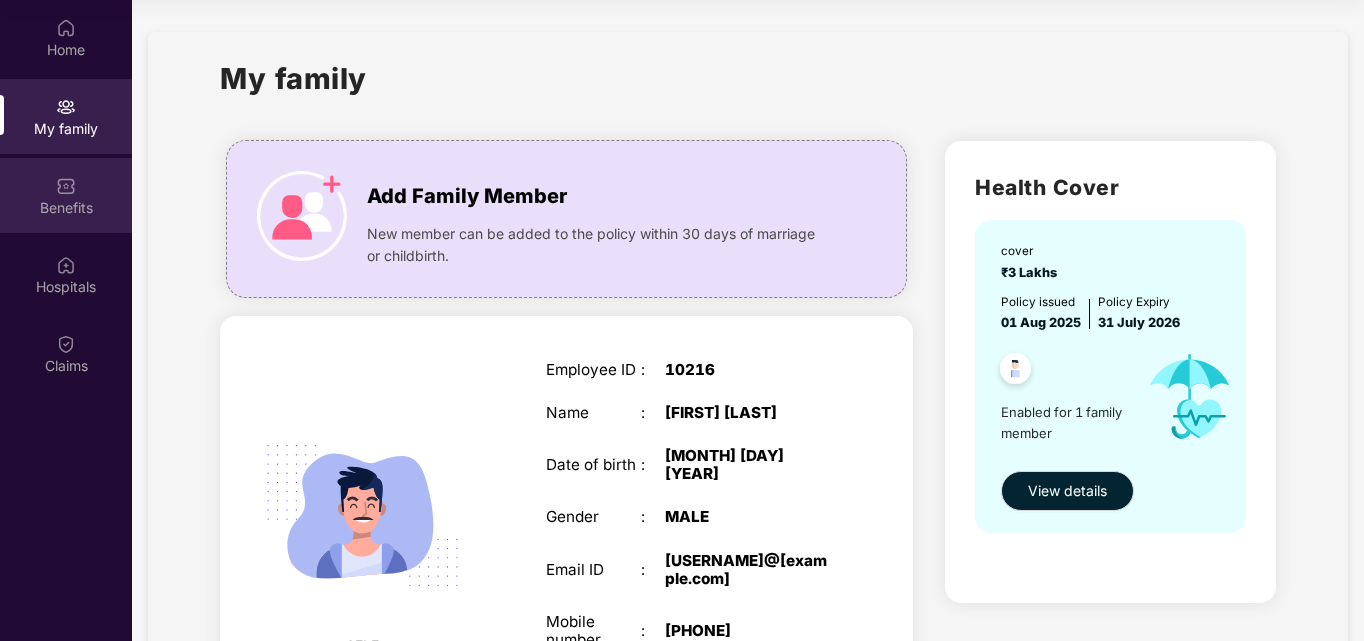 click on "Benefits" at bounding box center (66, 208) 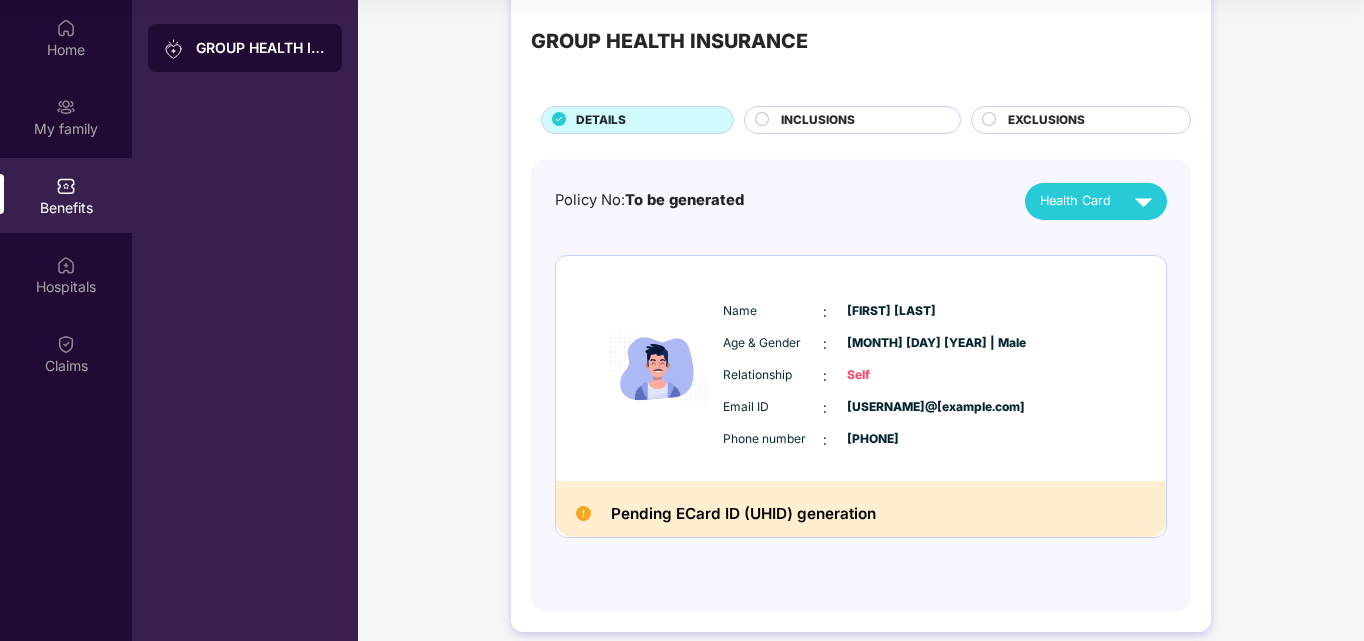 scroll, scrollTop: 59, scrollLeft: 0, axis: vertical 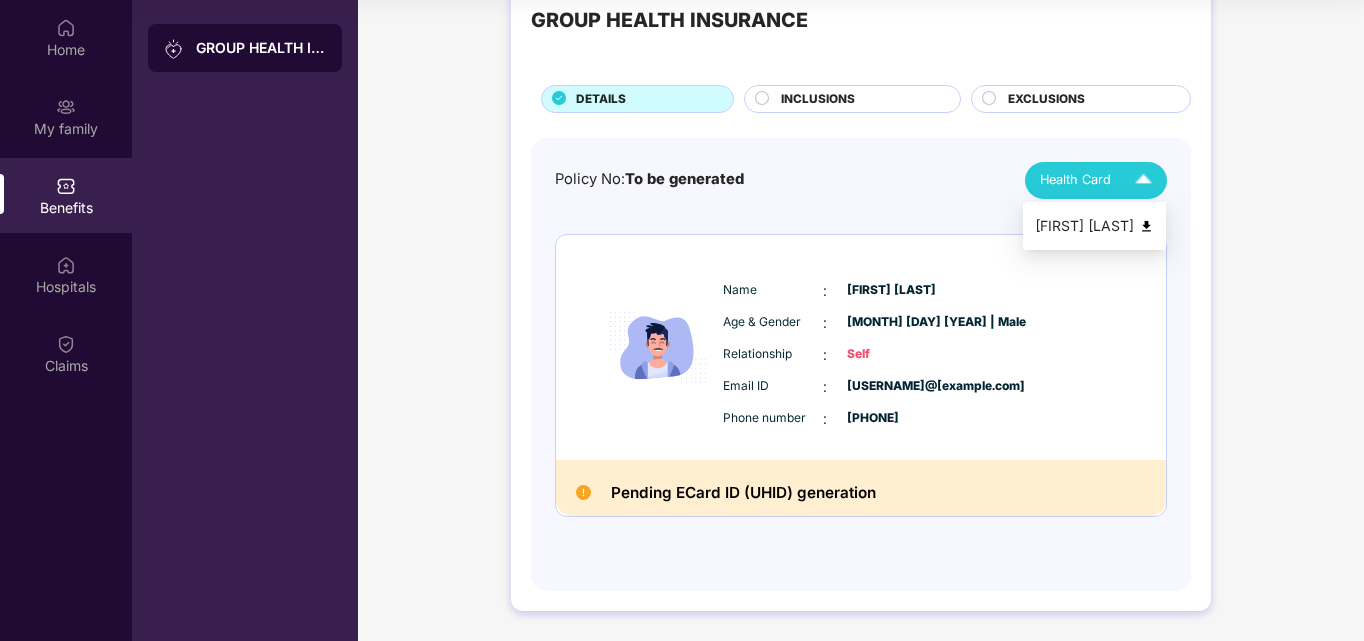 click at bounding box center (1143, 180) 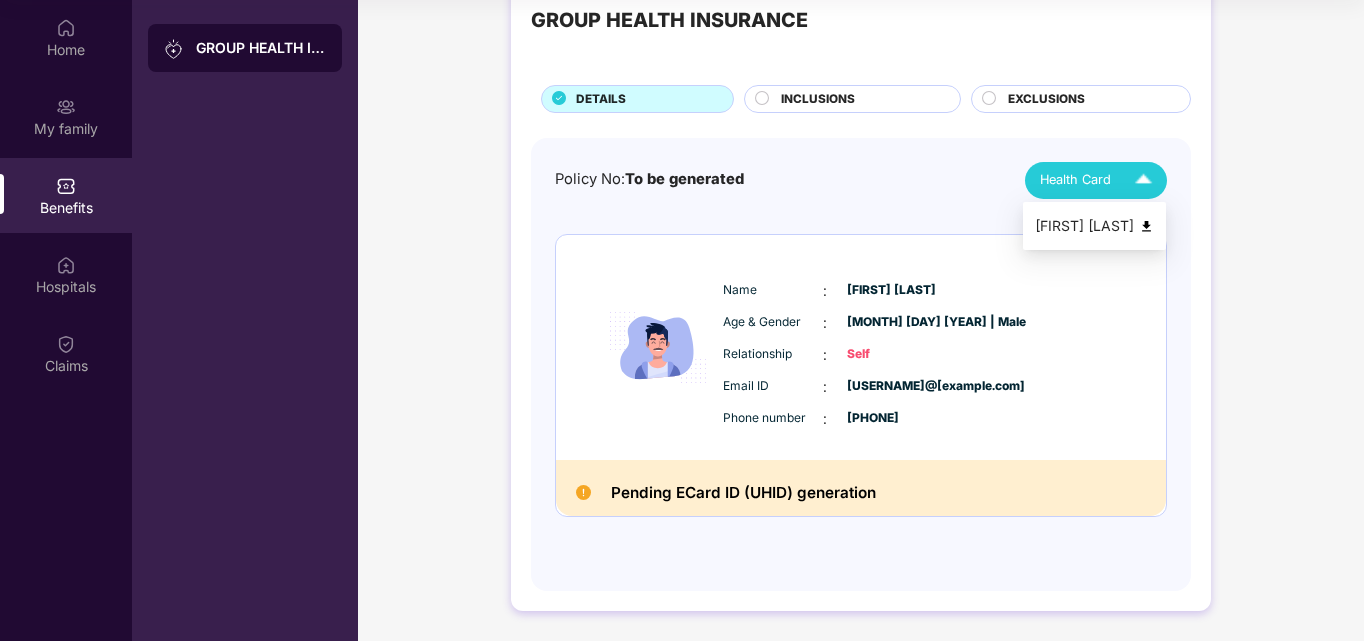 click at bounding box center (1146, 226) 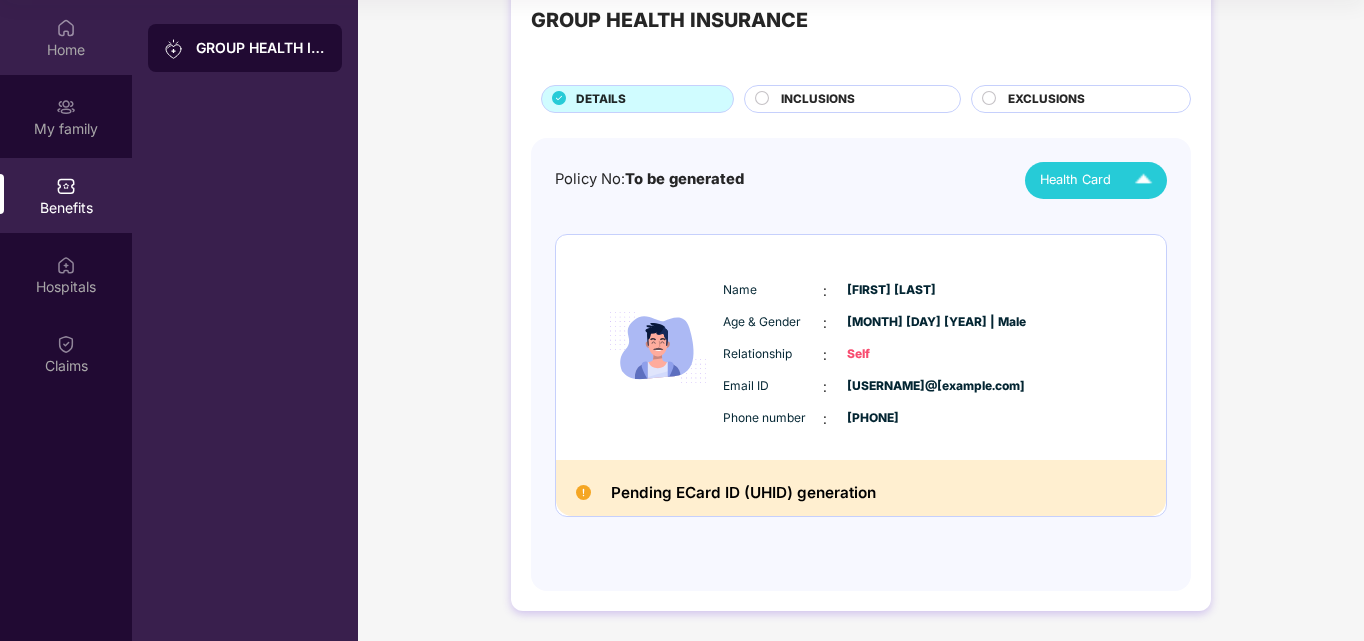 click on "Home" at bounding box center [66, 49] 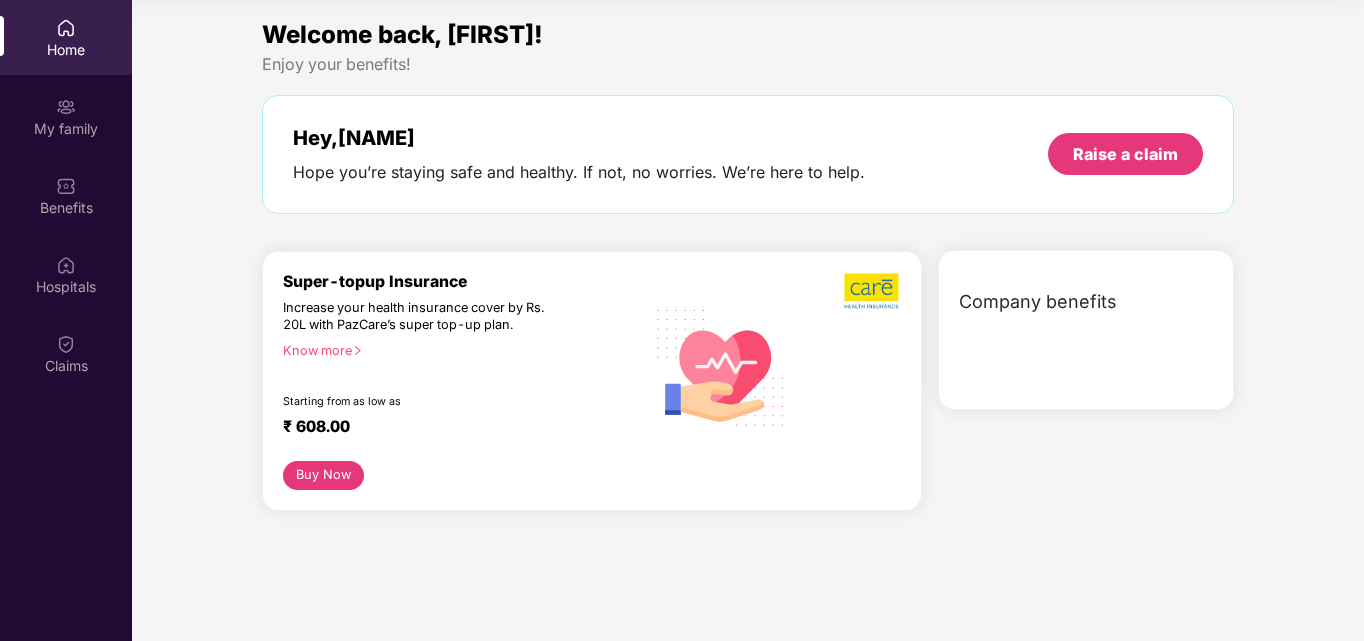 scroll, scrollTop: 0, scrollLeft: 0, axis: both 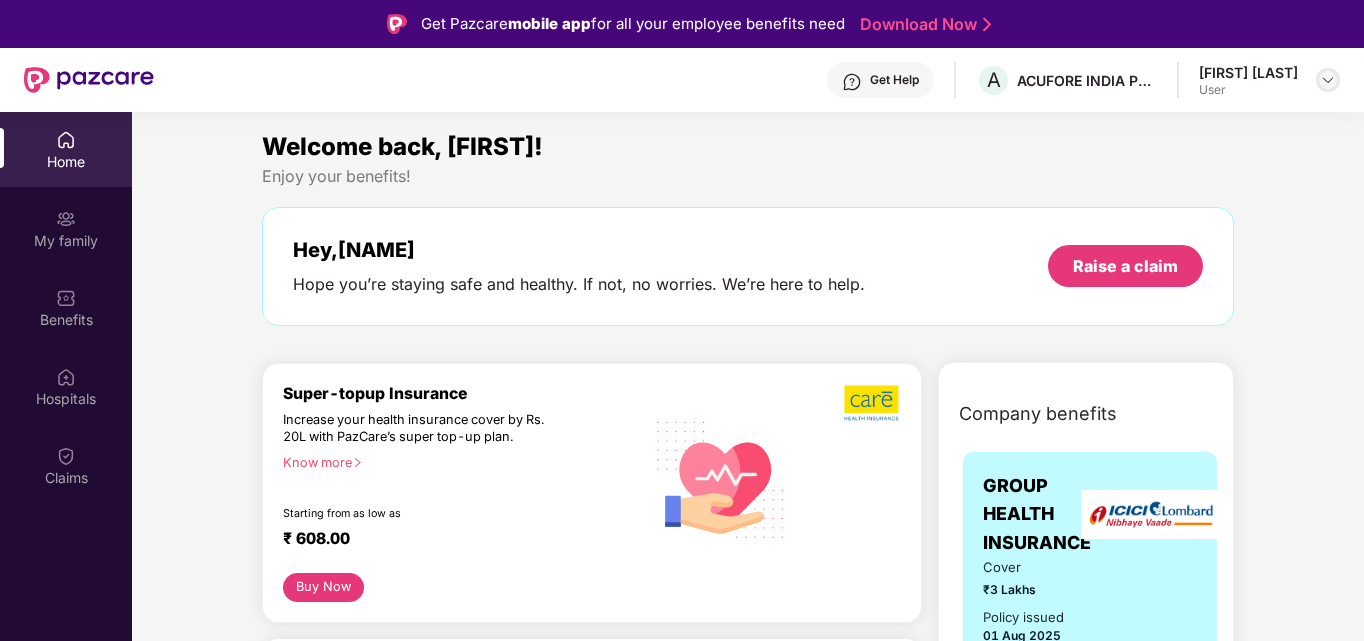 click at bounding box center (1328, 80) 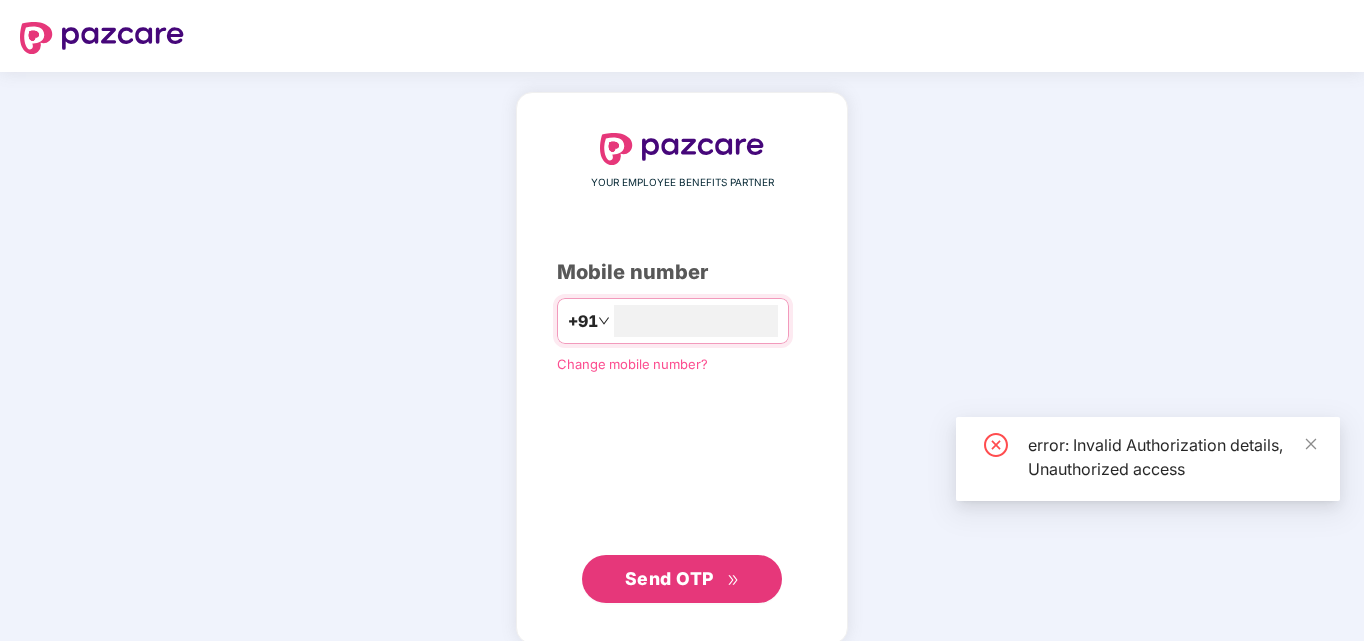 scroll, scrollTop: 0, scrollLeft: 0, axis: both 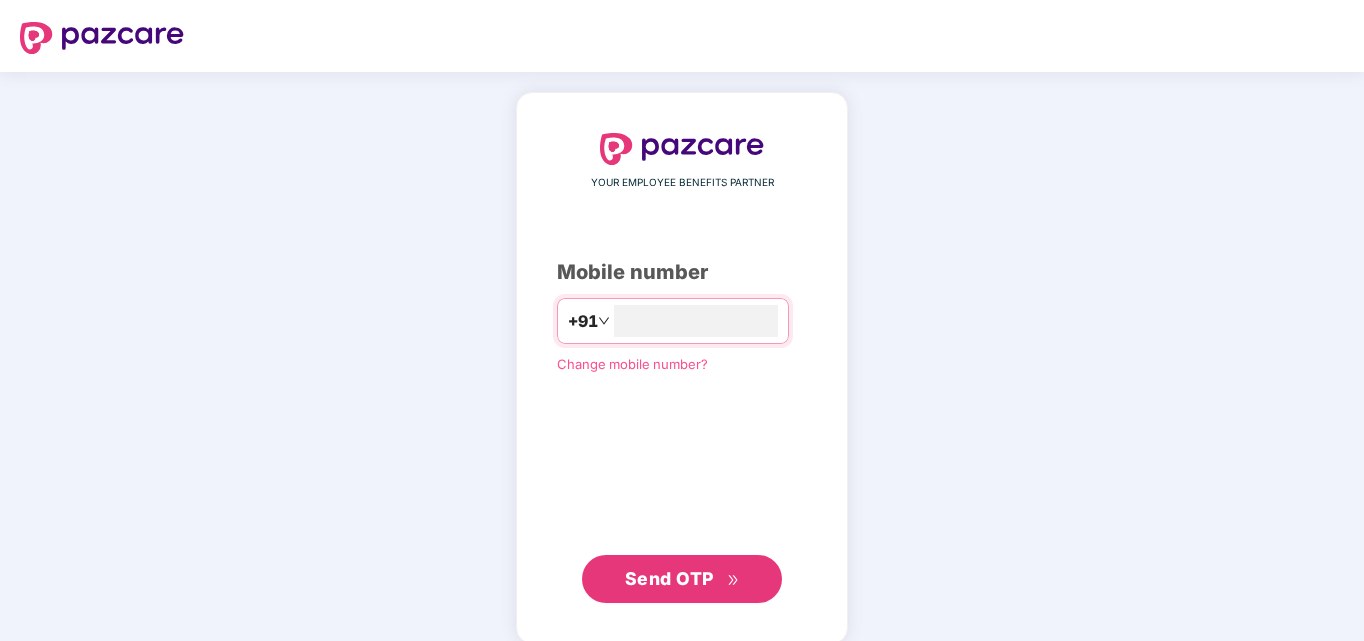 type on "**********" 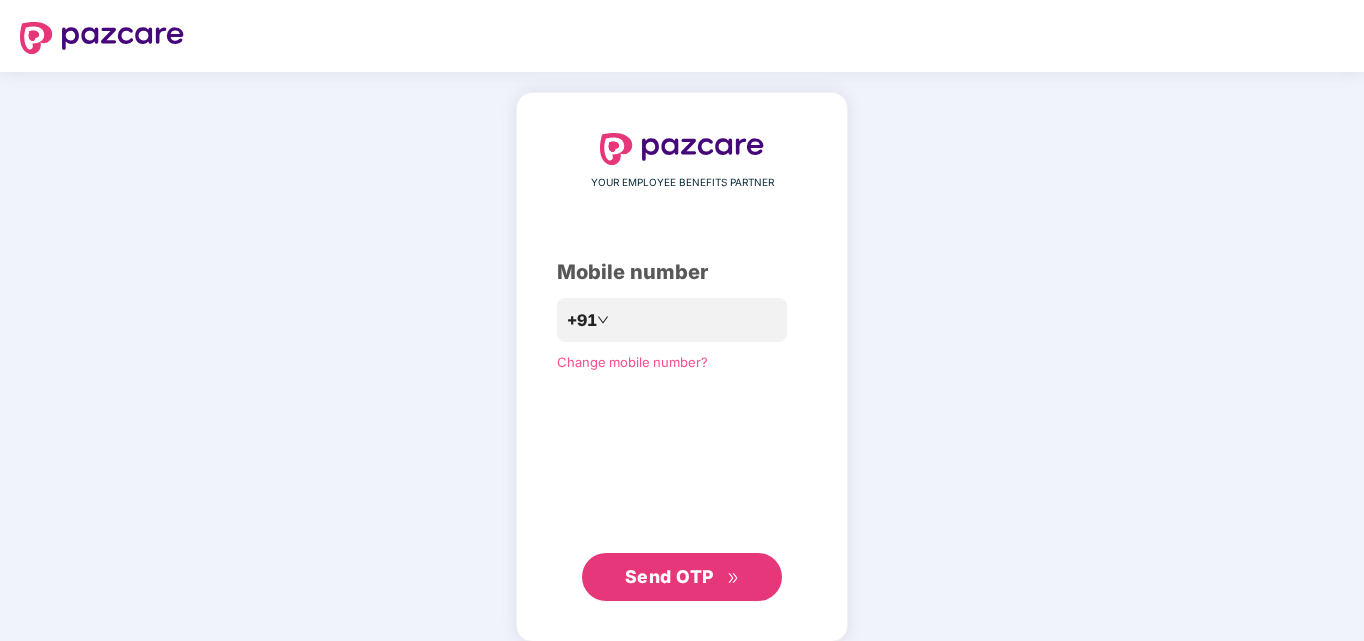 click on "Send OTP" at bounding box center [682, 577] 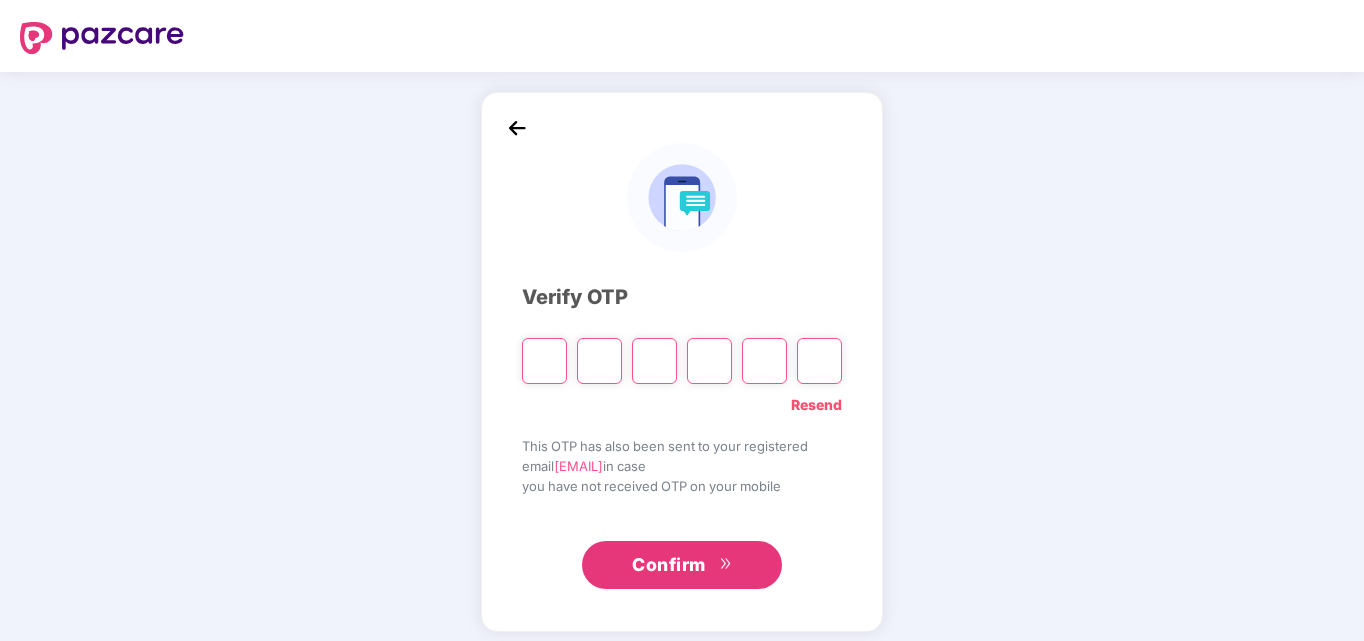 type on "*" 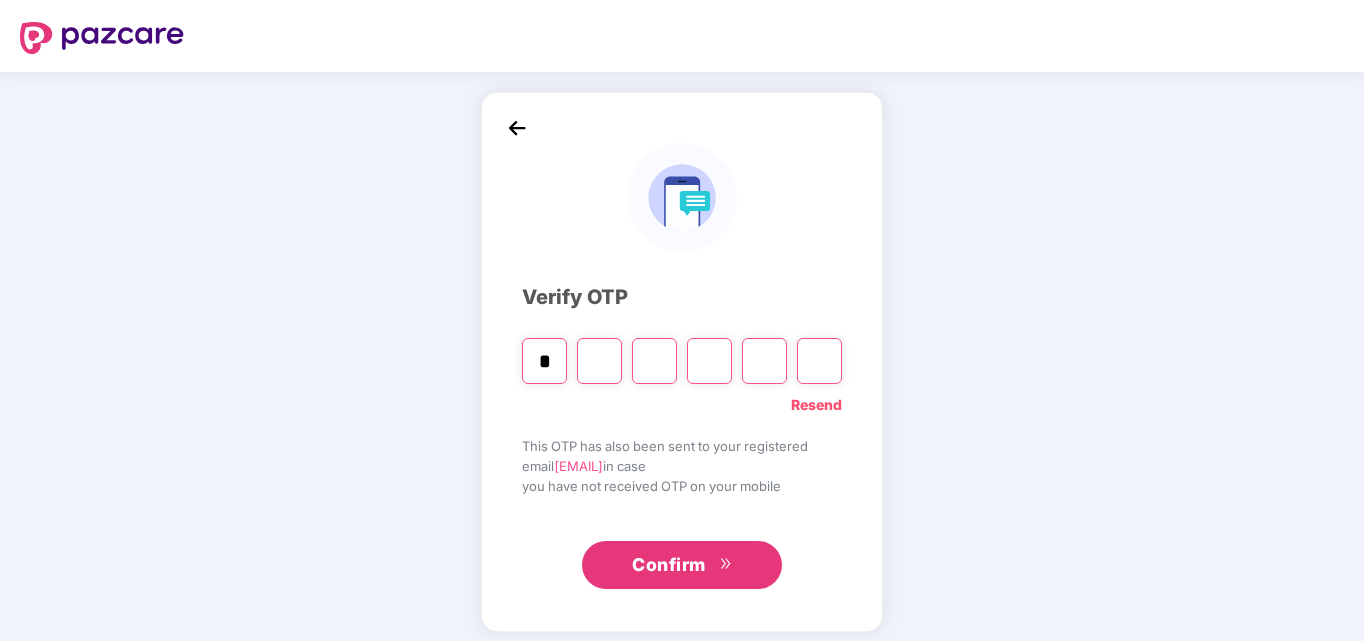 type on "*" 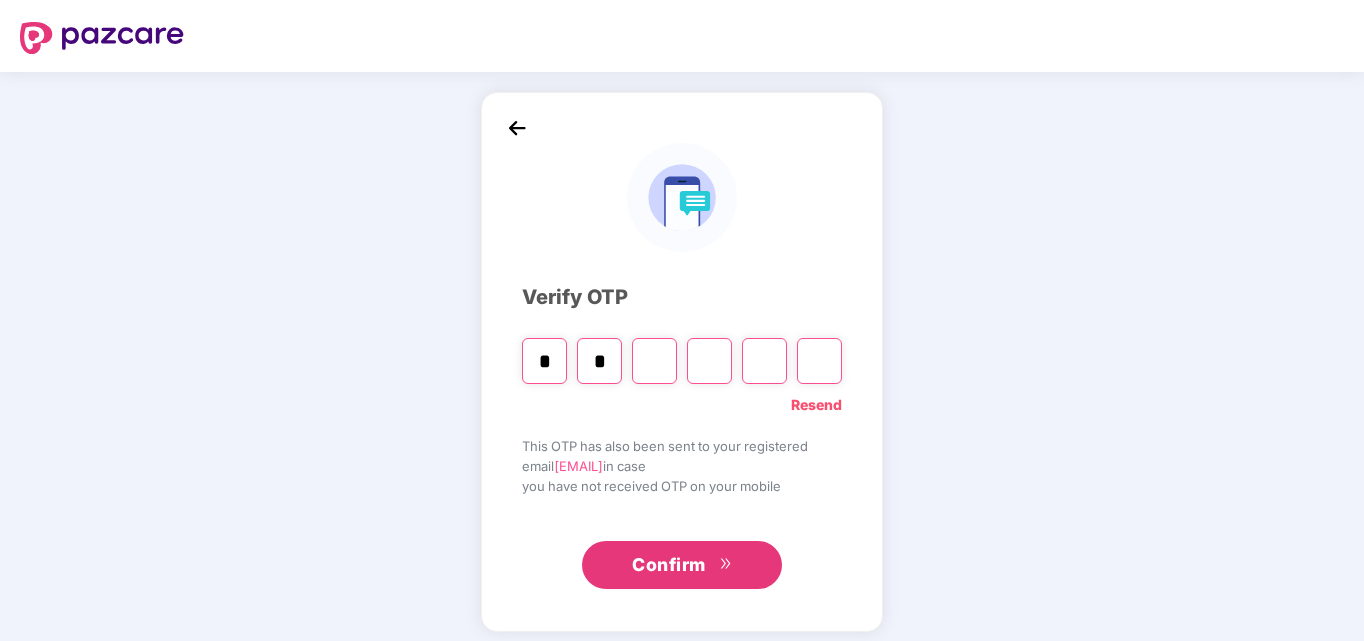 type on "*" 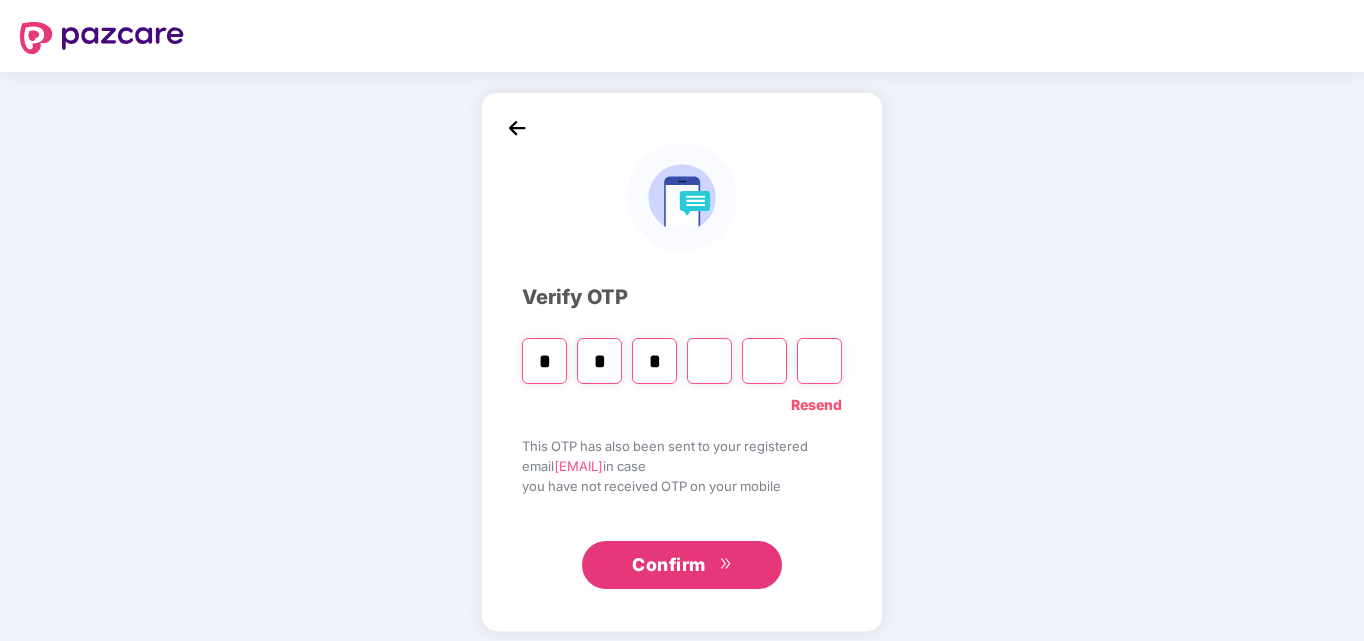 type on "*" 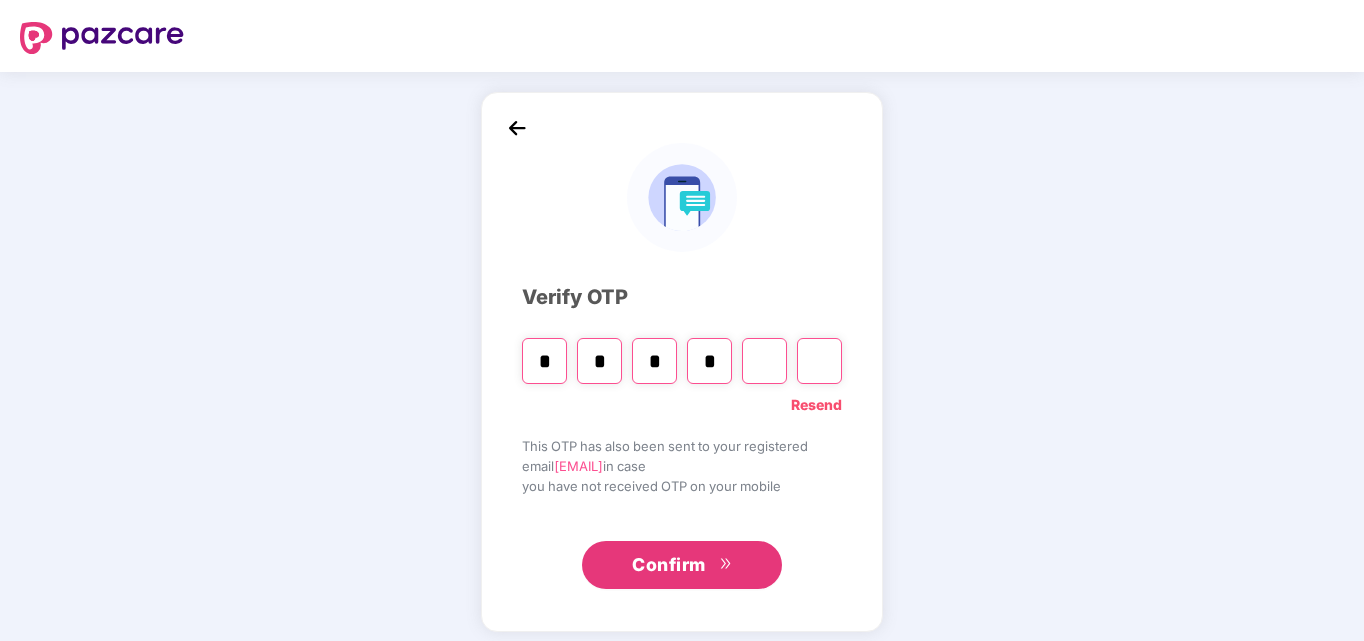 type on "*" 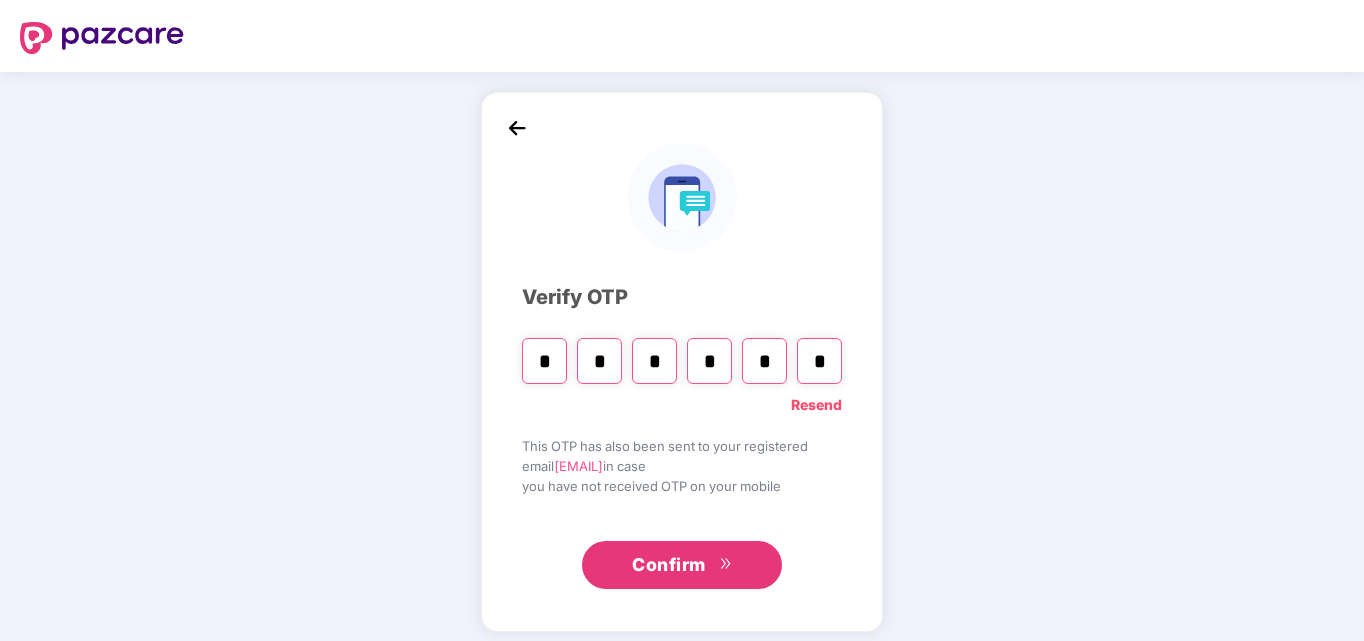 type on "*" 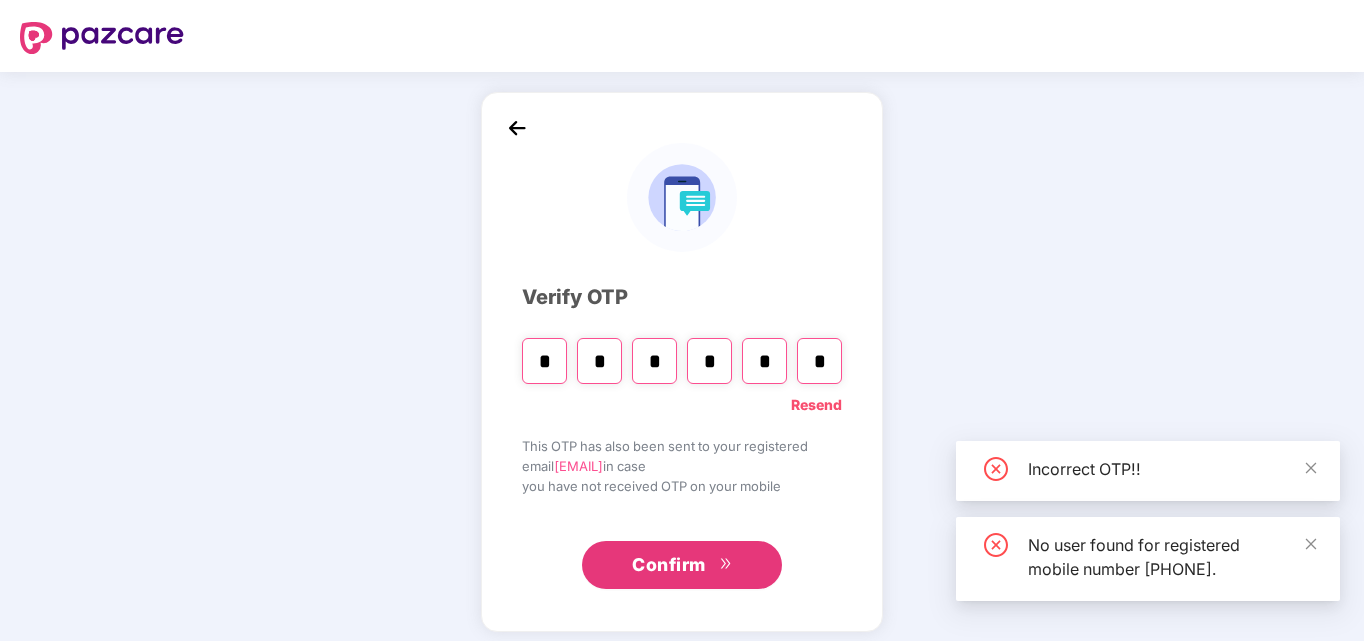 click on "*" at bounding box center (709, 361) 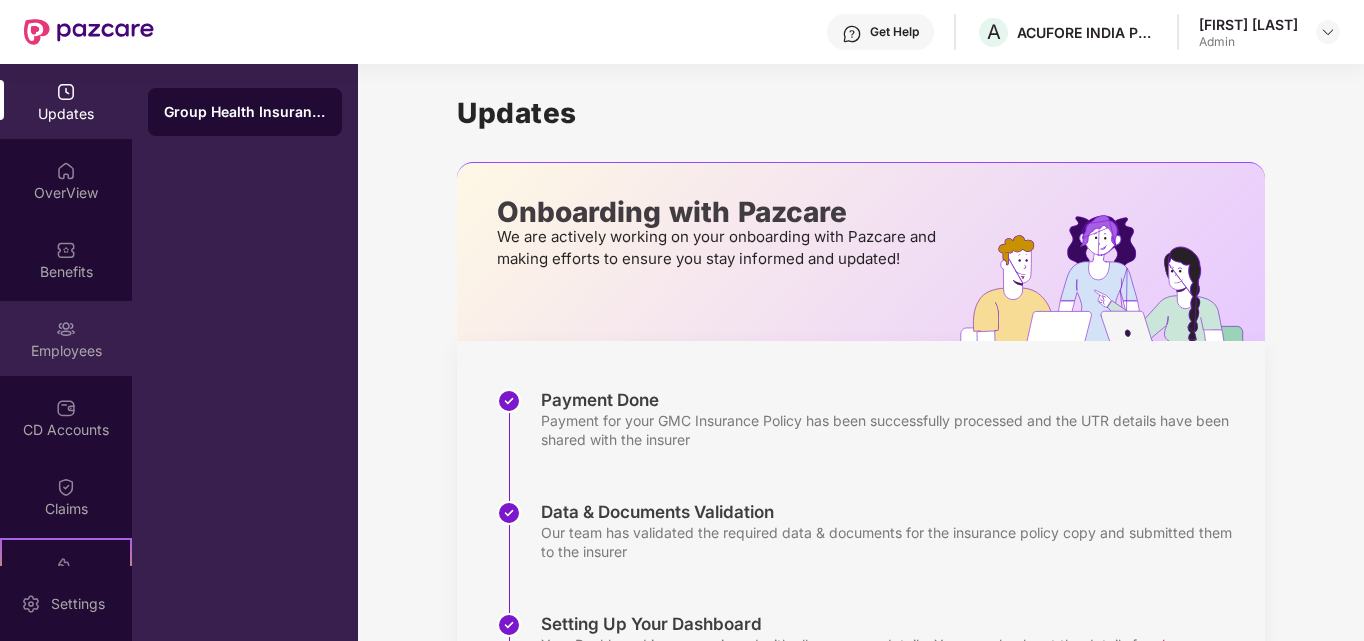 click at bounding box center (66, 329) 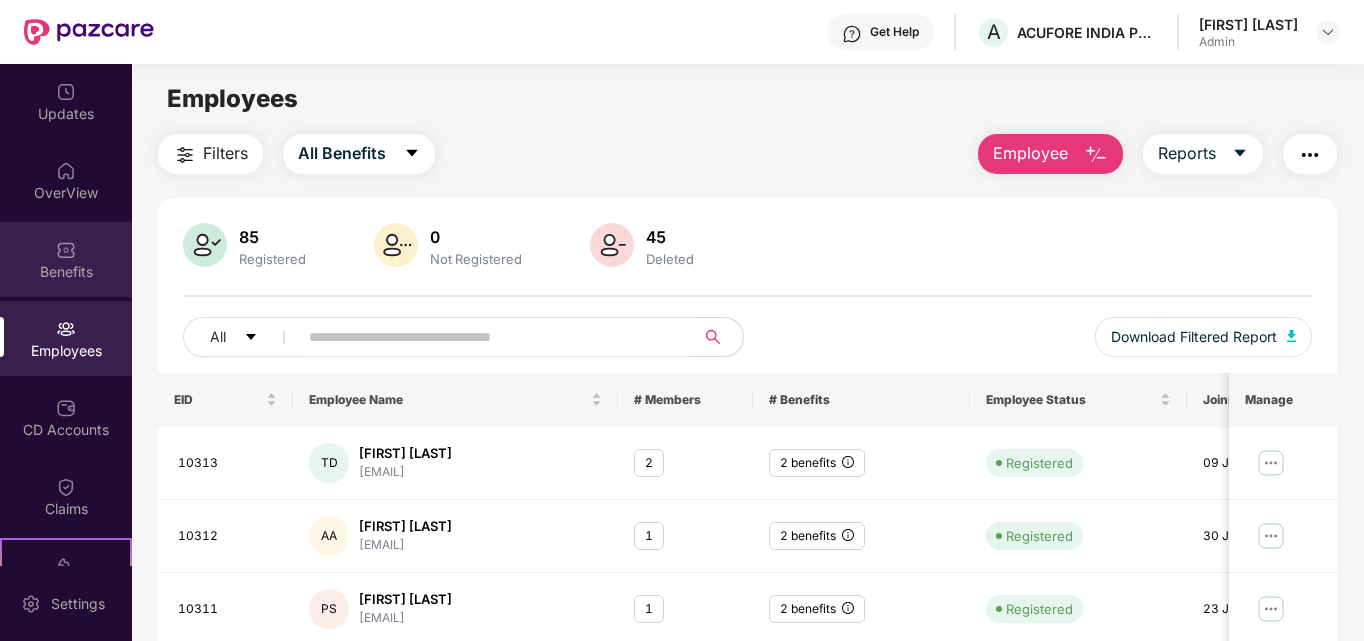click on "Benefits" at bounding box center [66, 272] 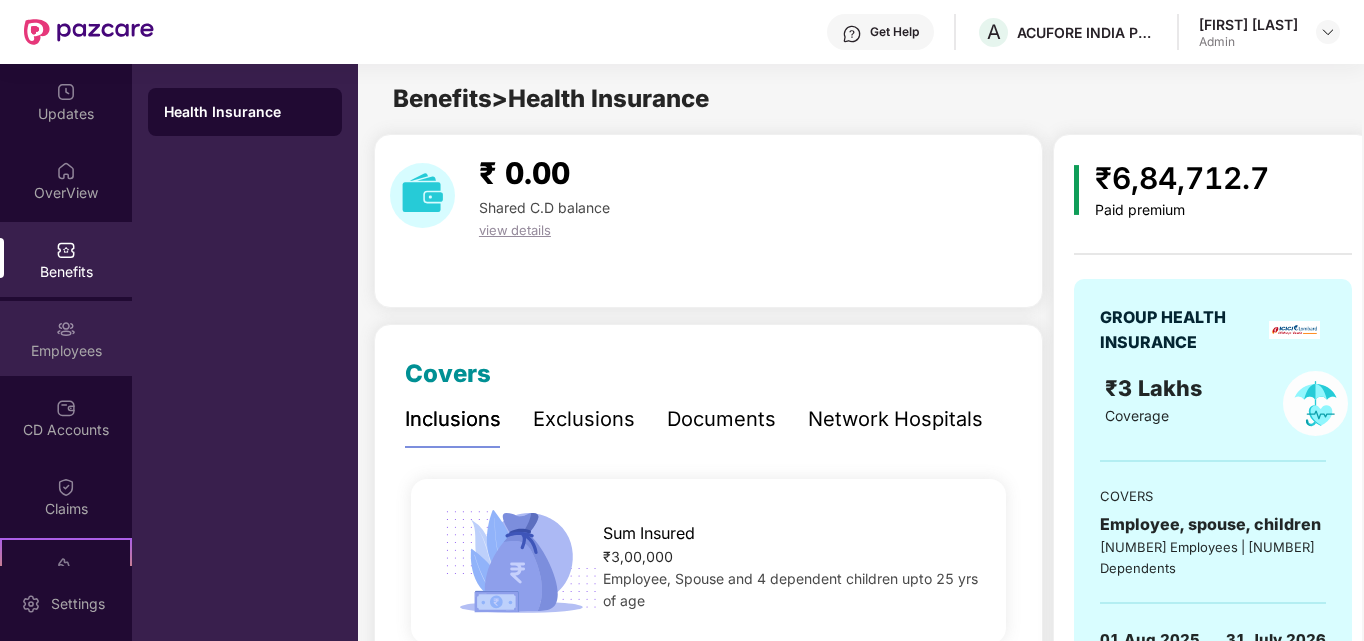 click at bounding box center (66, 329) 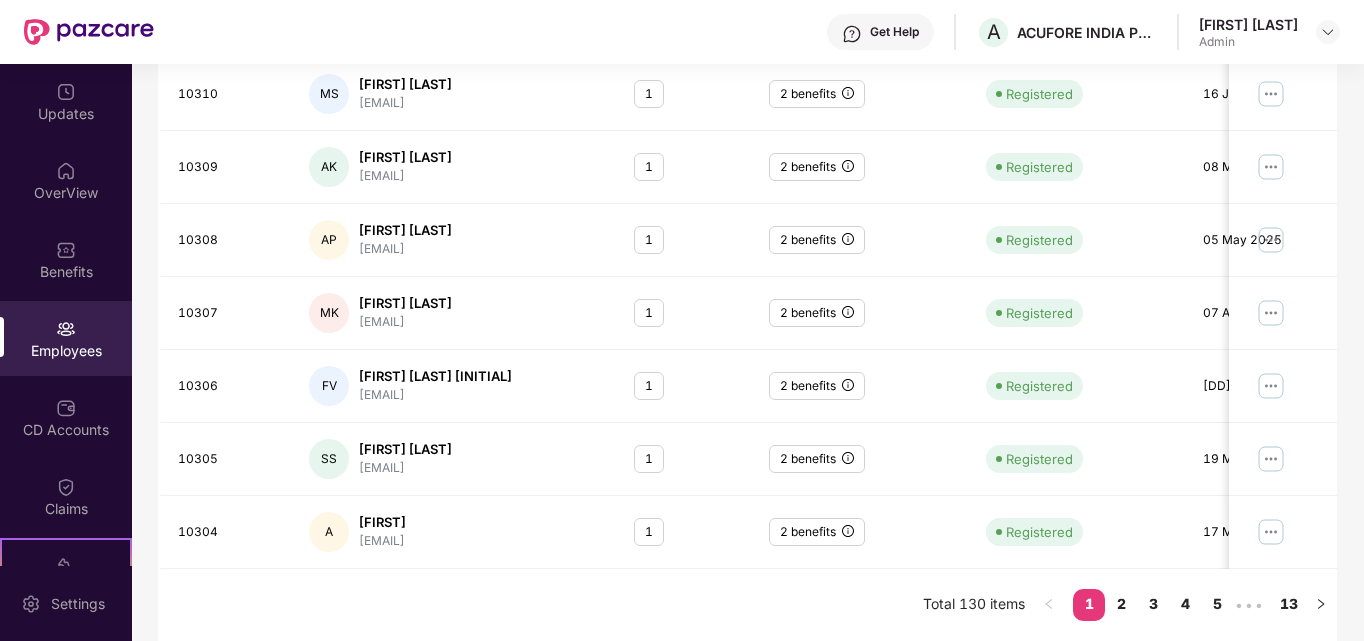 scroll, scrollTop: 0, scrollLeft: 0, axis: both 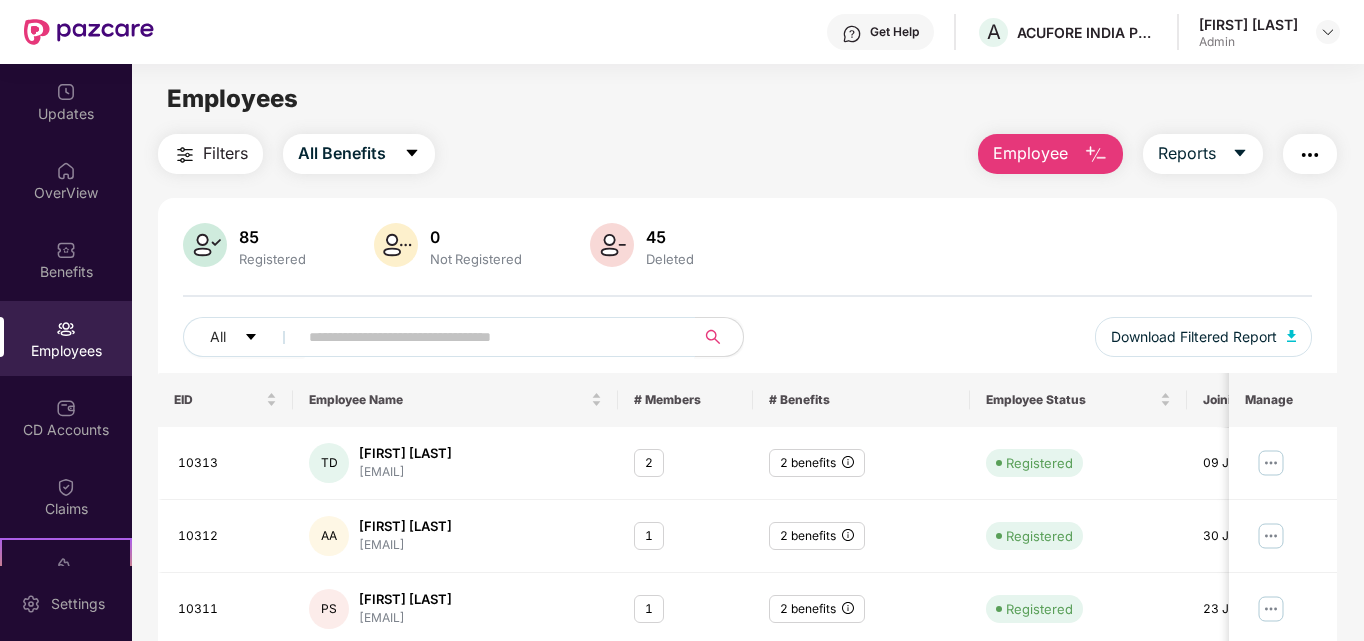 click at bounding box center (488, 337) 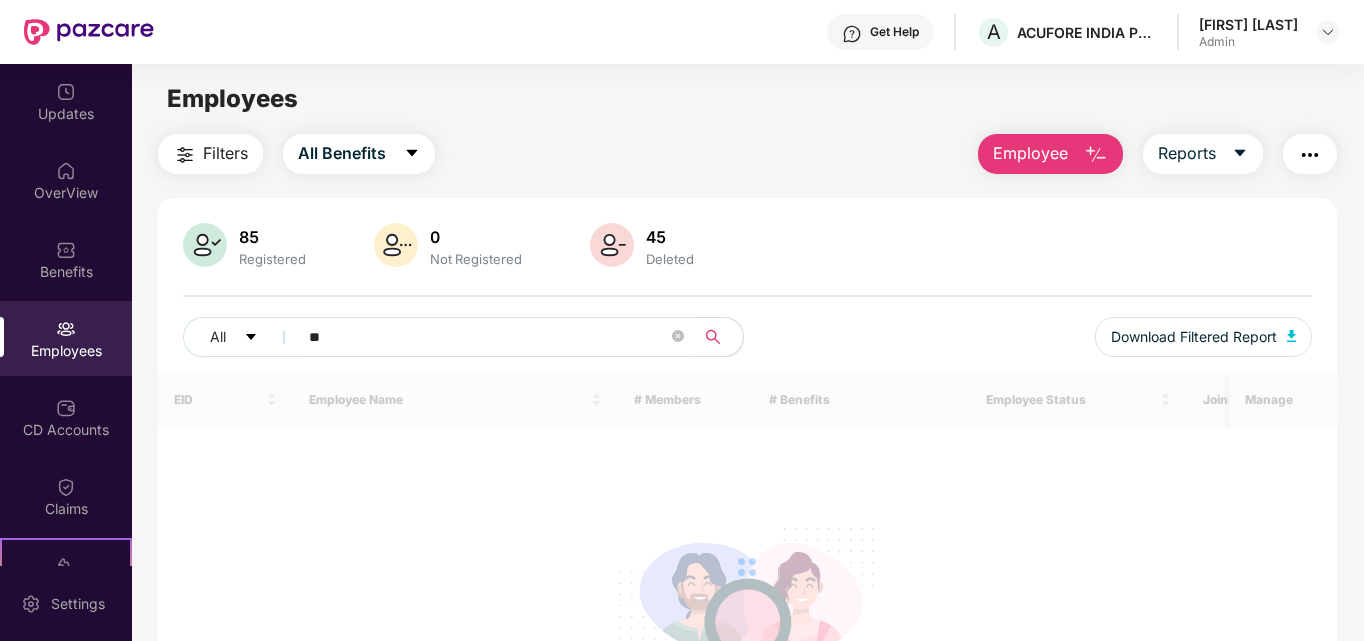type on "*" 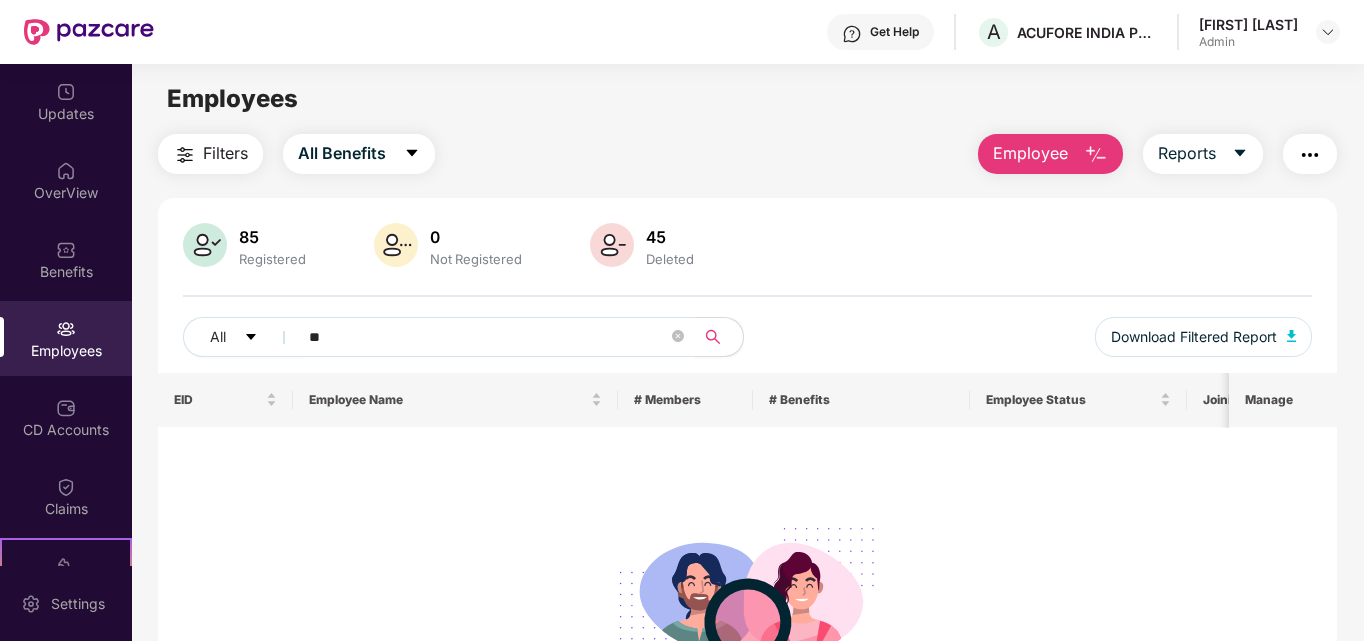 type on "*" 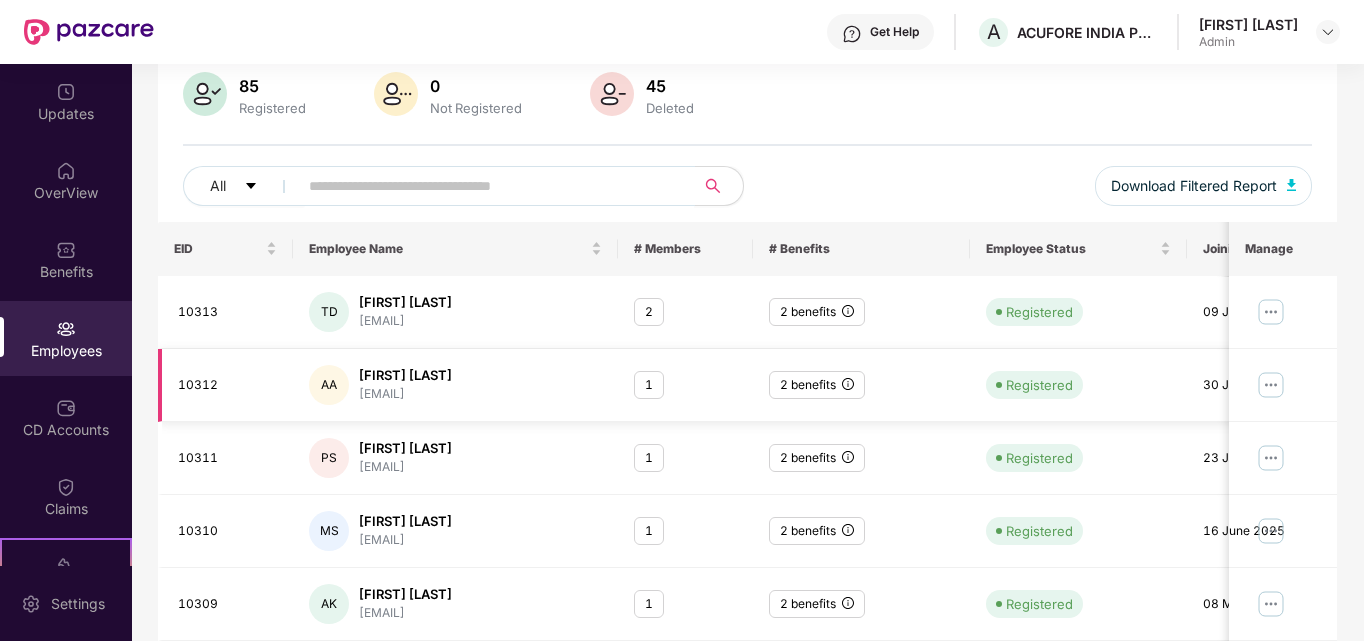 scroll, scrollTop: 200, scrollLeft: 0, axis: vertical 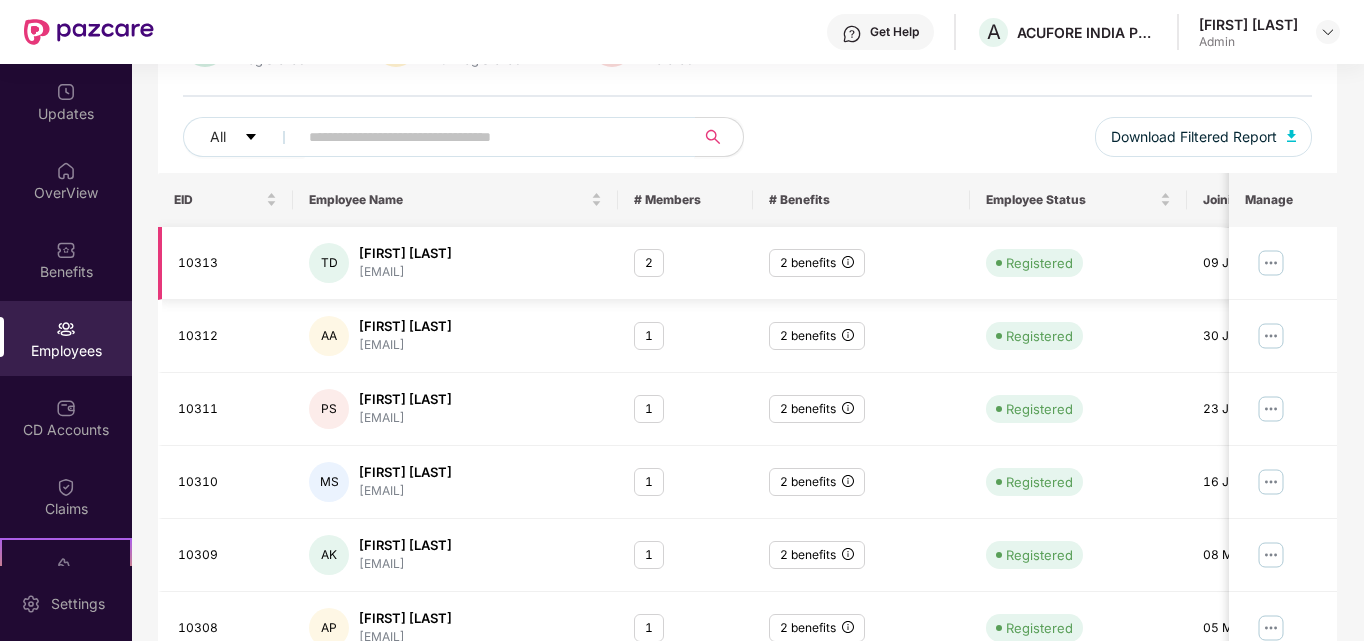 click on "[FIRST] [LAST]" at bounding box center (405, 253) 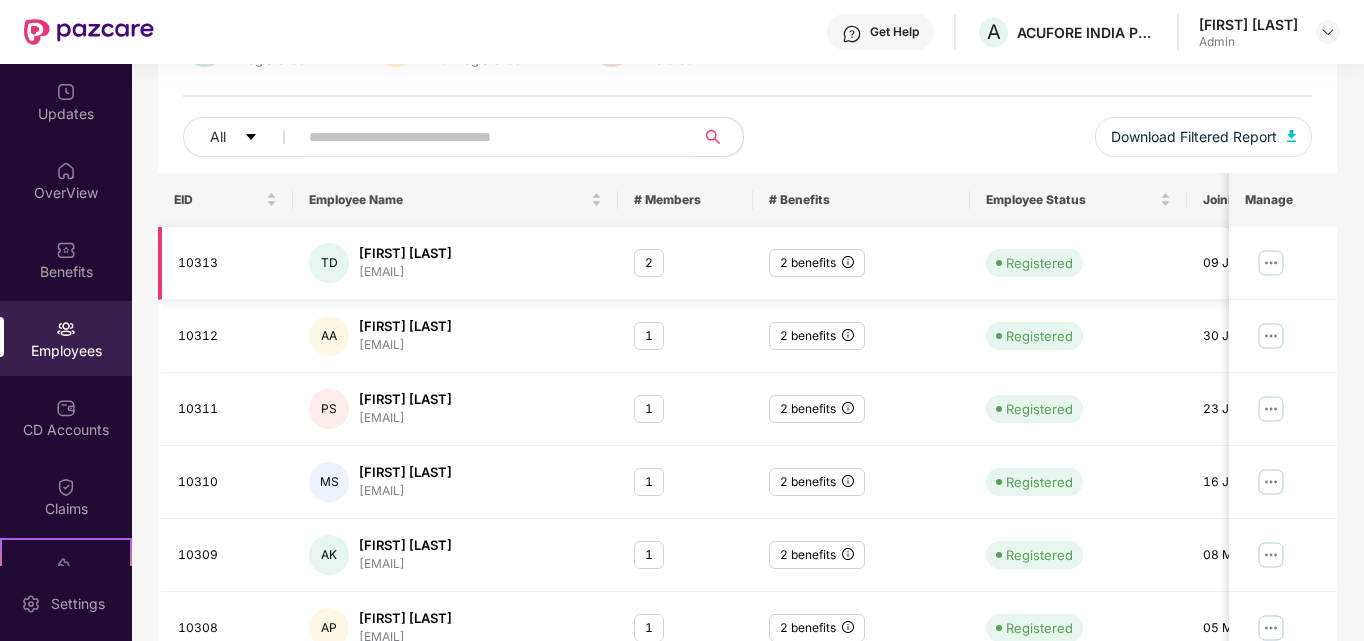 click on "10313" at bounding box center (227, 263) 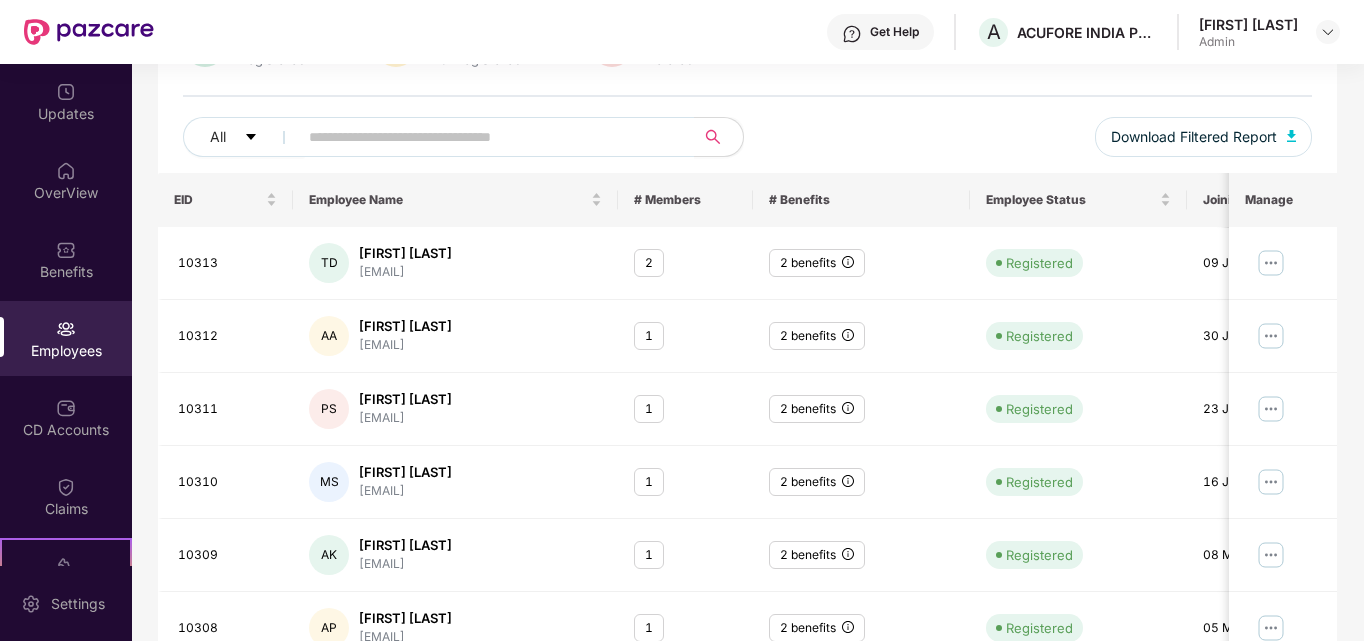 click on "All Download Filtered Report" at bounding box center (748, 145) 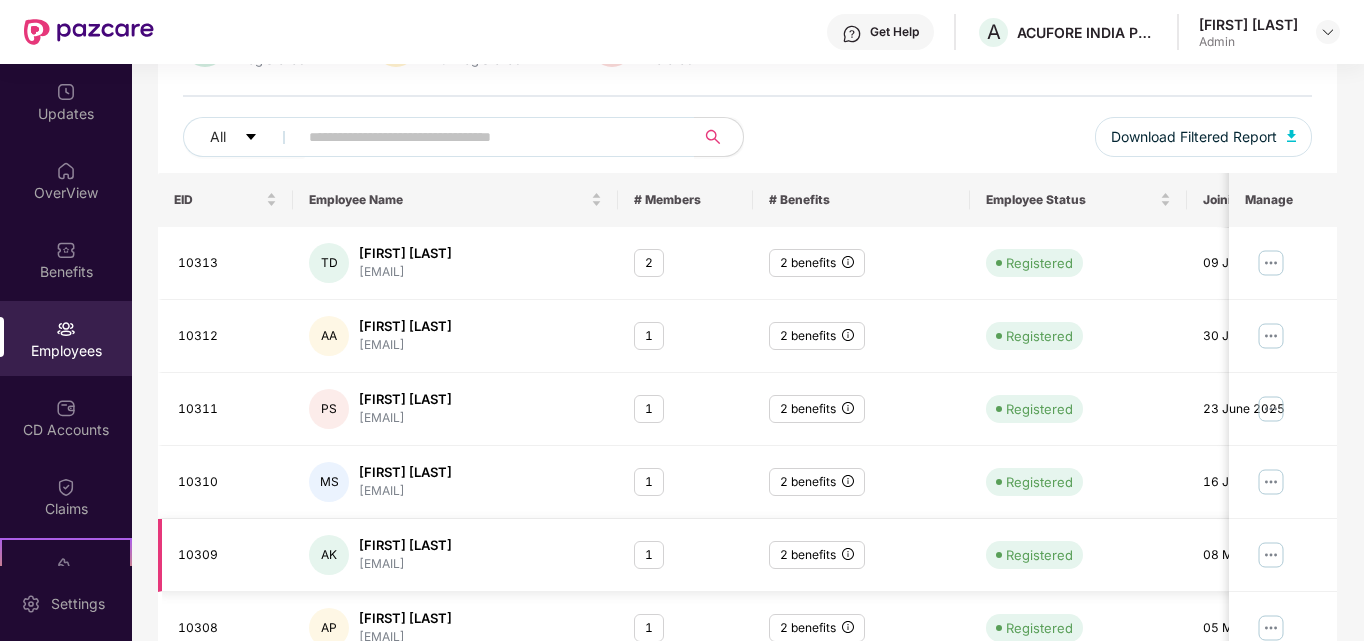 scroll, scrollTop: 100, scrollLeft: 0, axis: vertical 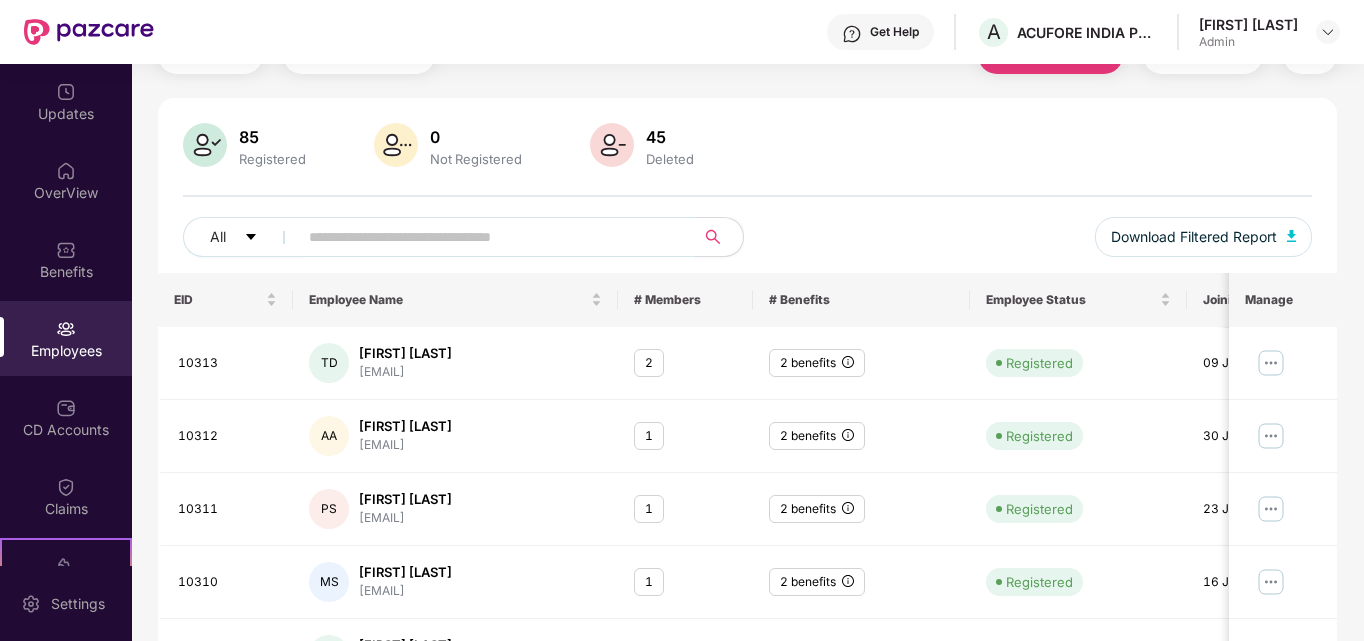 click at bounding box center (488, 237) 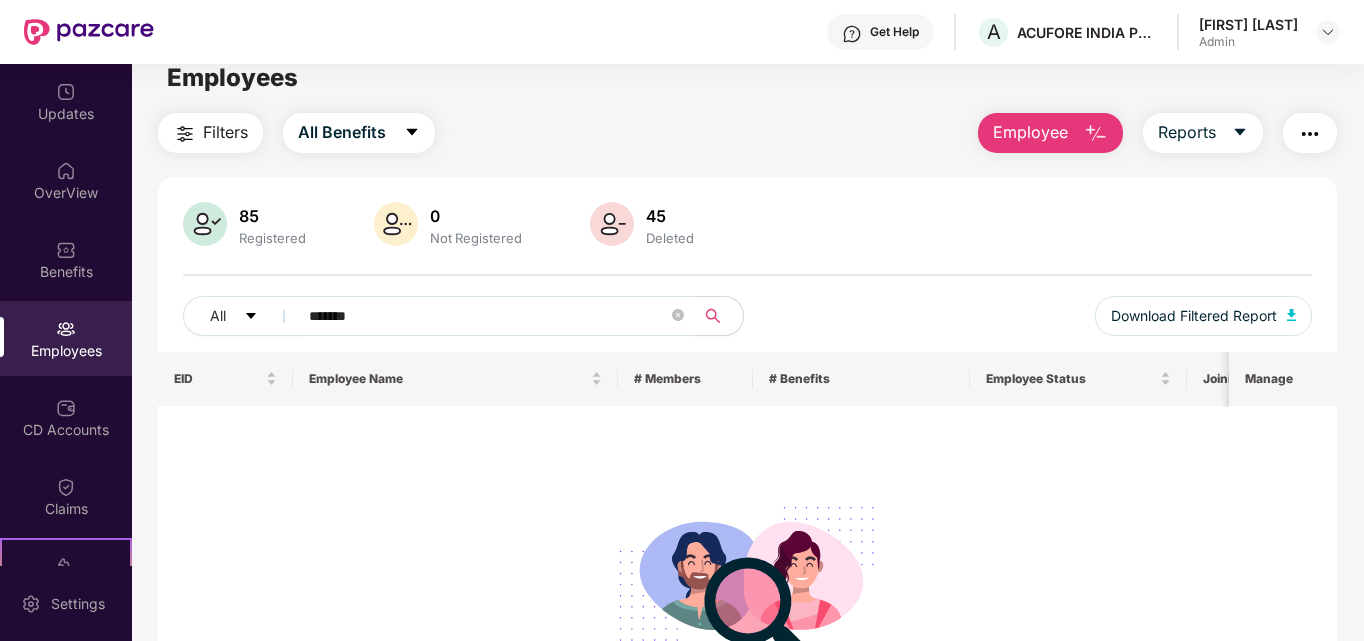 scroll, scrollTop: 0, scrollLeft: 0, axis: both 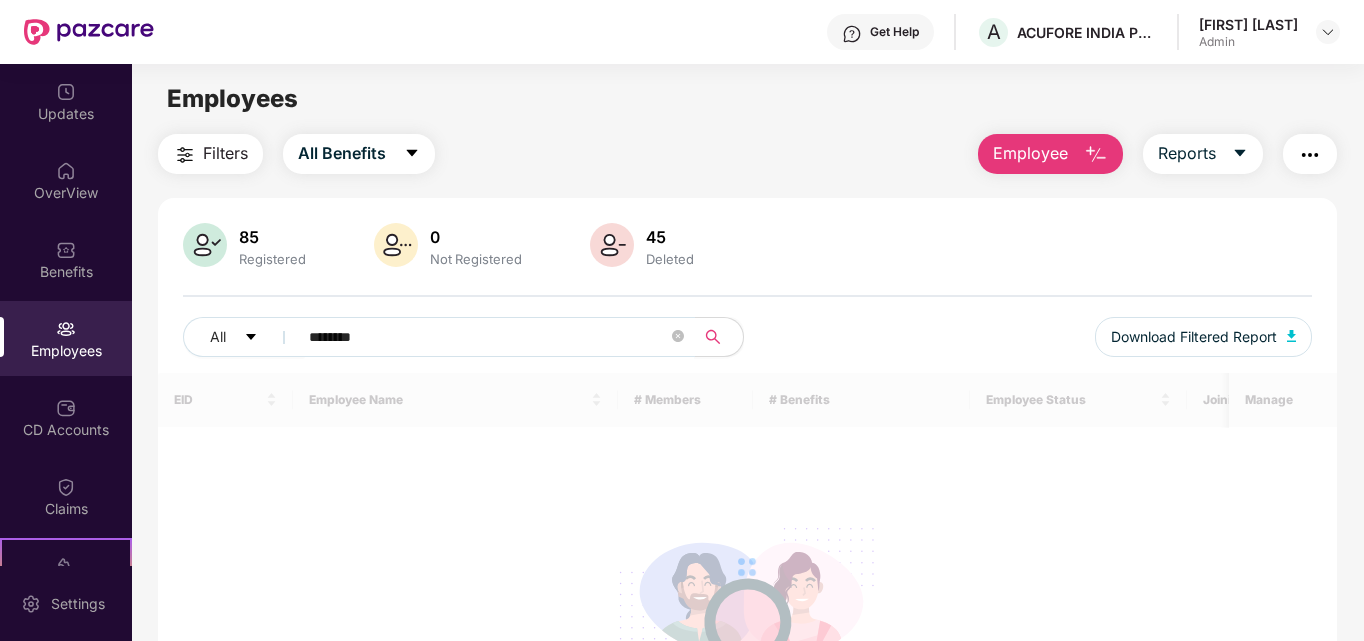 type on "*********" 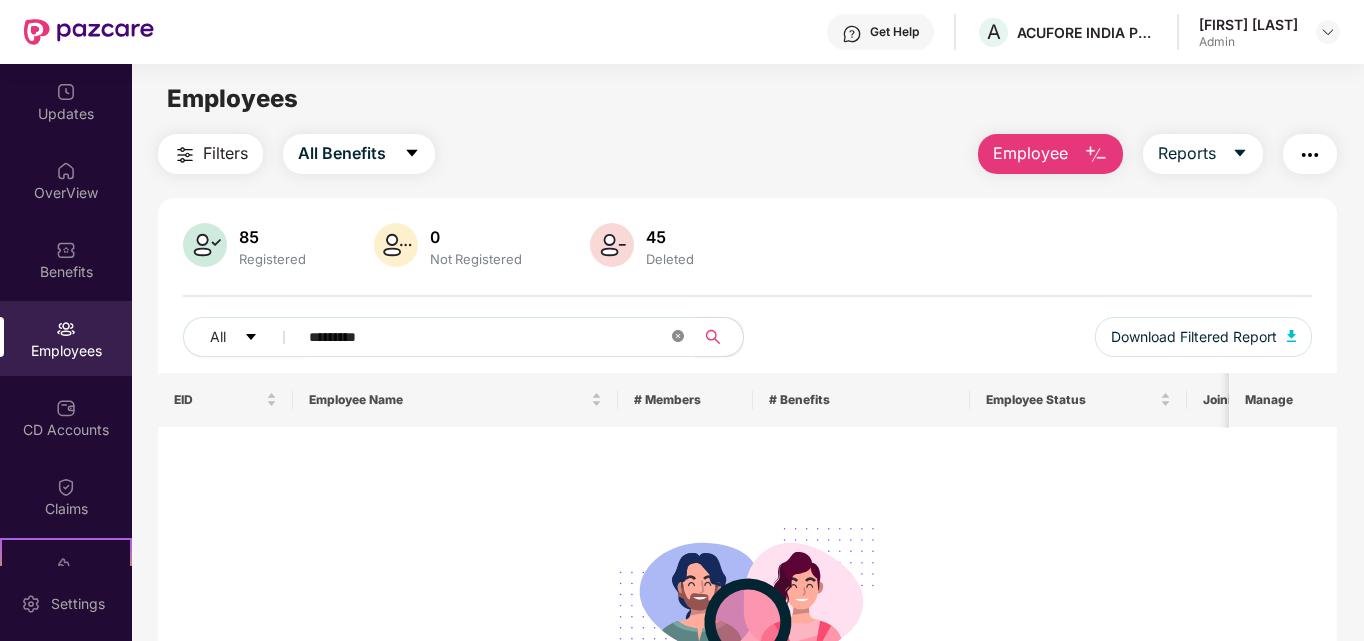 click at bounding box center [678, 337] 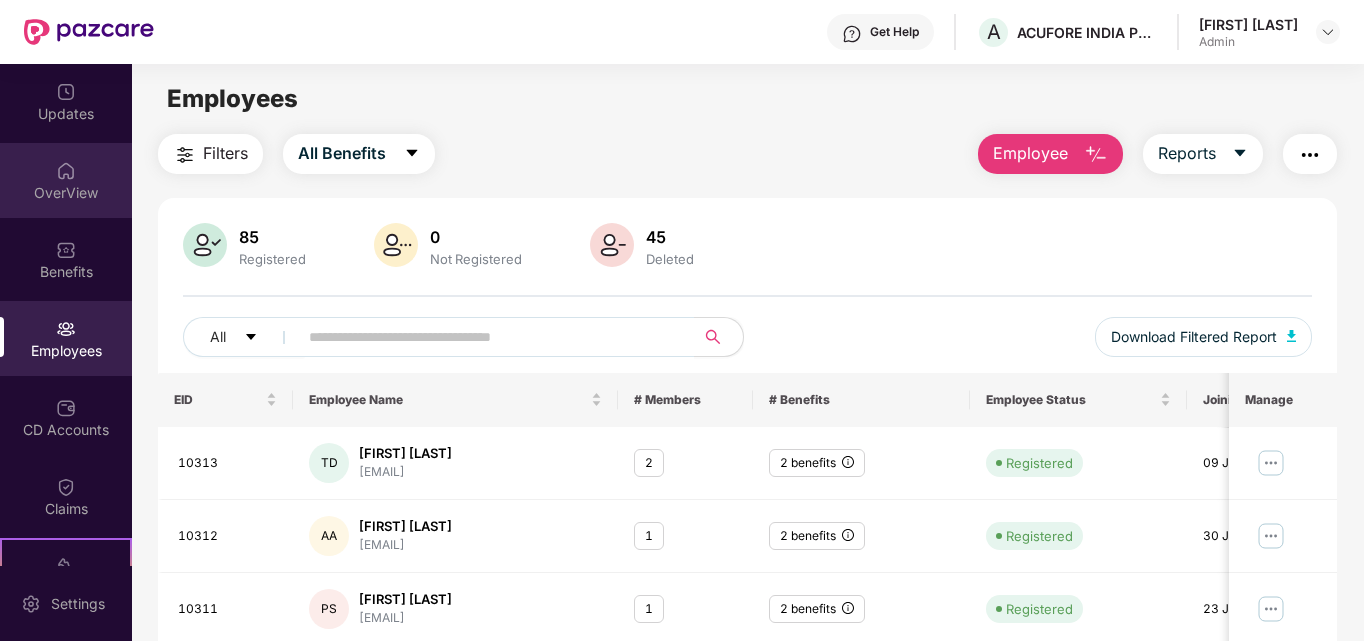 click on "OverView" at bounding box center (66, 193) 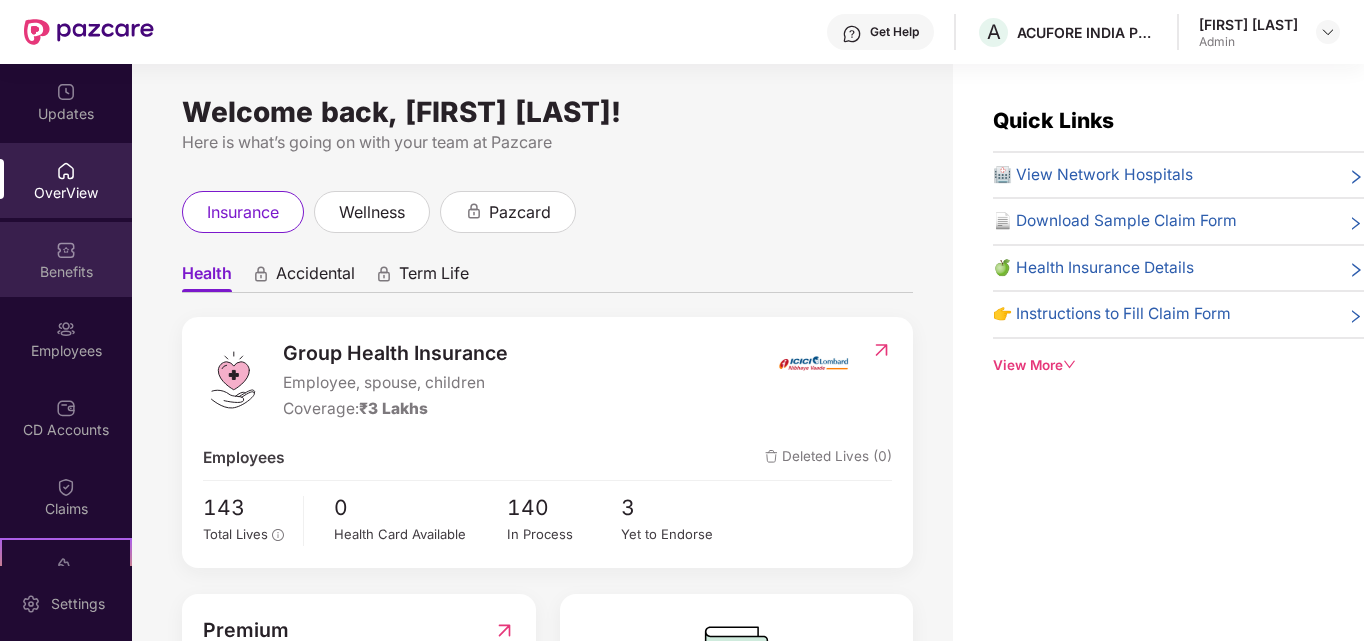 click on "Benefits" at bounding box center [66, 259] 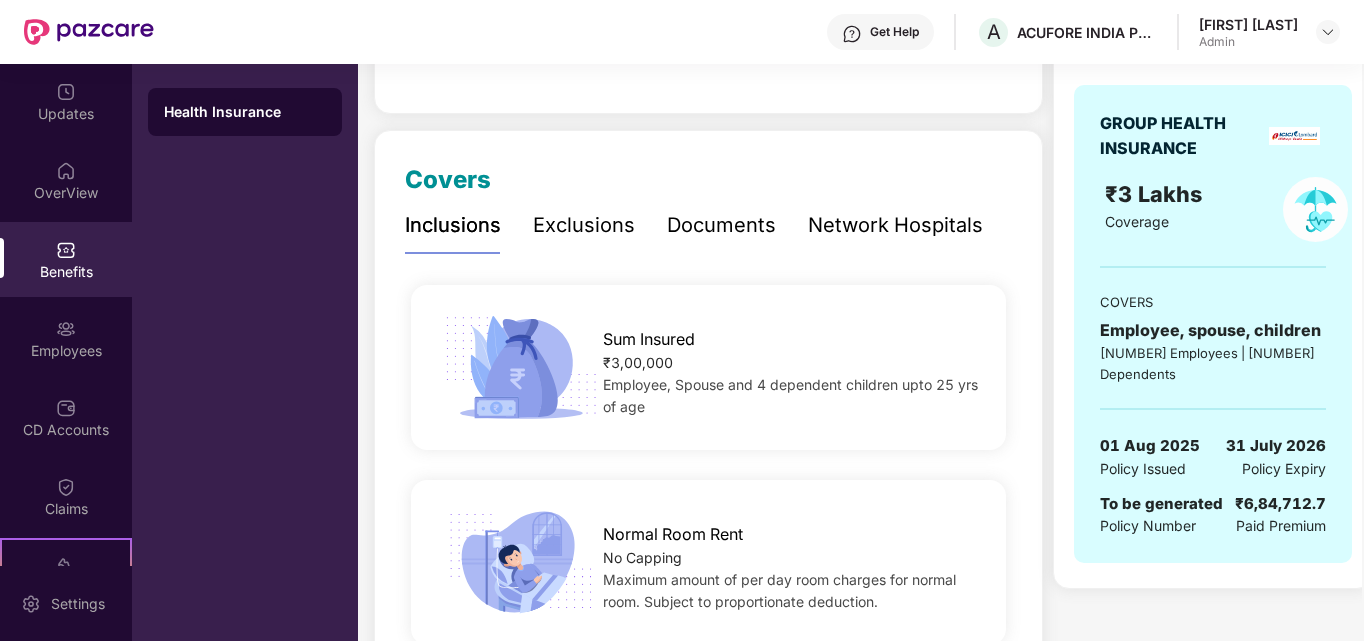 scroll, scrollTop: 200, scrollLeft: 0, axis: vertical 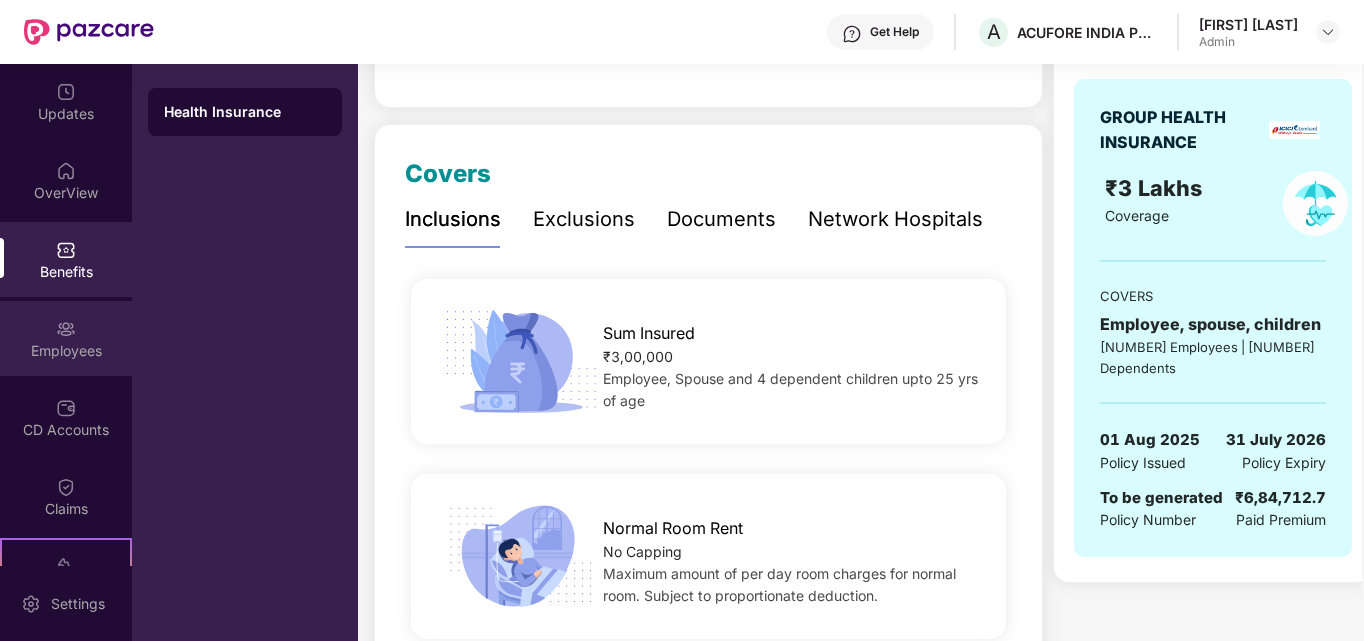 click on "Employees" at bounding box center [66, 338] 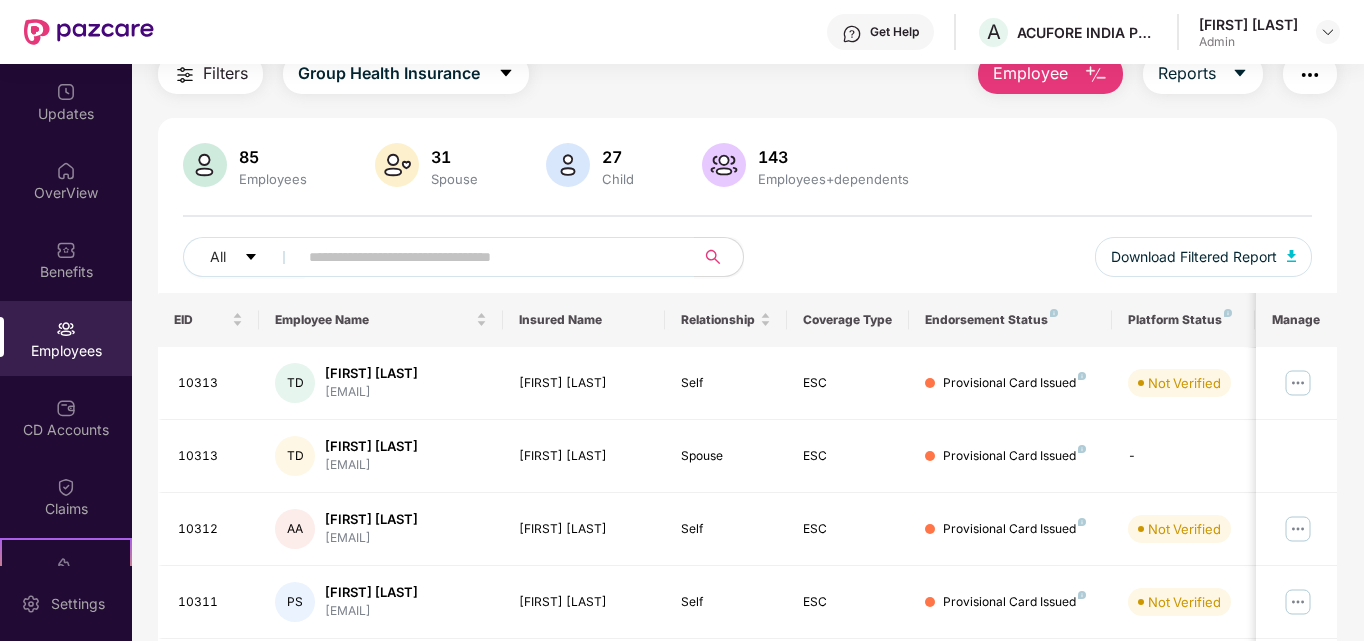 scroll, scrollTop: 0, scrollLeft: 0, axis: both 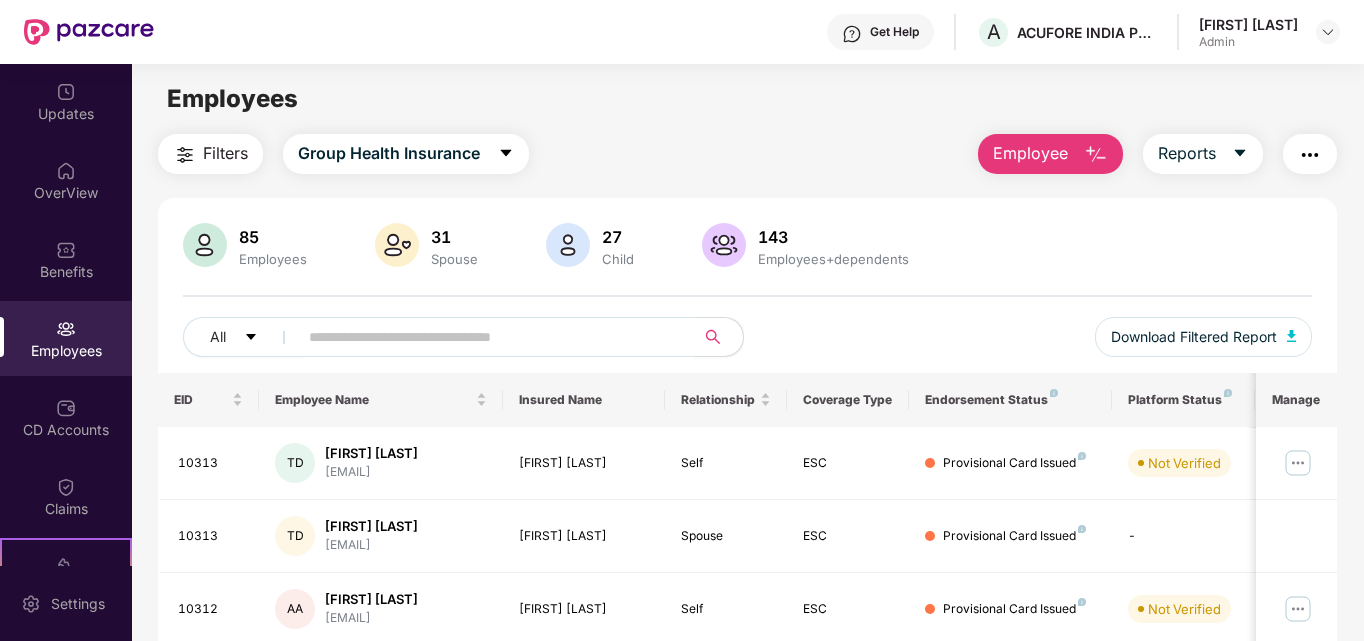 click at bounding box center (488, 337) 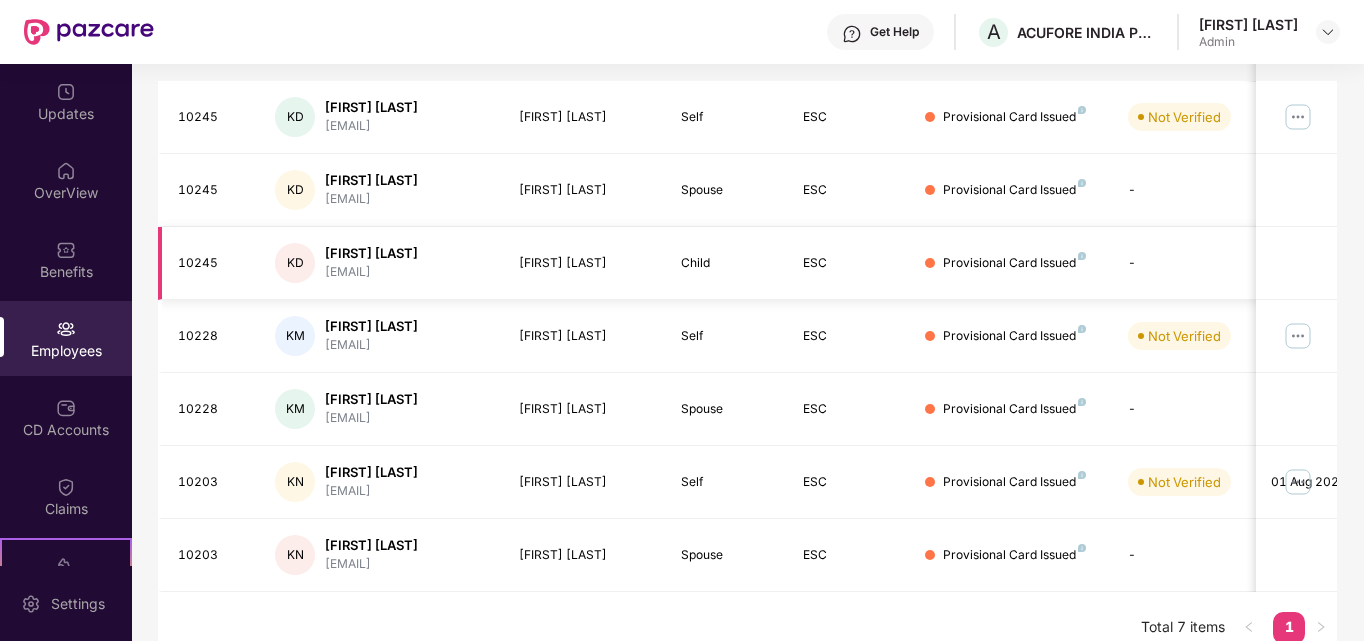 scroll, scrollTop: 369, scrollLeft: 0, axis: vertical 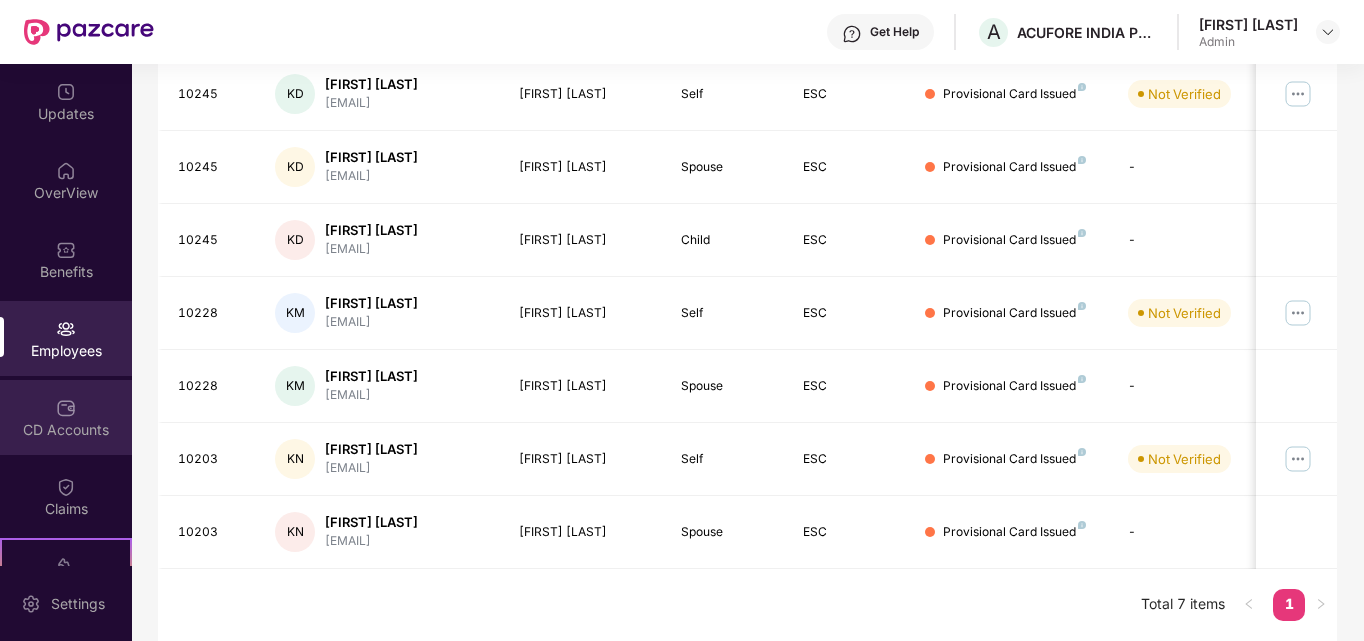 type on "*******" 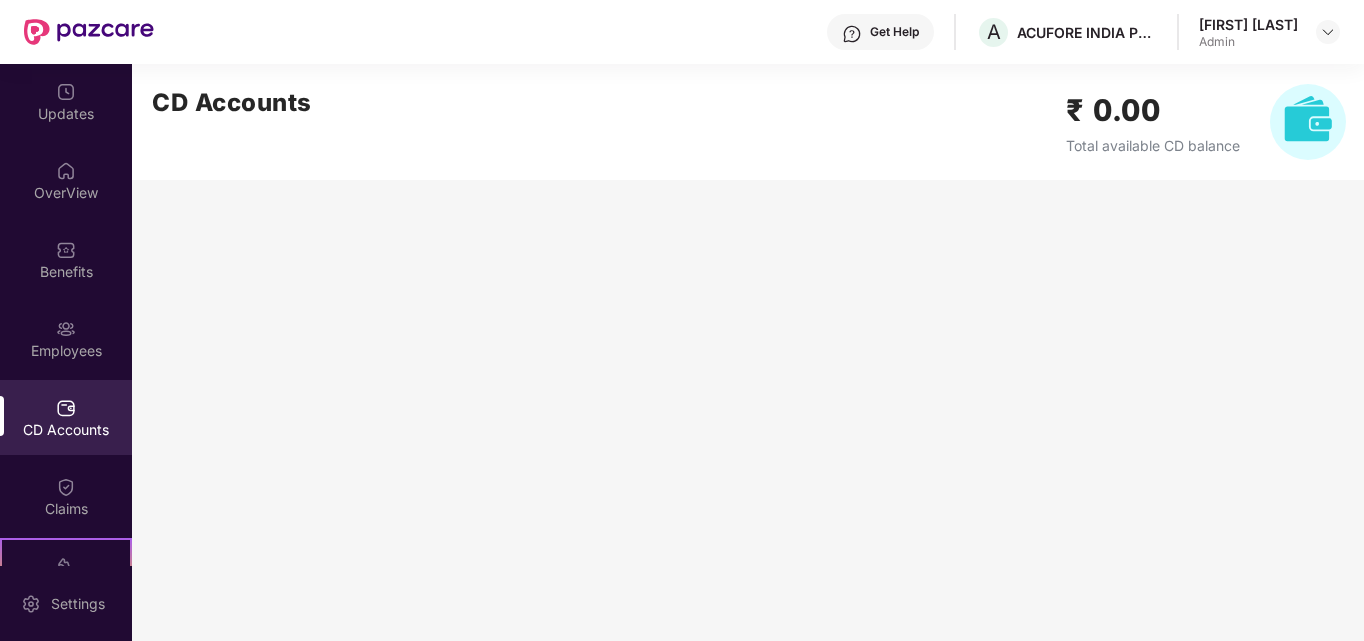 scroll, scrollTop: 0, scrollLeft: 0, axis: both 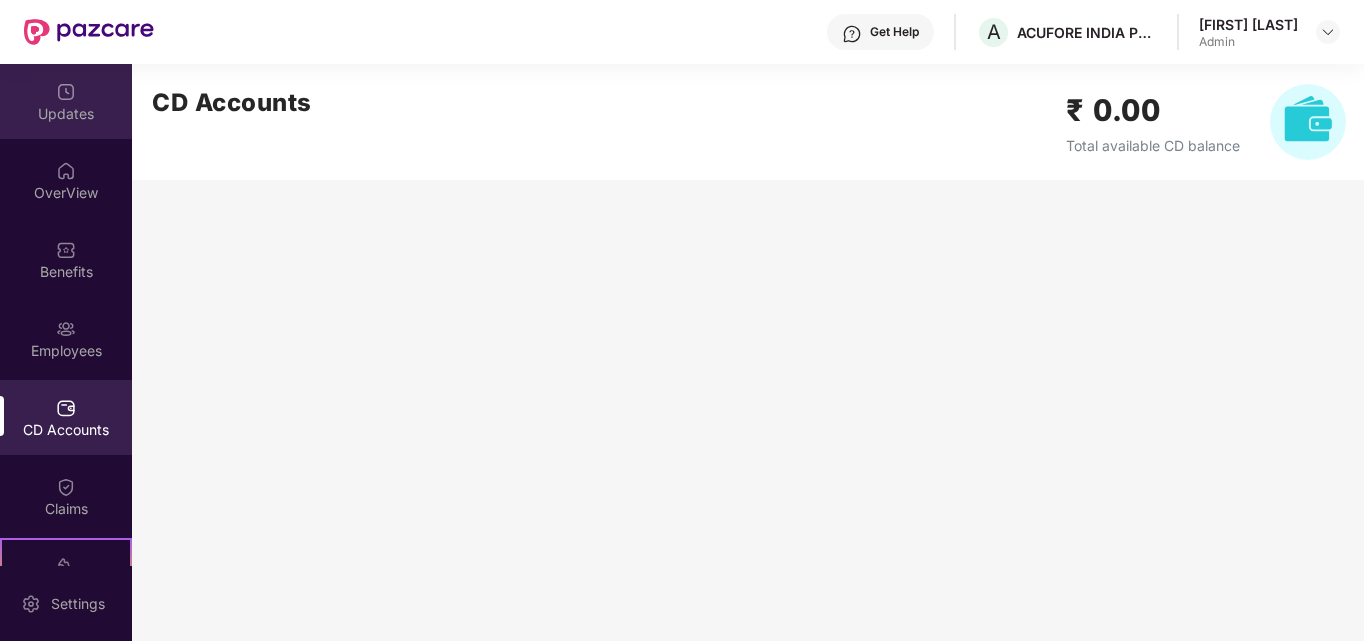 click on "Updates" at bounding box center [66, 114] 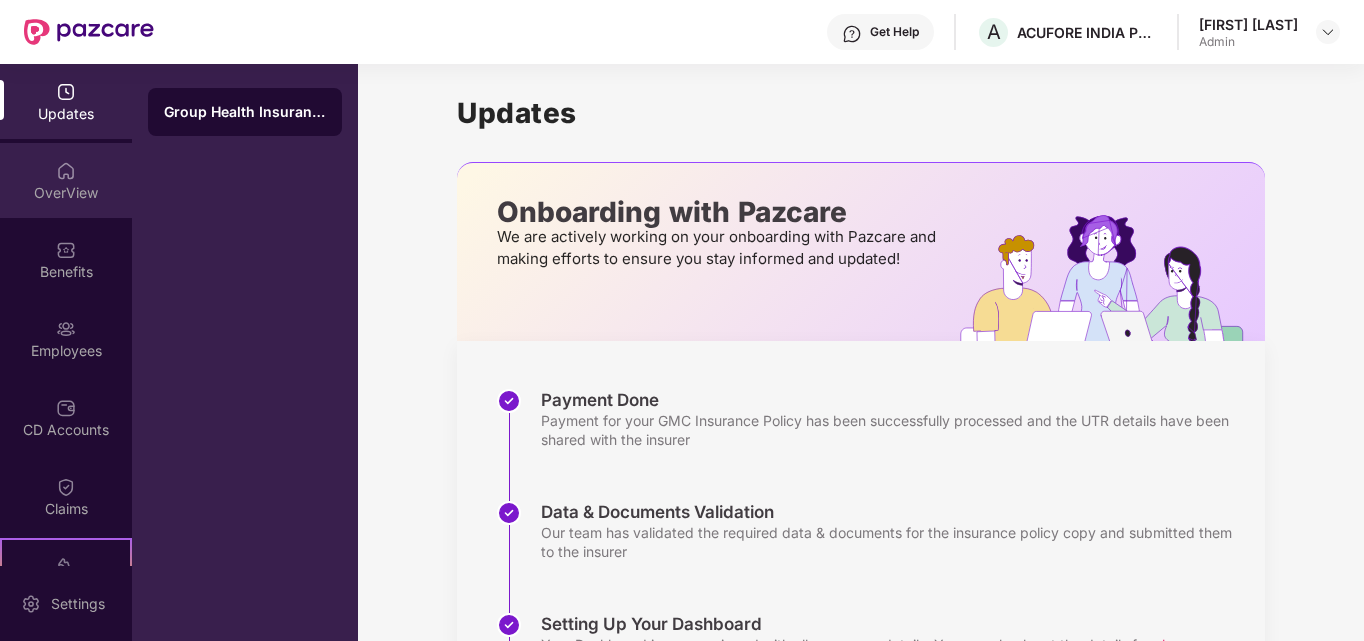 click at bounding box center (66, 171) 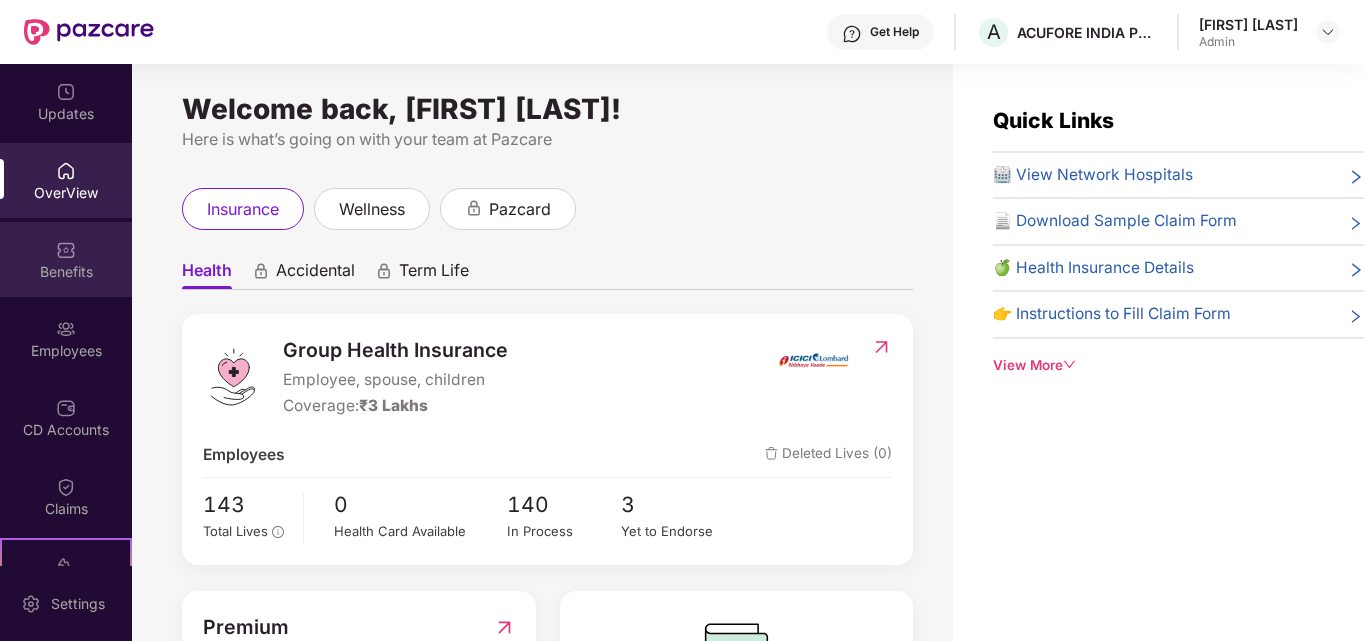scroll, scrollTop: 0, scrollLeft: 0, axis: both 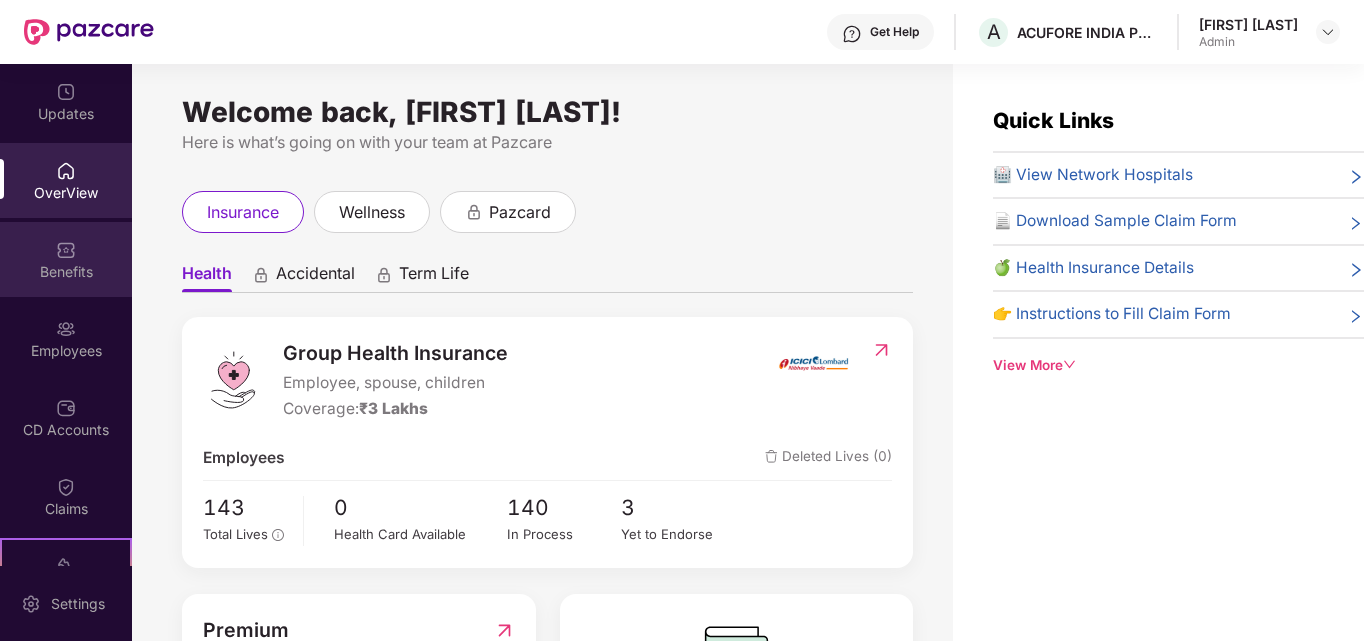 click at bounding box center (66, 250) 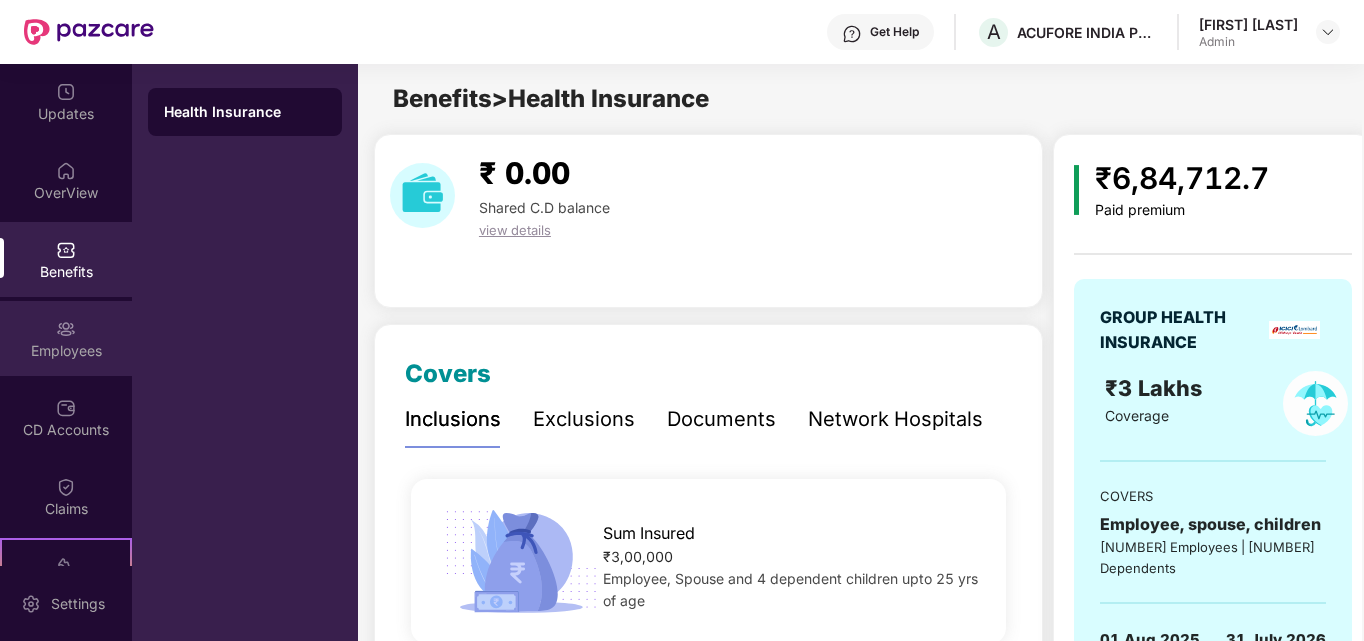 click on "Employees" at bounding box center [66, 351] 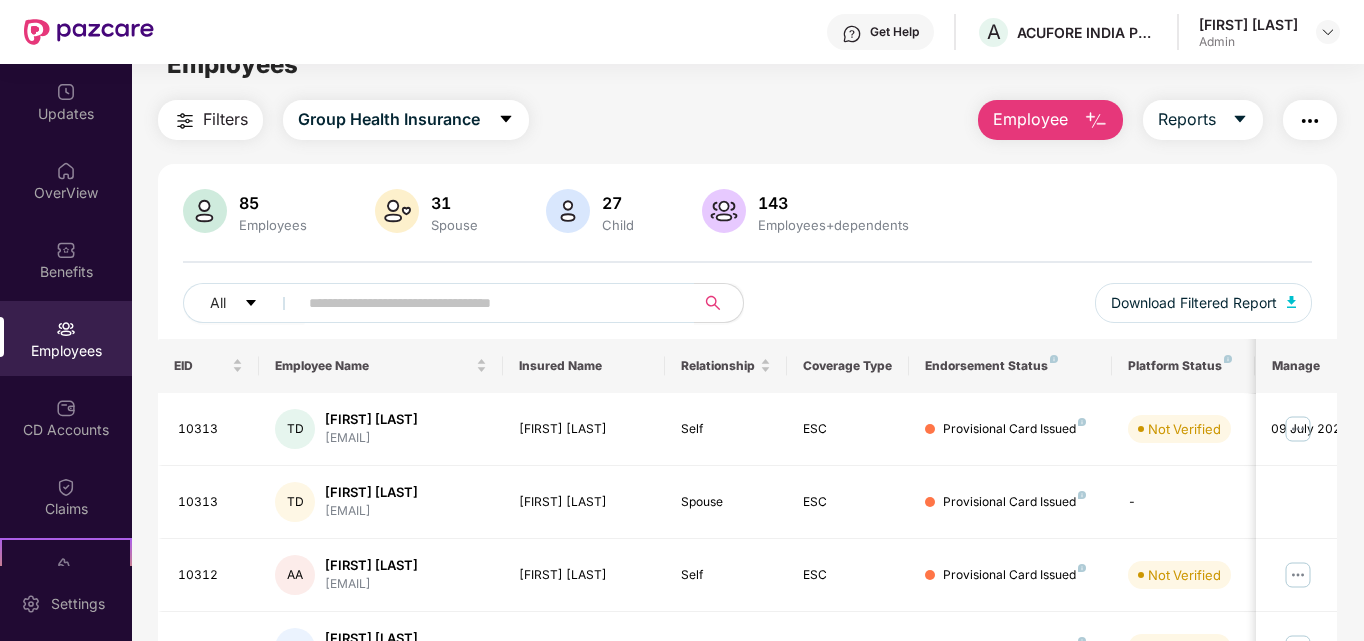 scroll, scrollTop: 0, scrollLeft: 0, axis: both 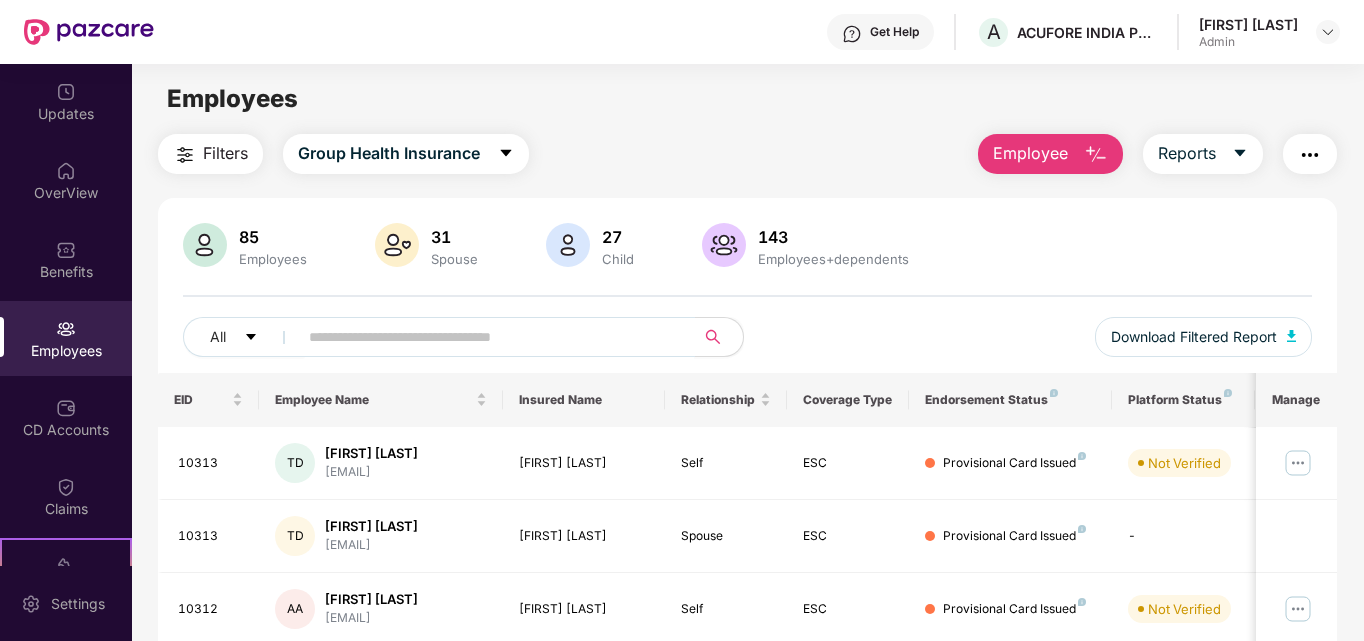 click at bounding box center (488, 337) 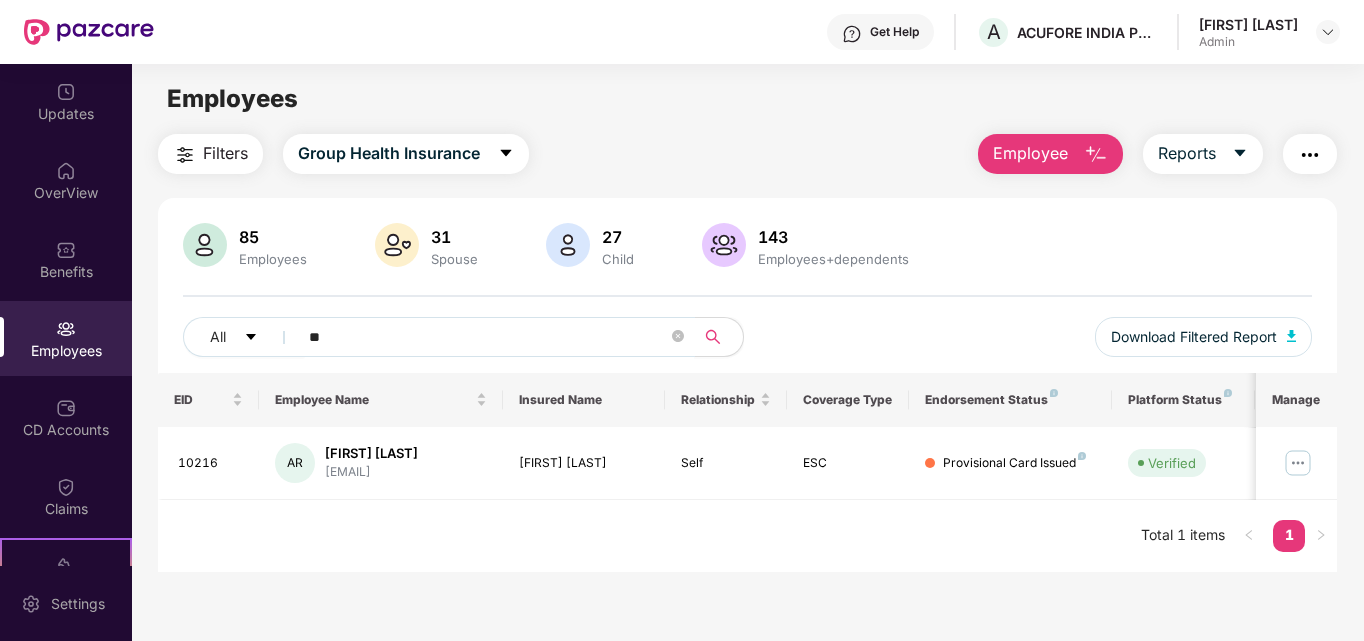 type on "*" 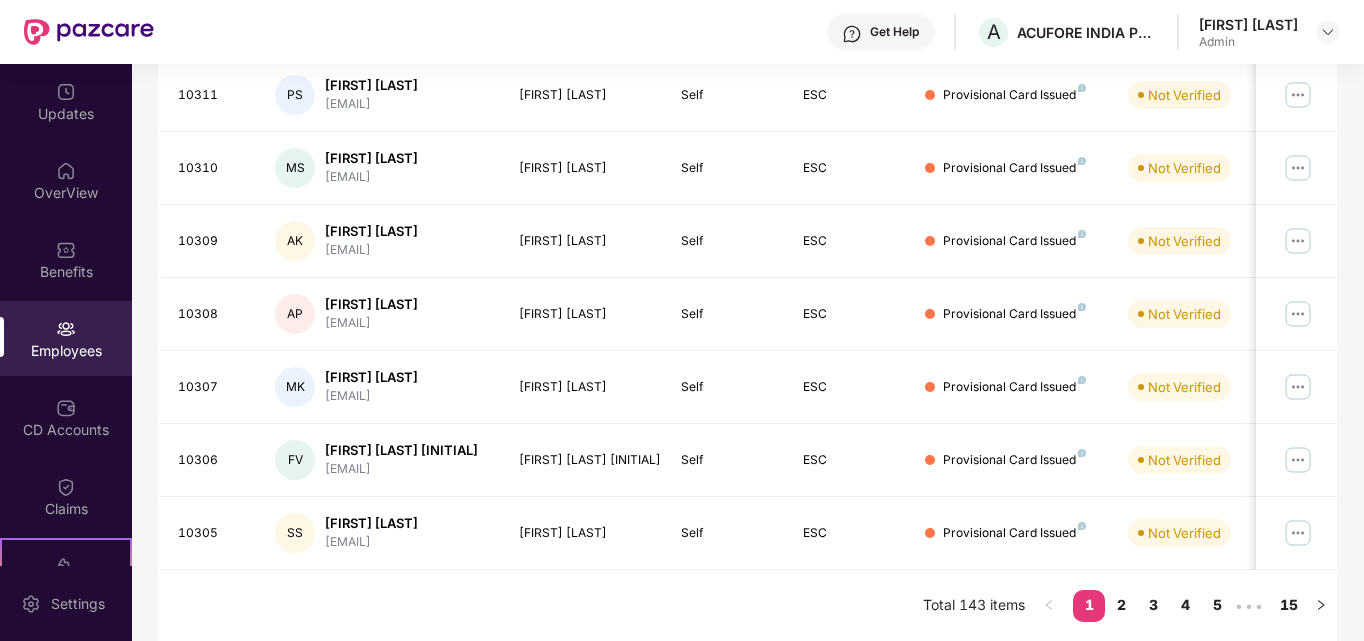scroll, scrollTop: 605, scrollLeft: 0, axis: vertical 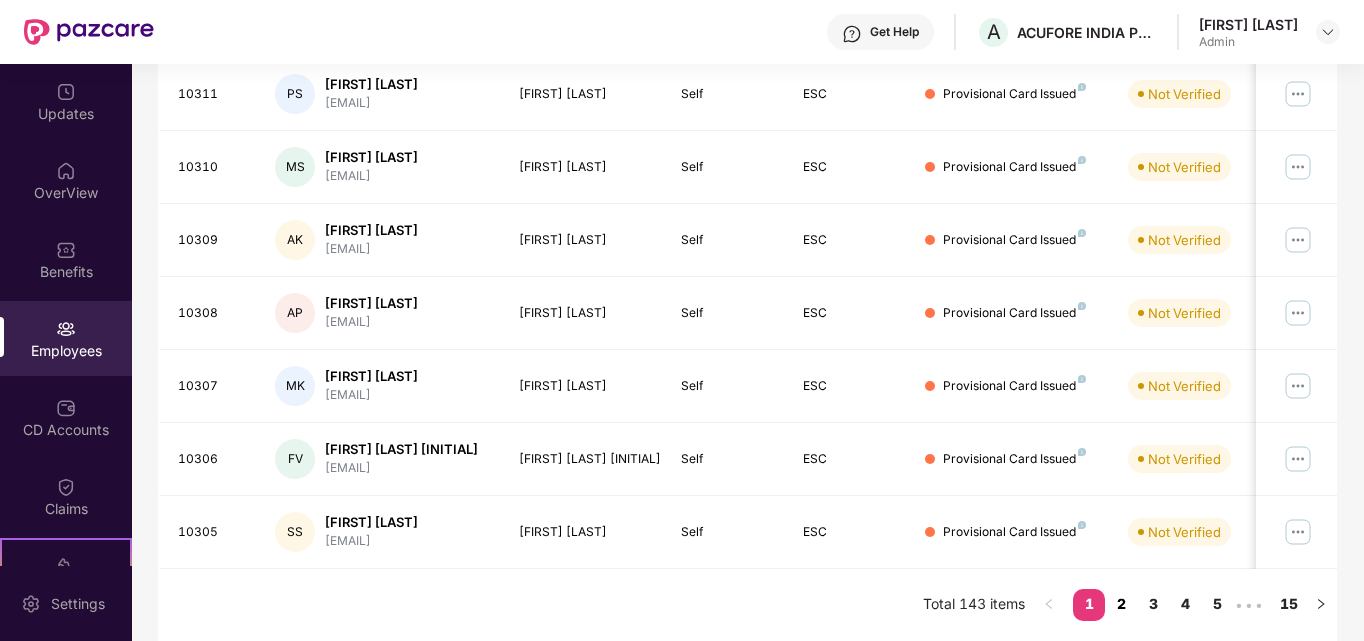 click on "2" at bounding box center [1121, 604] 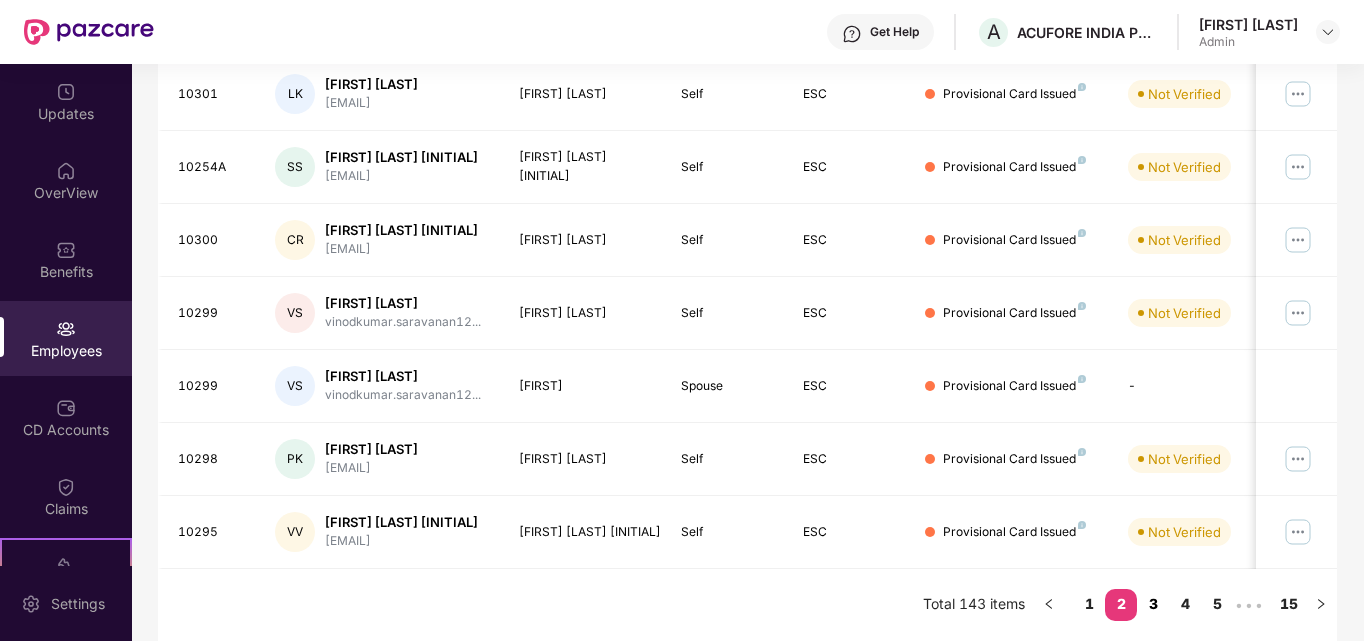 click on "3" at bounding box center [1153, 604] 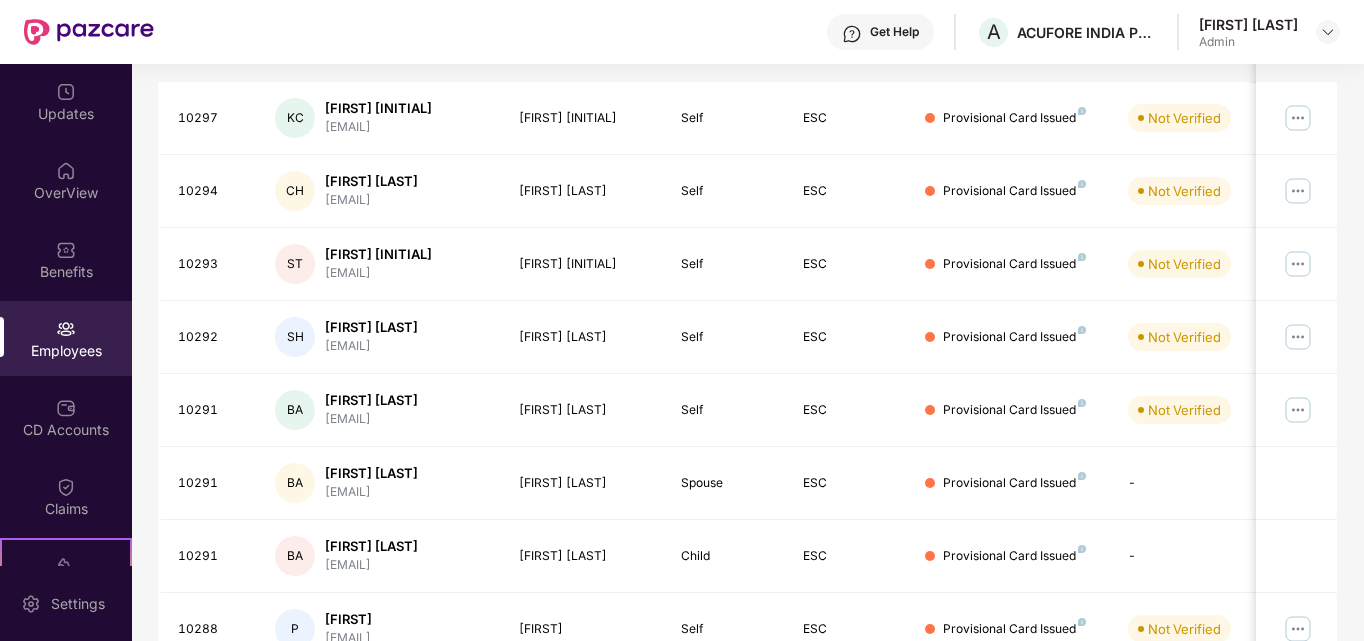 scroll, scrollTop: 600, scrollLeft: 0, axis: vertical 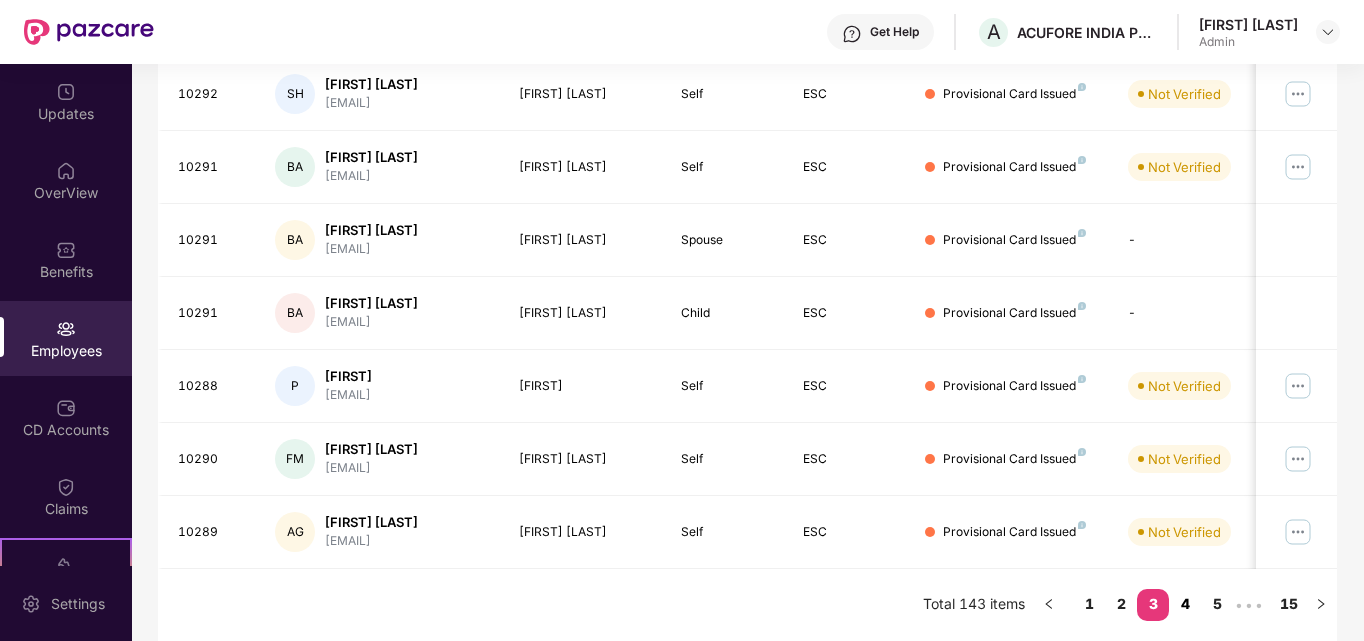 click on "4" at bounding box center [1185, 604] 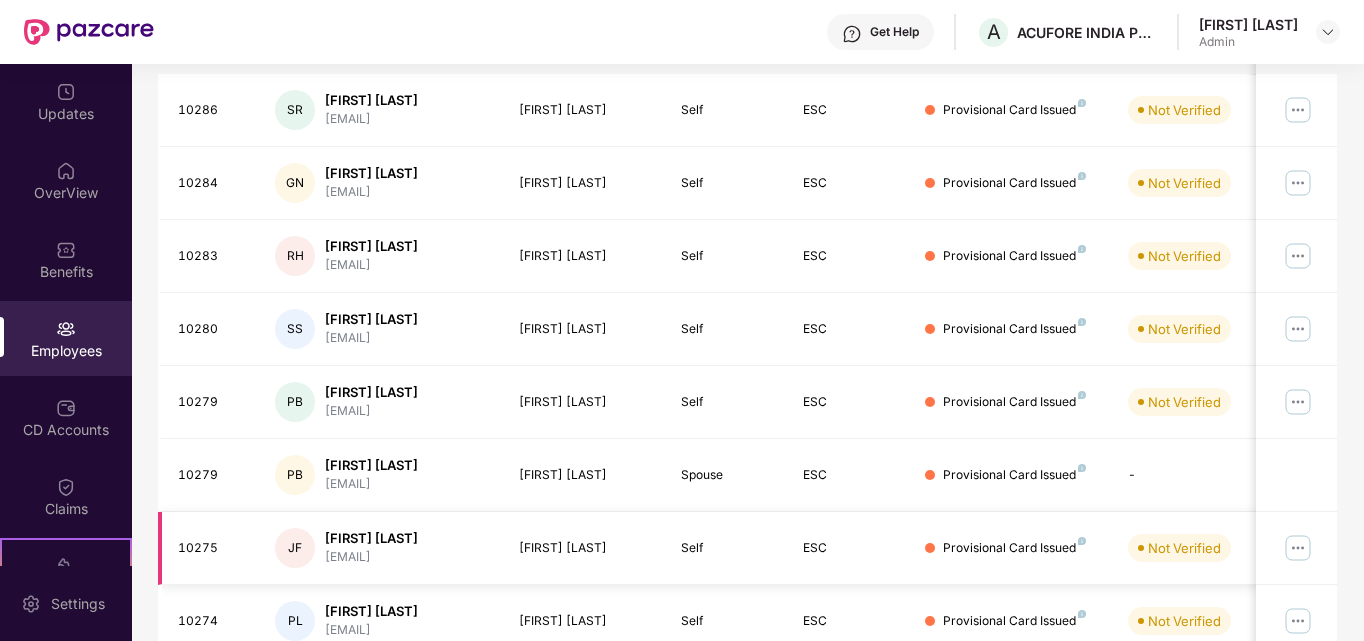 scroll, scrollTop: 0, scrollLeft: 0, axis: both 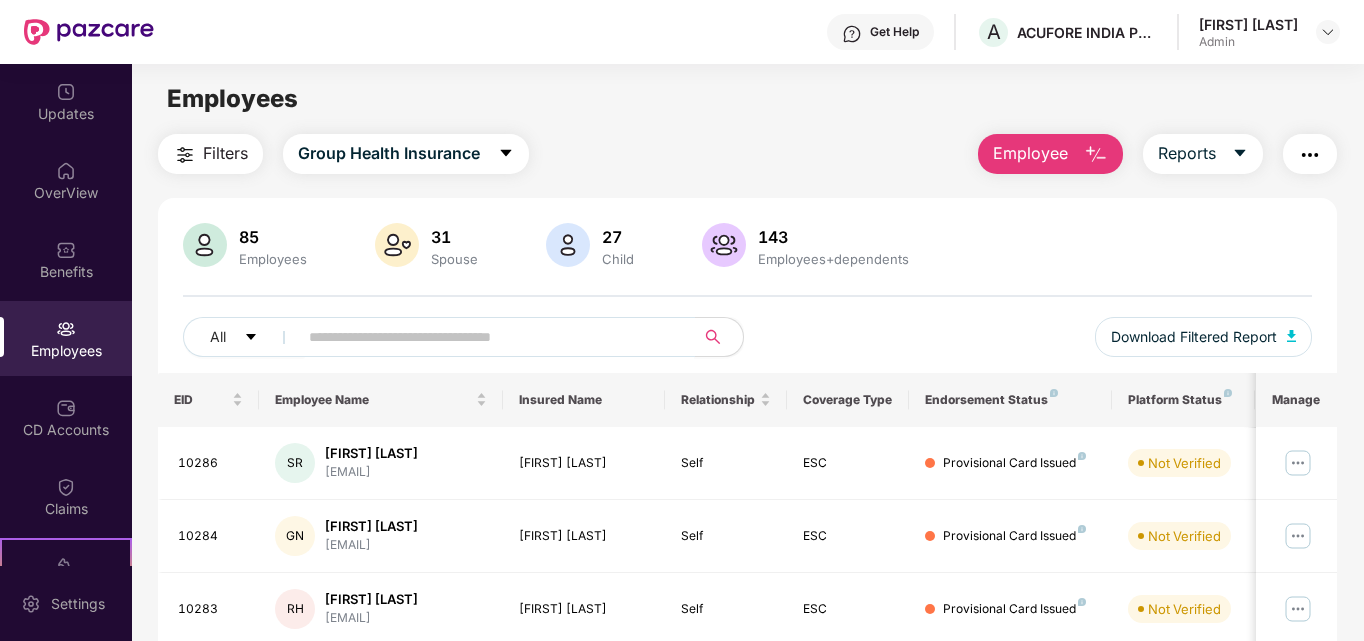 click at bounding box center [488, 337] 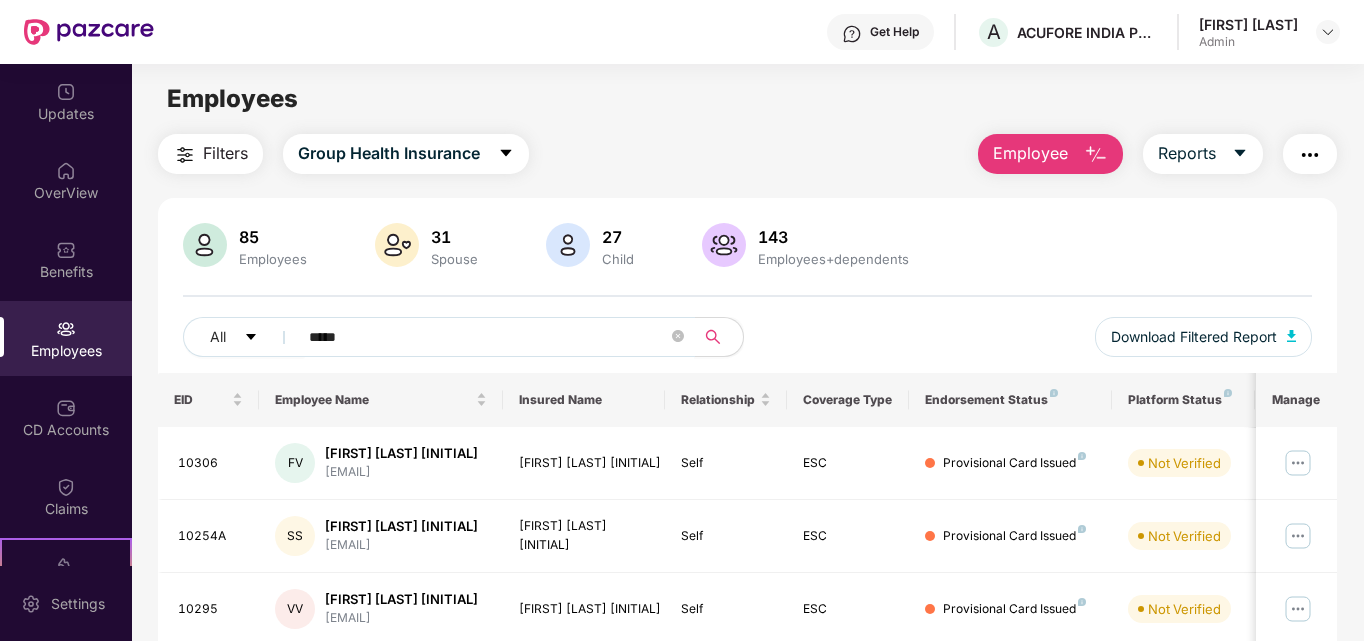 type on "******" 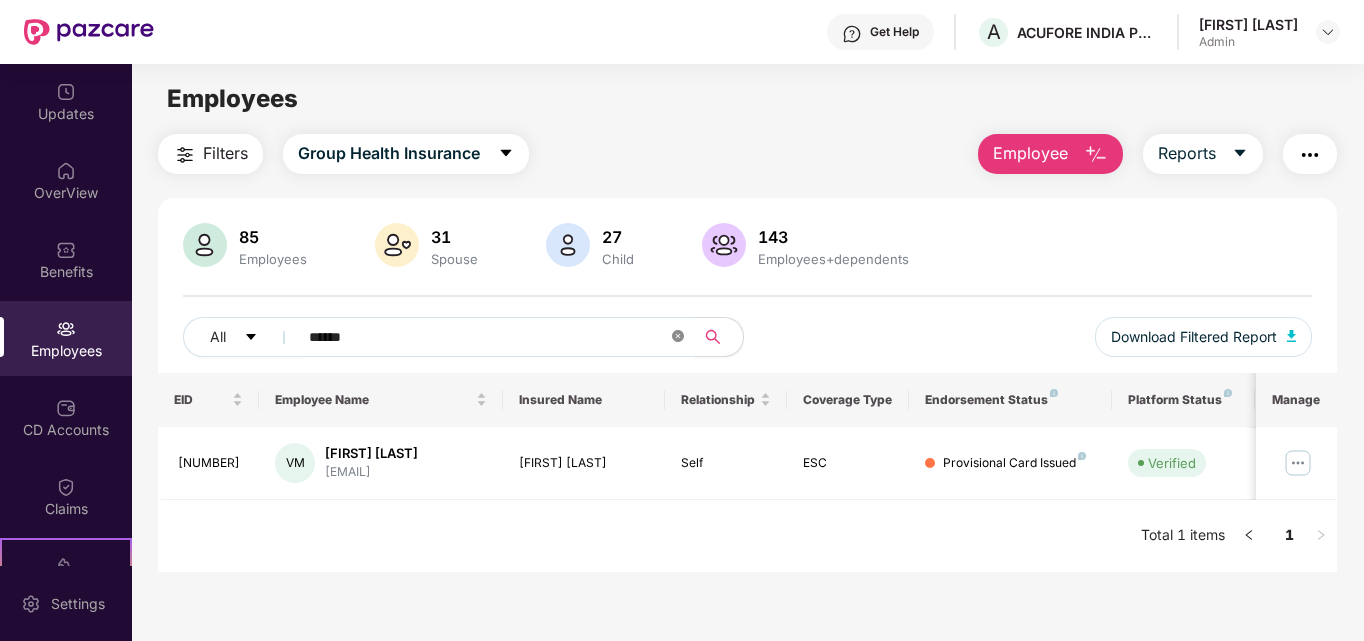 click 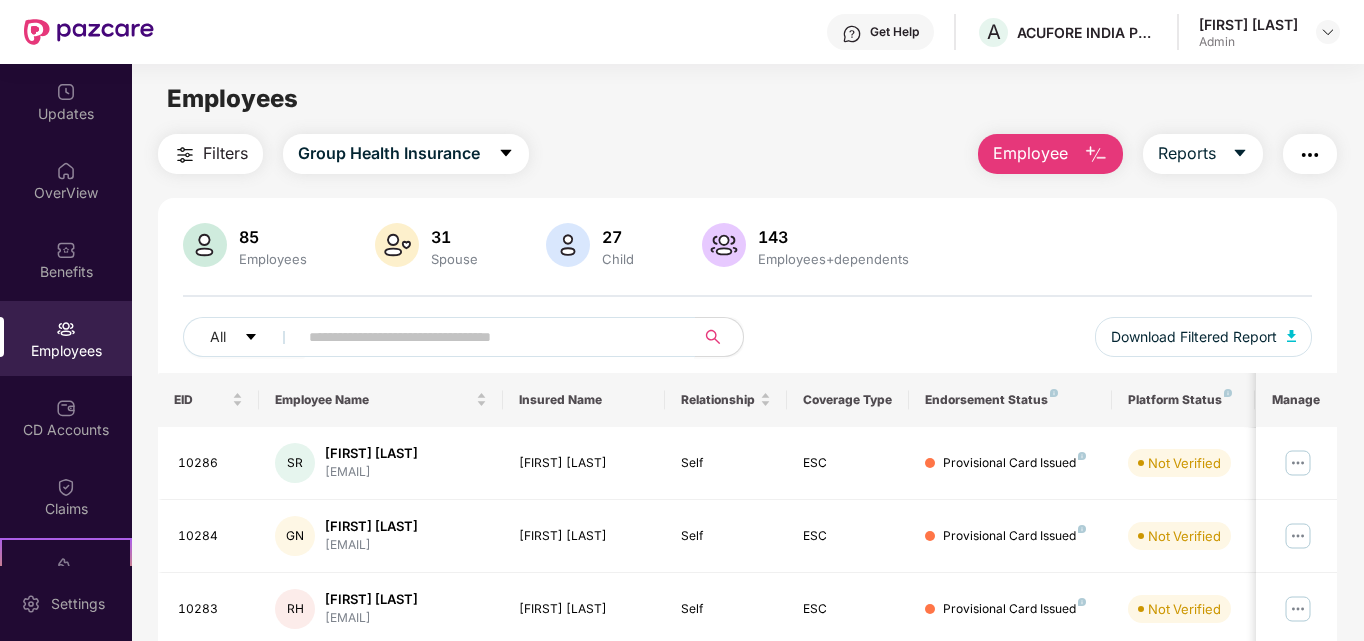 click at bounding box center (488, 337) 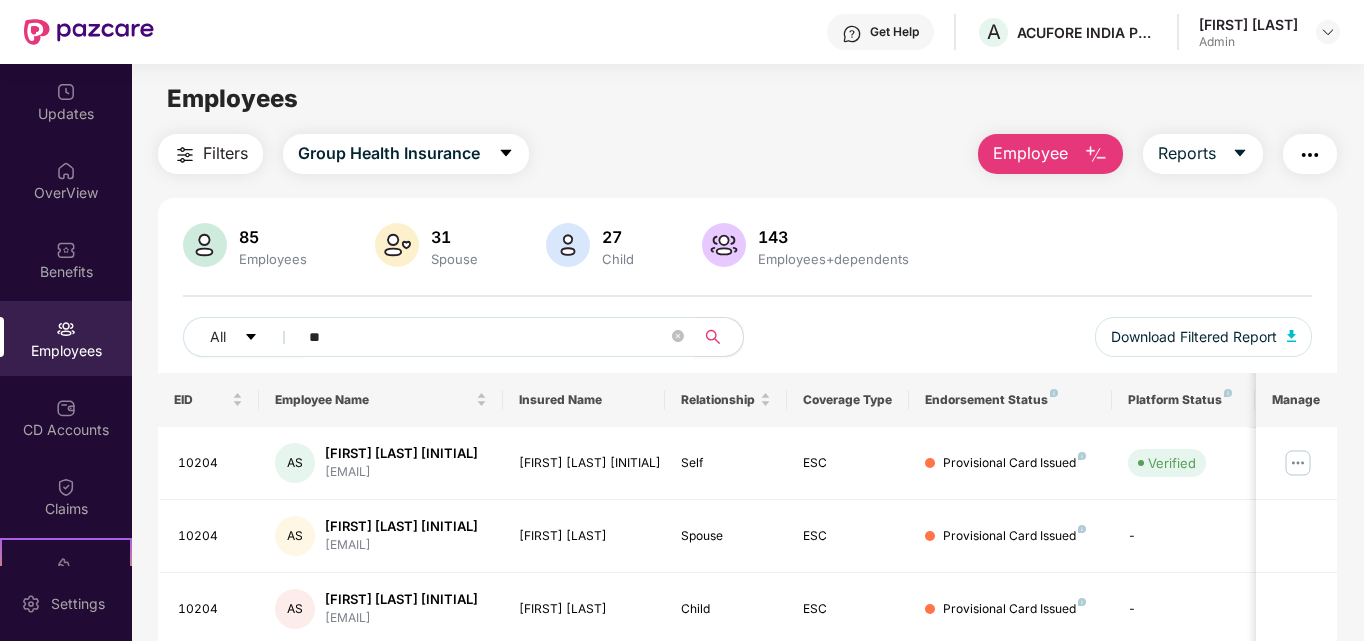 type on "*" 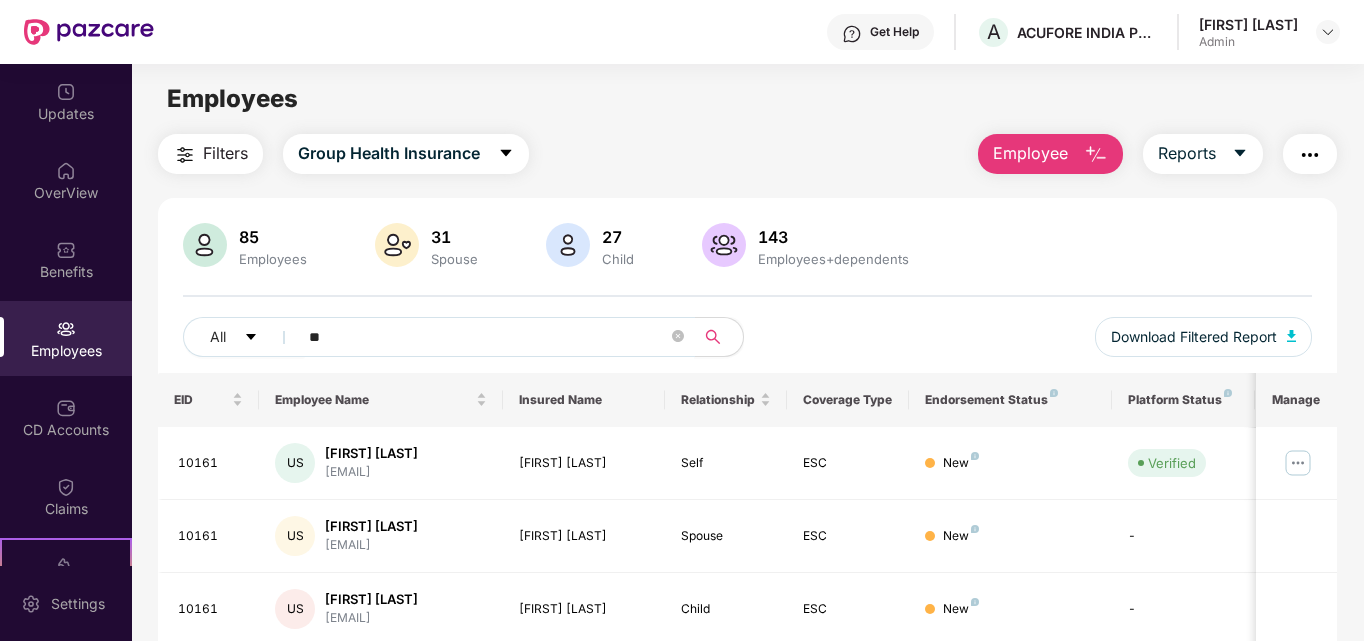 type on "*" 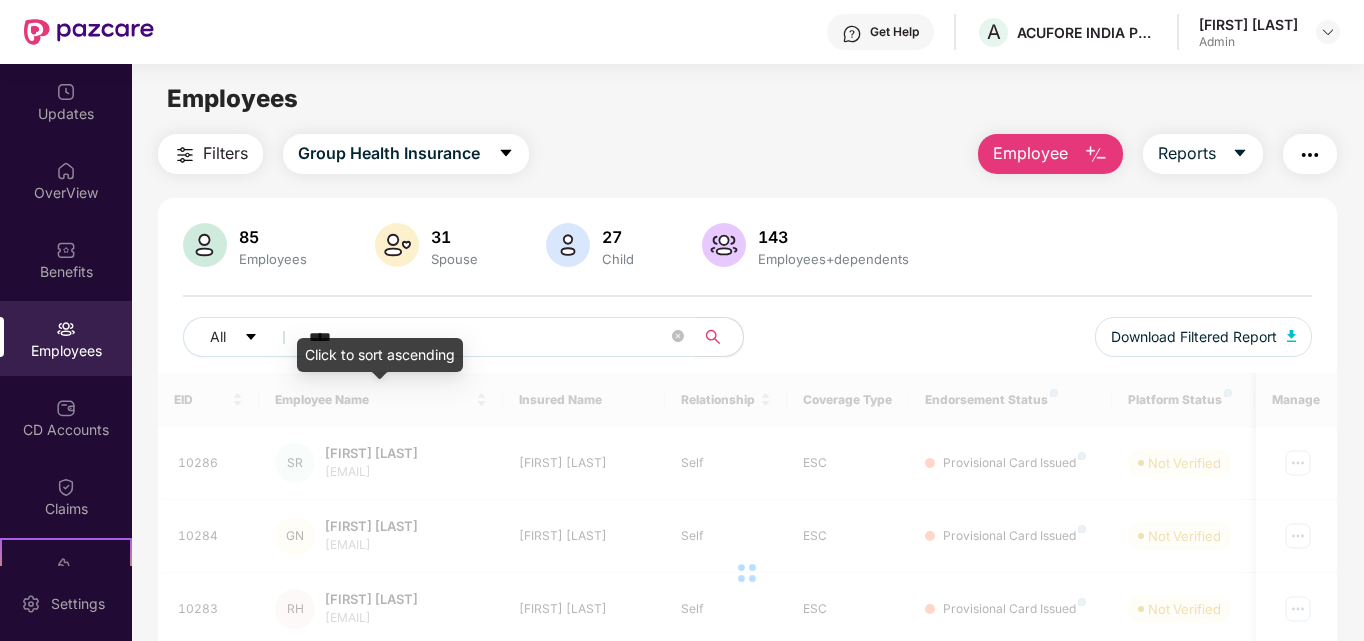 type on "*****" 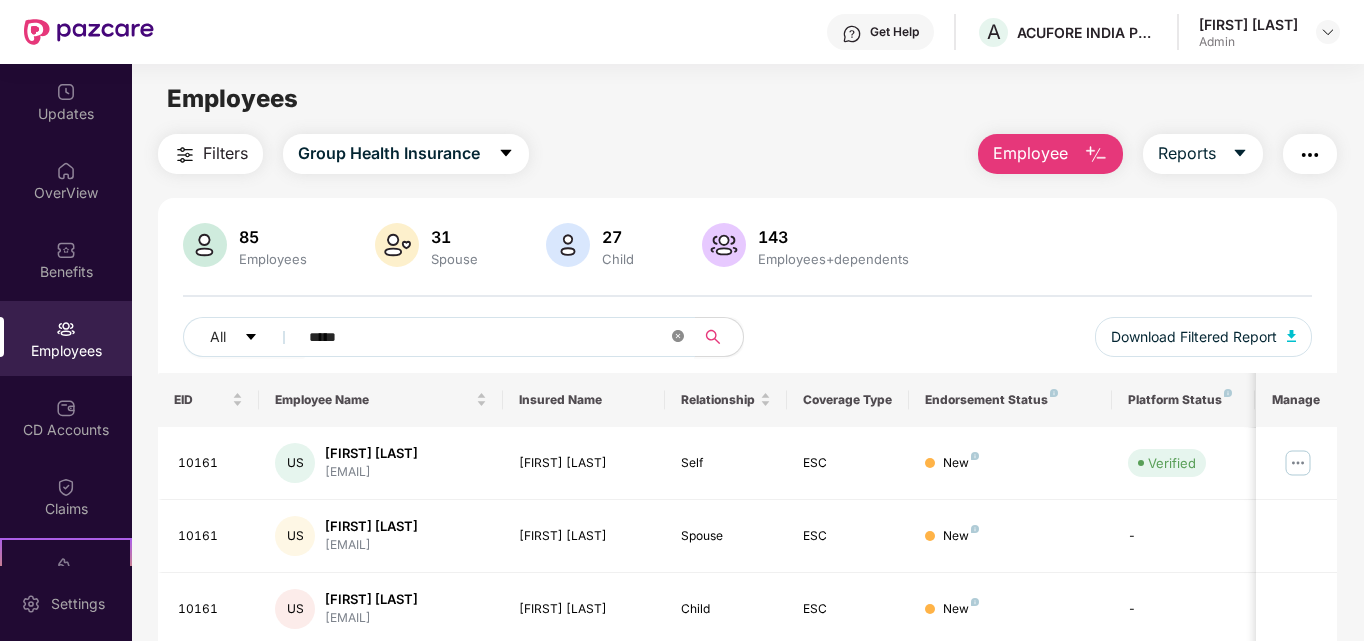click 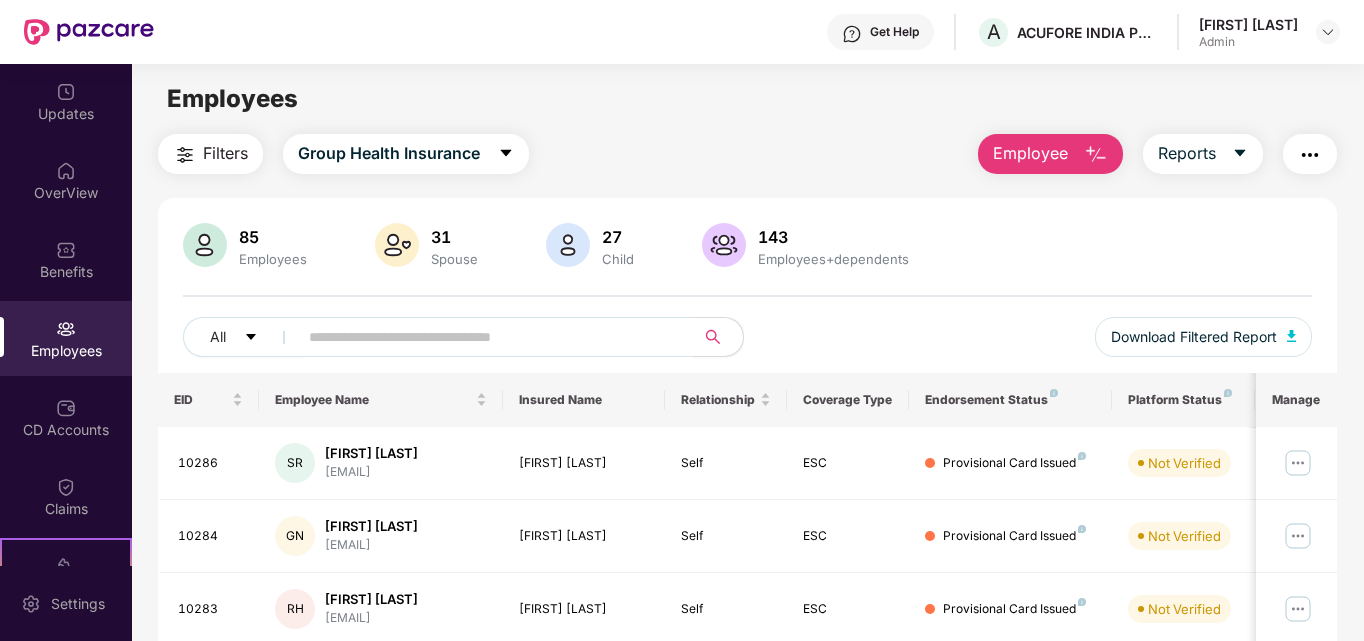 click at bounding box center [1096, 155] 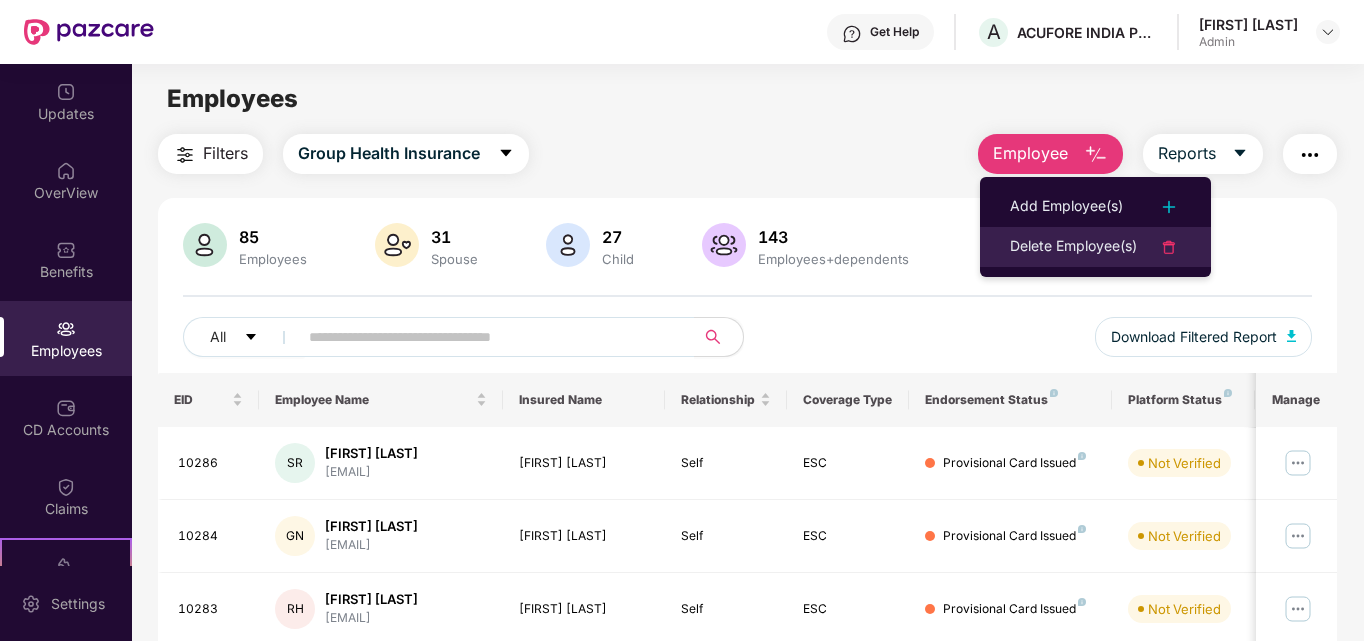click on "Delete Employee(s)" at bounding box center [1073, 247] 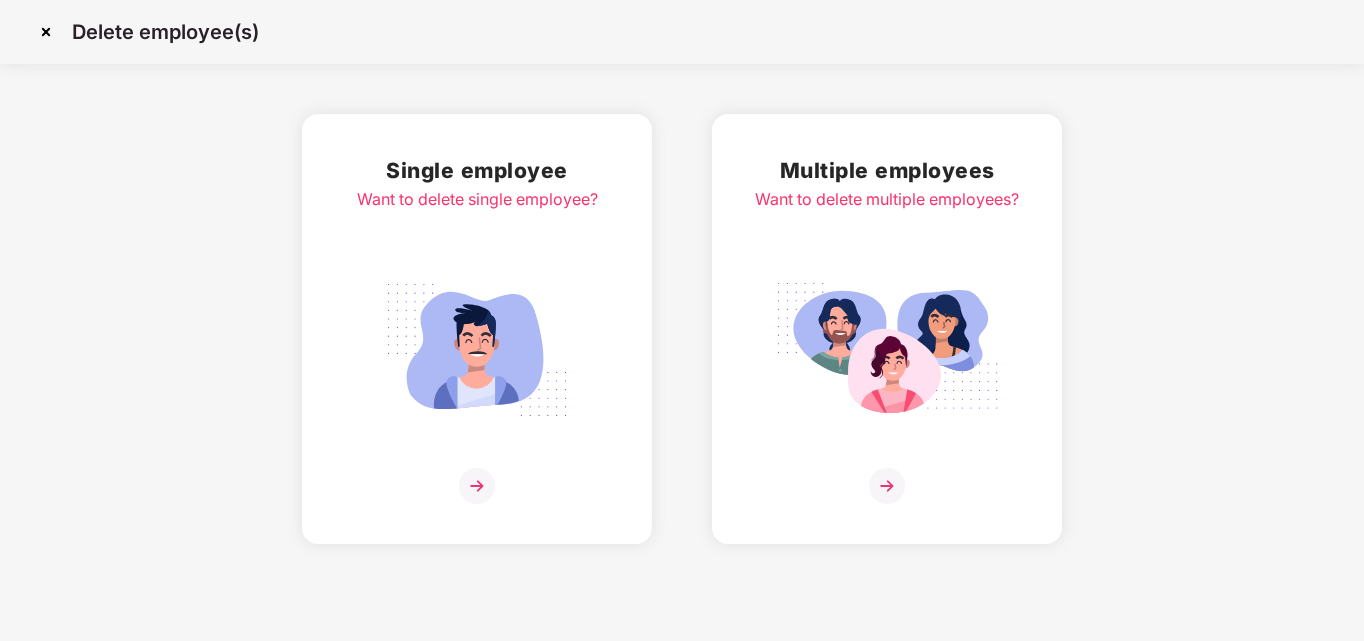 click at bounding box center (477, 486) 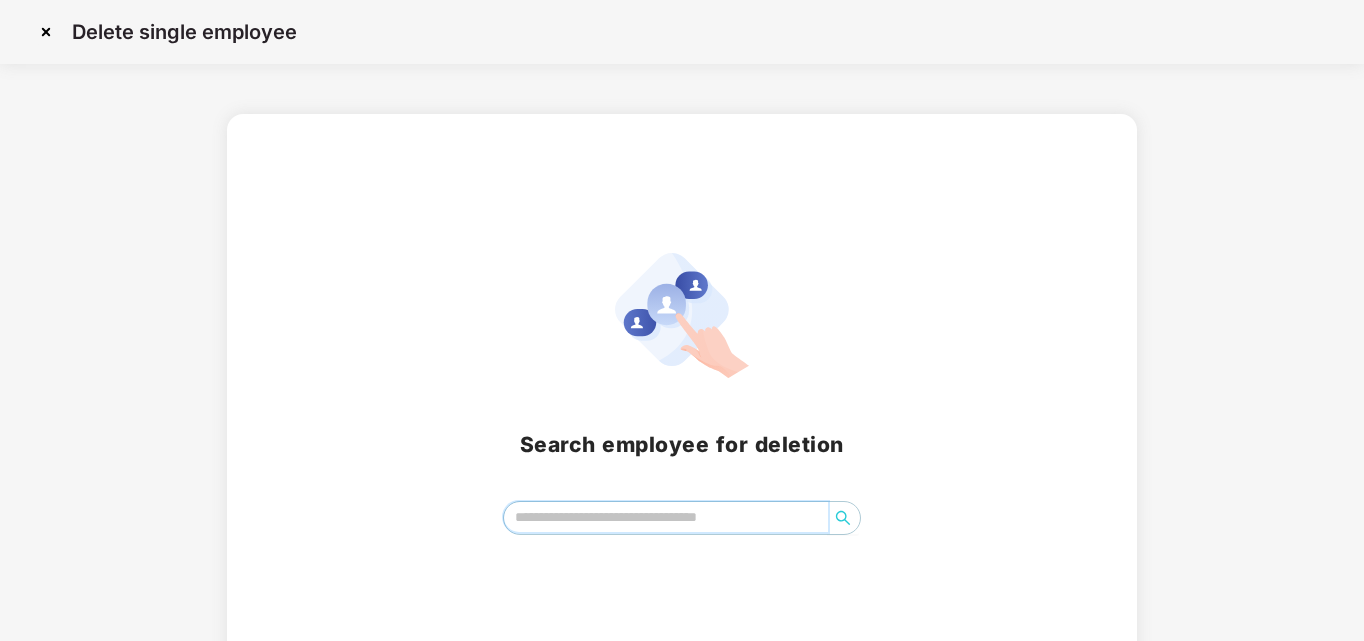 click at bounding box center (666, 517) 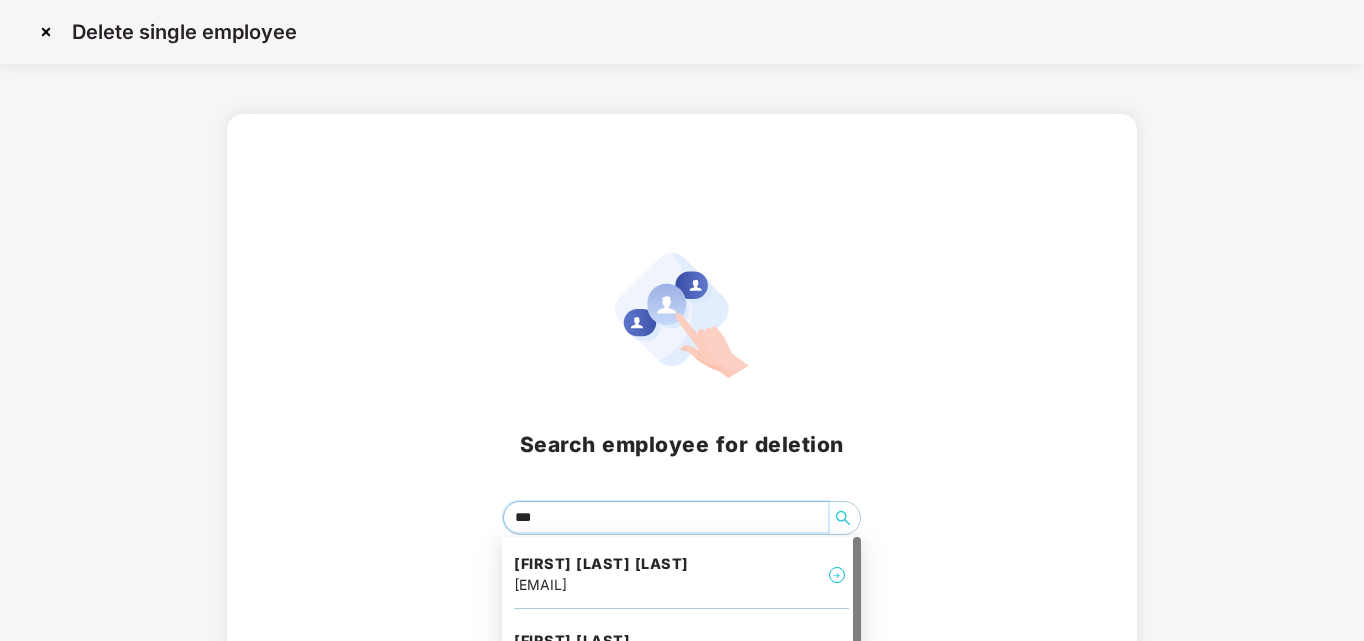 type on "****" 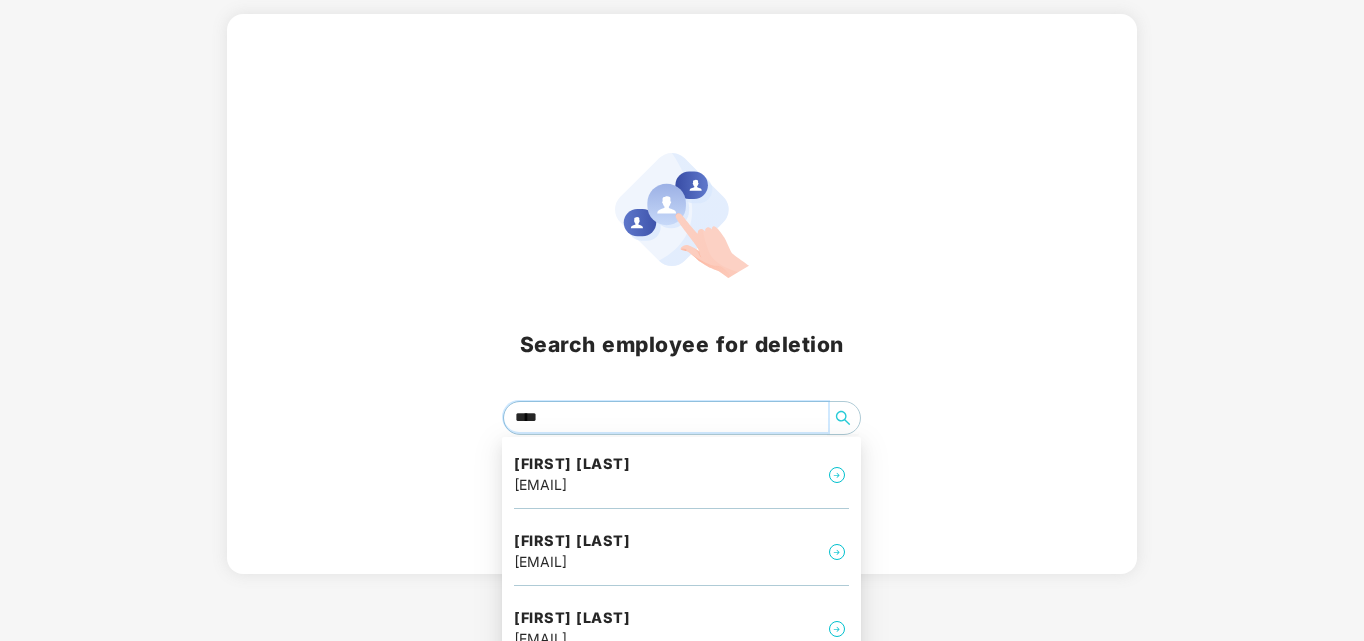 scroll, scrollTop: 127, scrollLeft: 0, axis: vertical 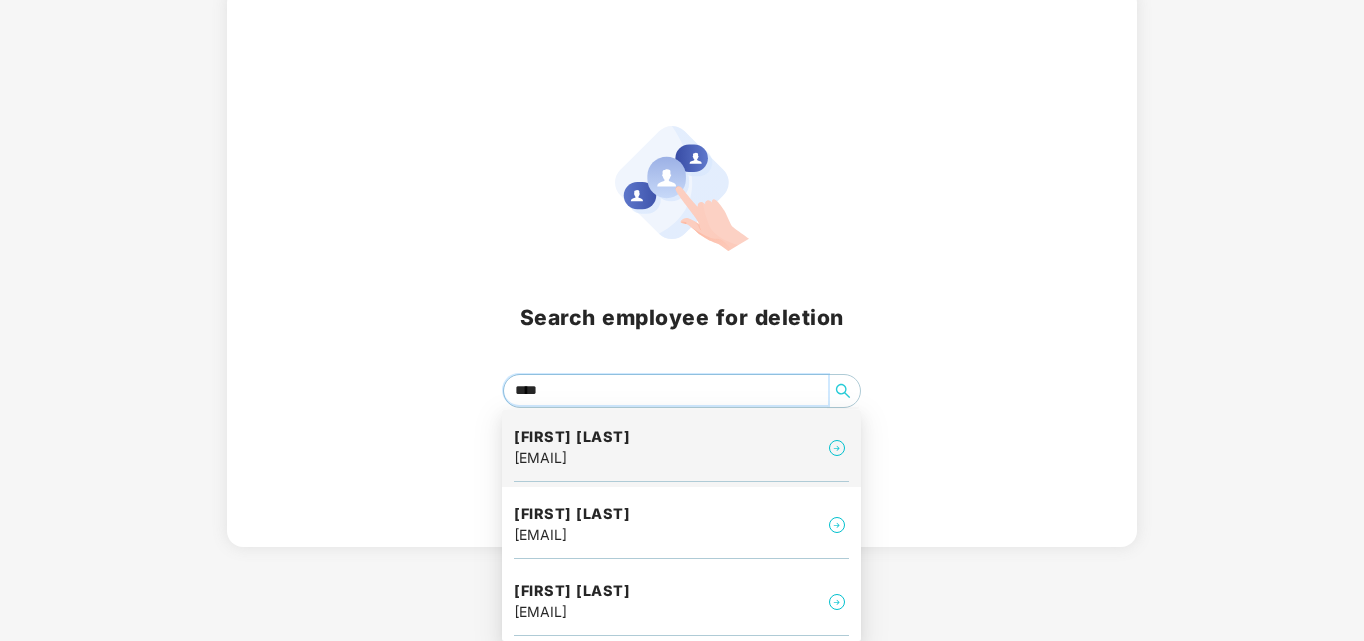 click on "Karthik M" at bounding box center (572, 437) 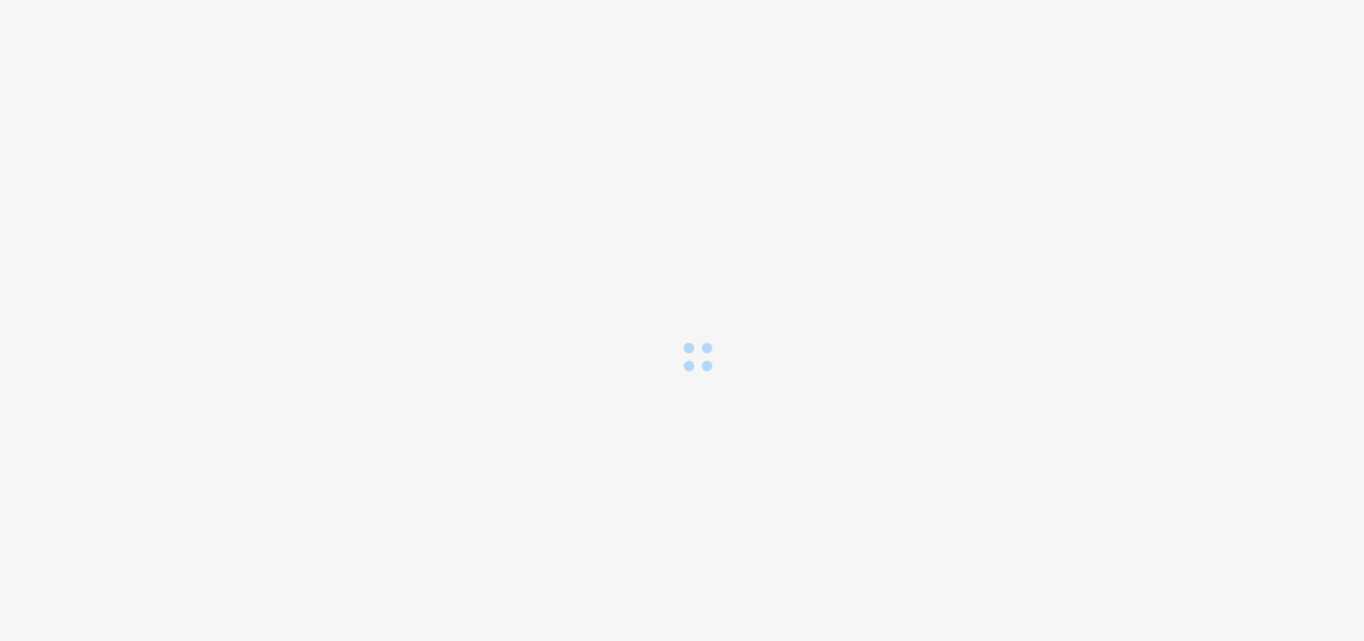 scroll, scrollTop: 0, scrollLeft: 0, axis: both 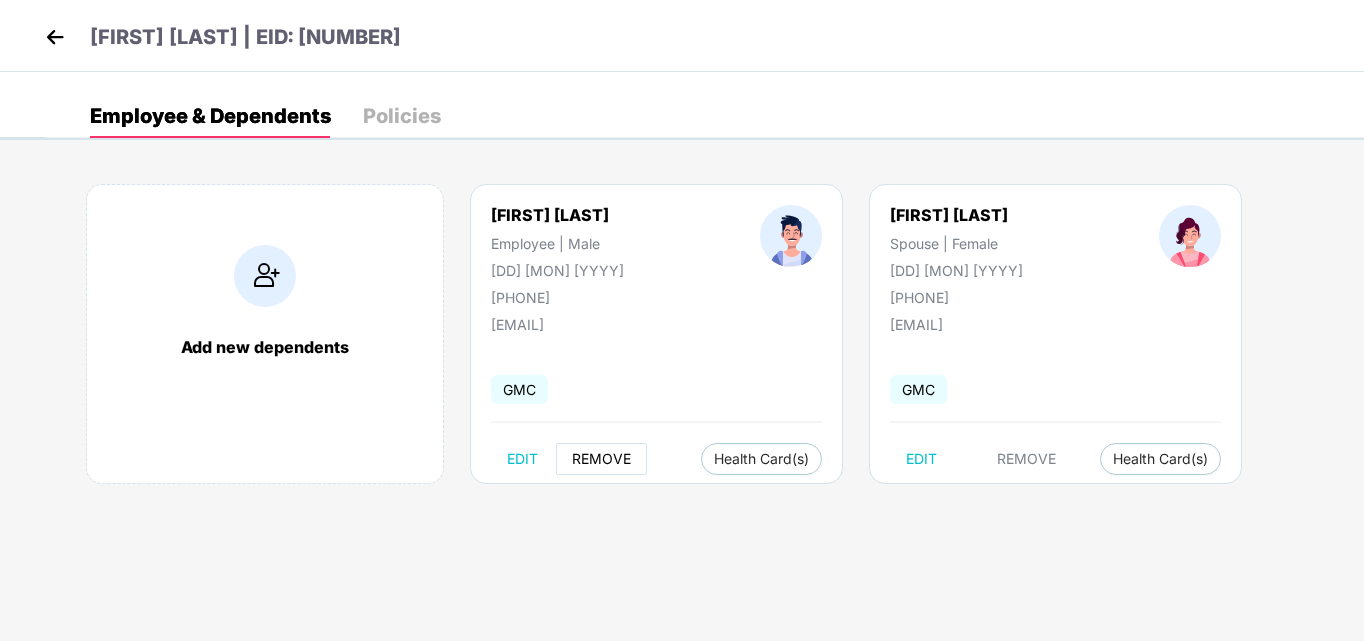 click on "REMOVE" at bounding box center (601, 459) 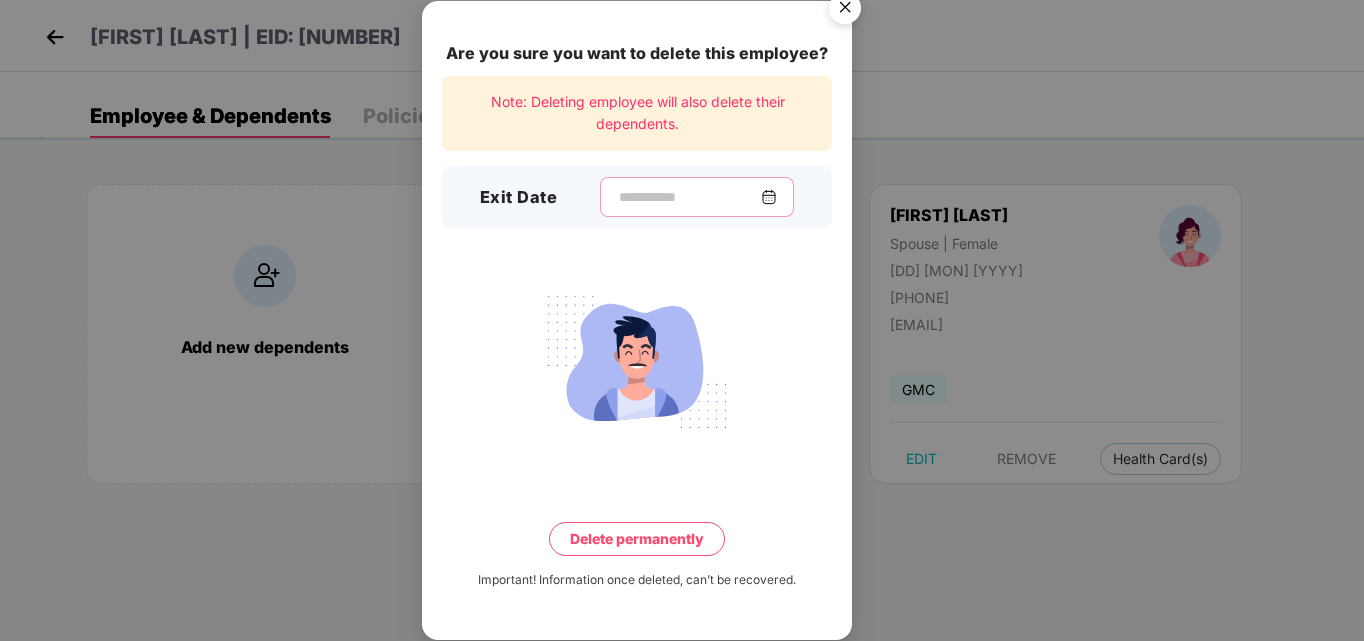 click at bounding box center (689, 197) 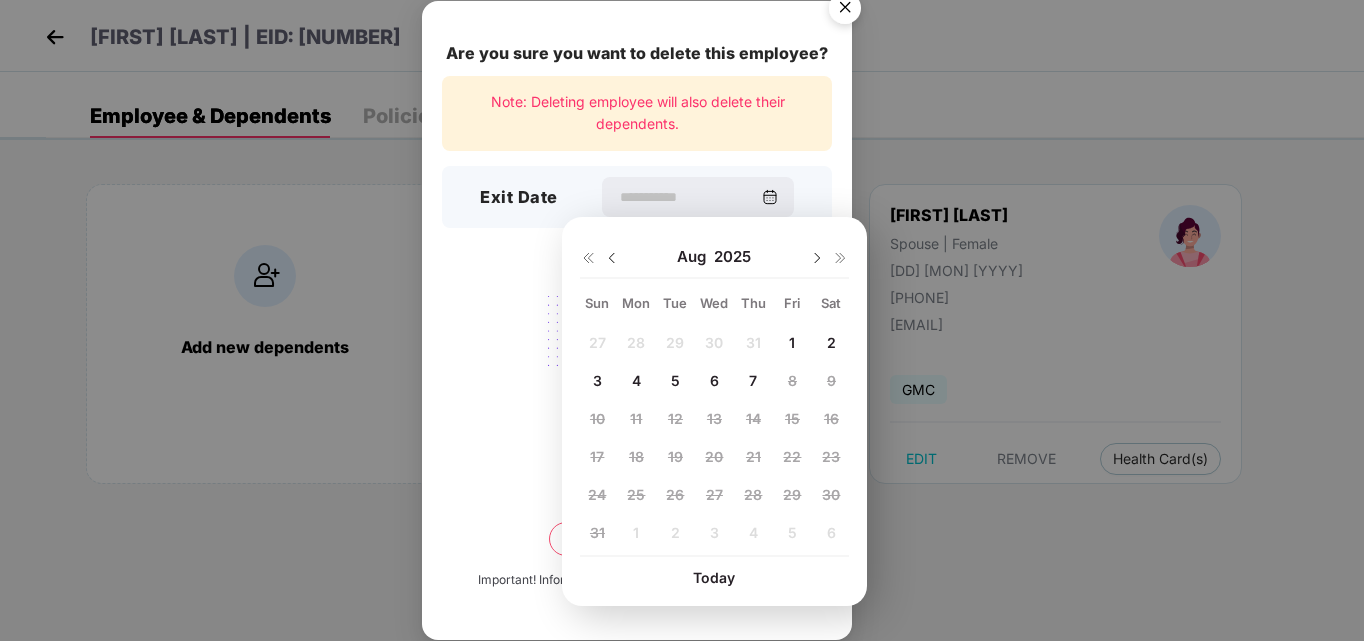click on "7" at bounding box center [753, 380] 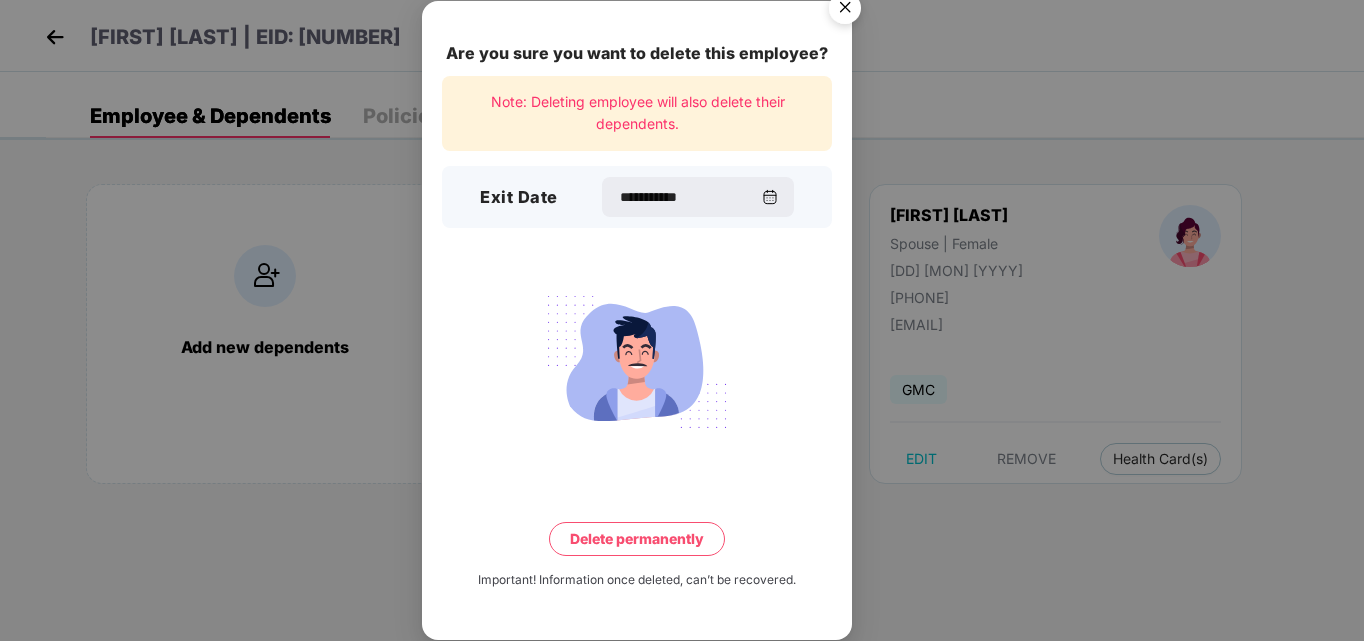 click on "Delete permanently" at bounding box center [637, 539] 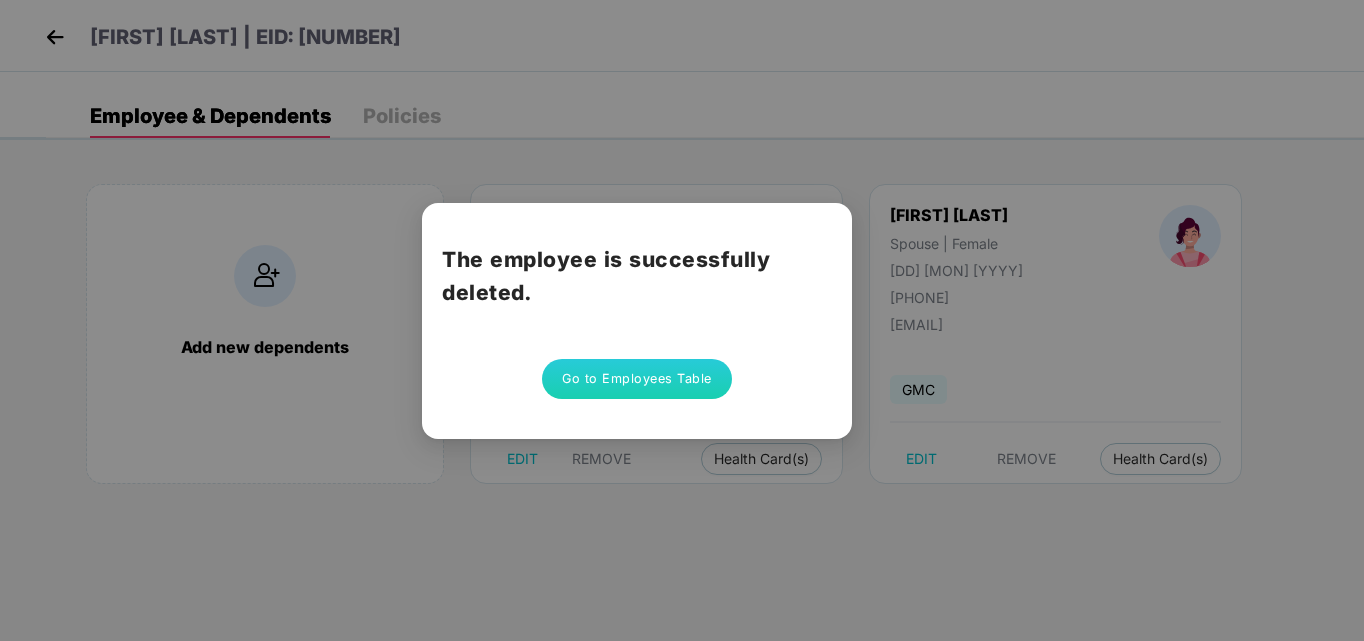 click on "Go to Employees Table" at bounding box center [637, 379] 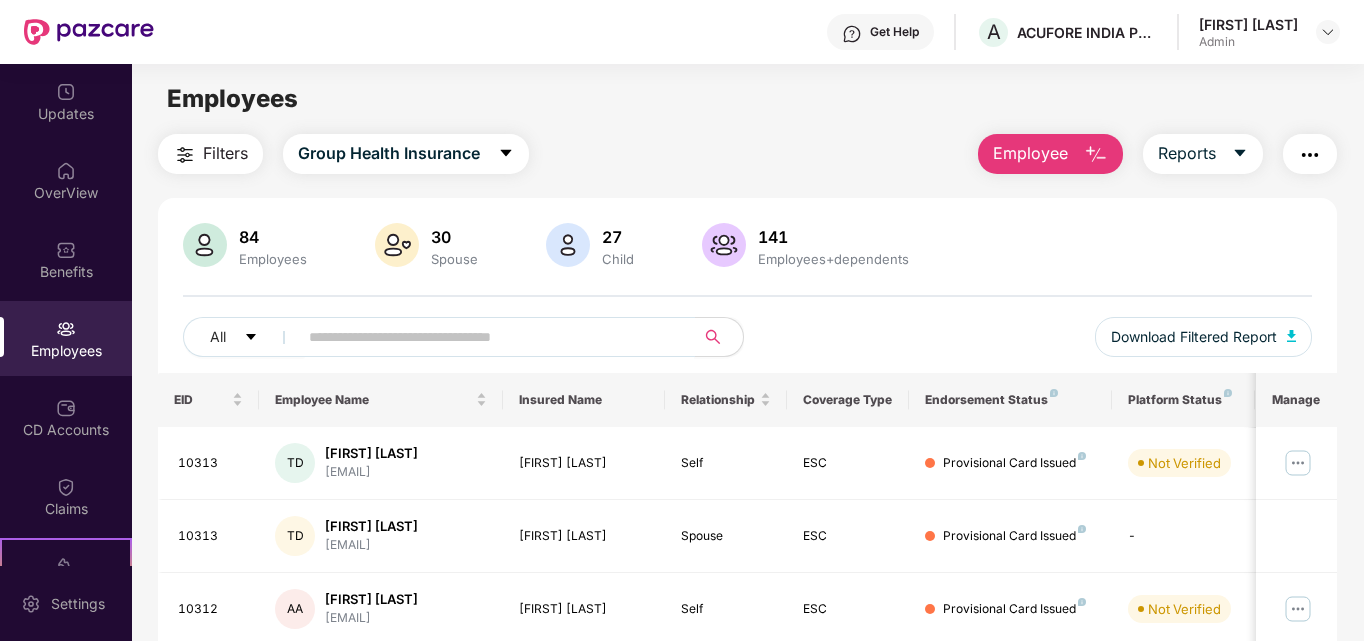 click at bounding box center [488, 337] 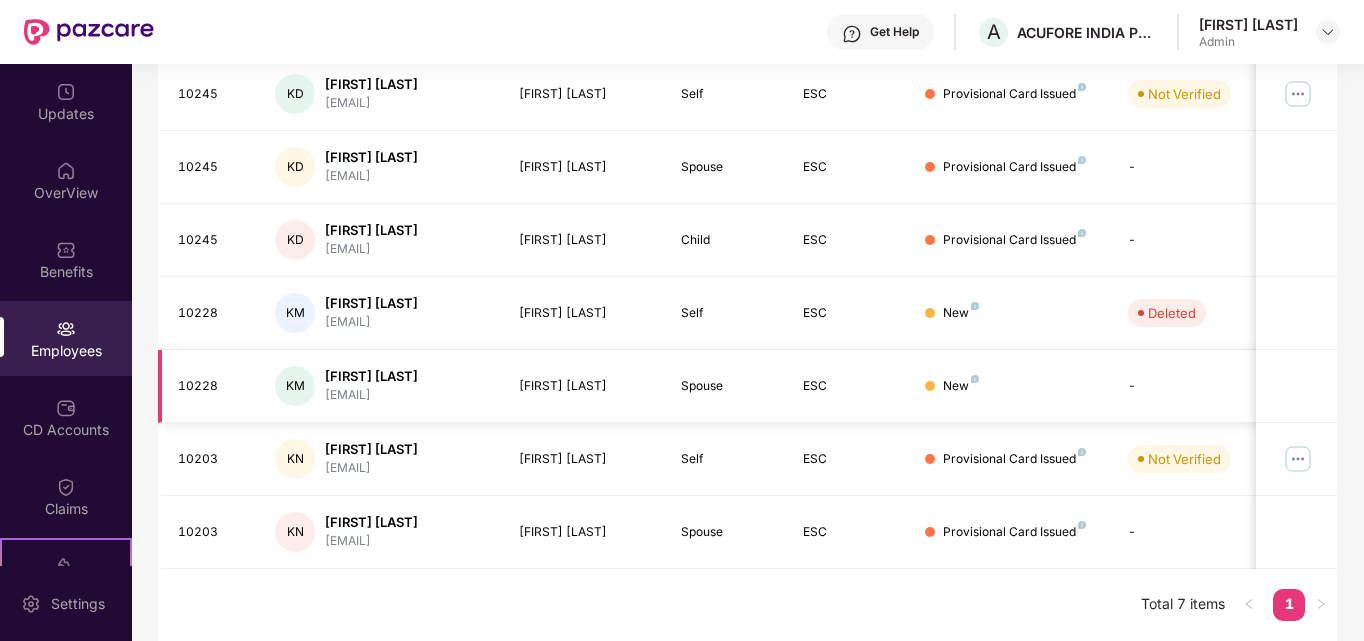 scroll, scrollTop: 0, scrollLeft: 0, axis: both 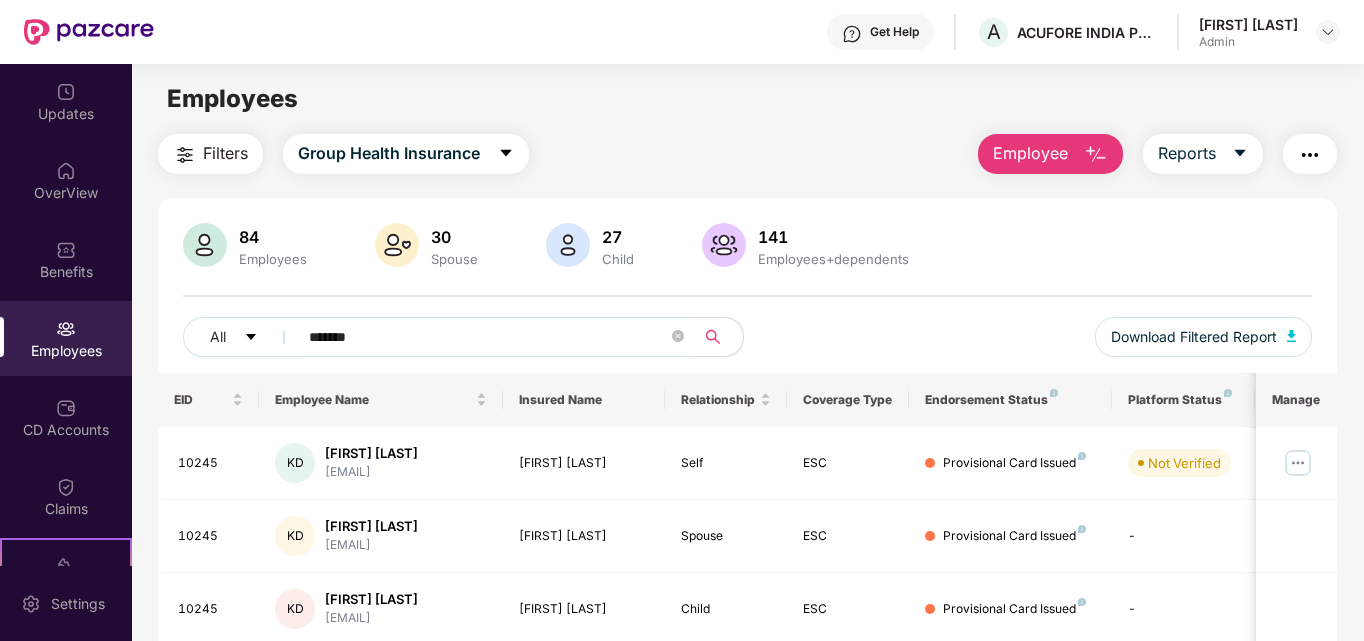 type on "*******" 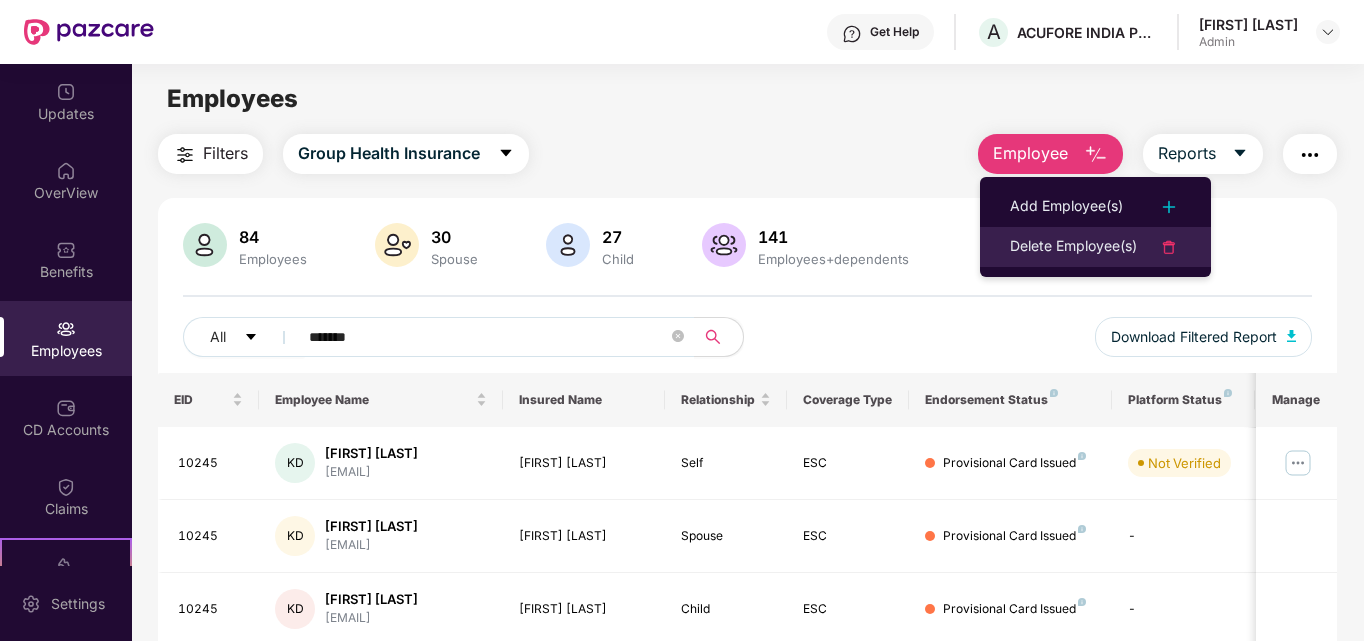 click on "Delete Employee(s)" at bounding box center (1095, 247) 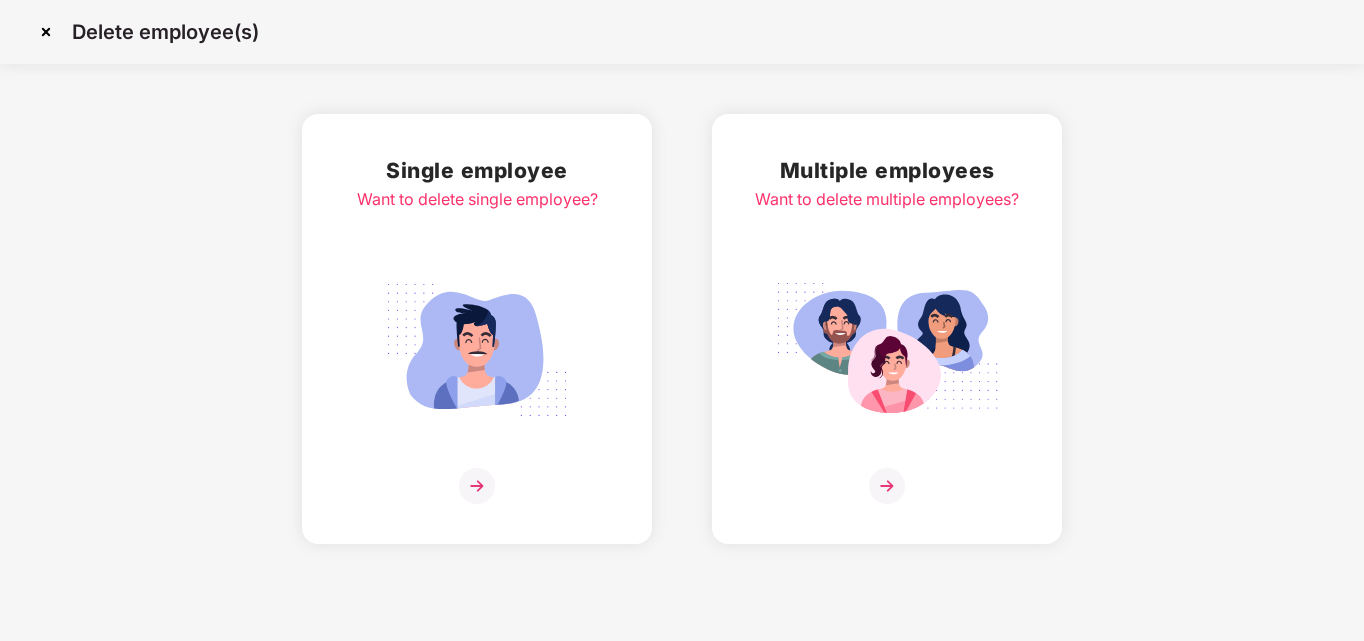 click at bounding box center (477, 486) 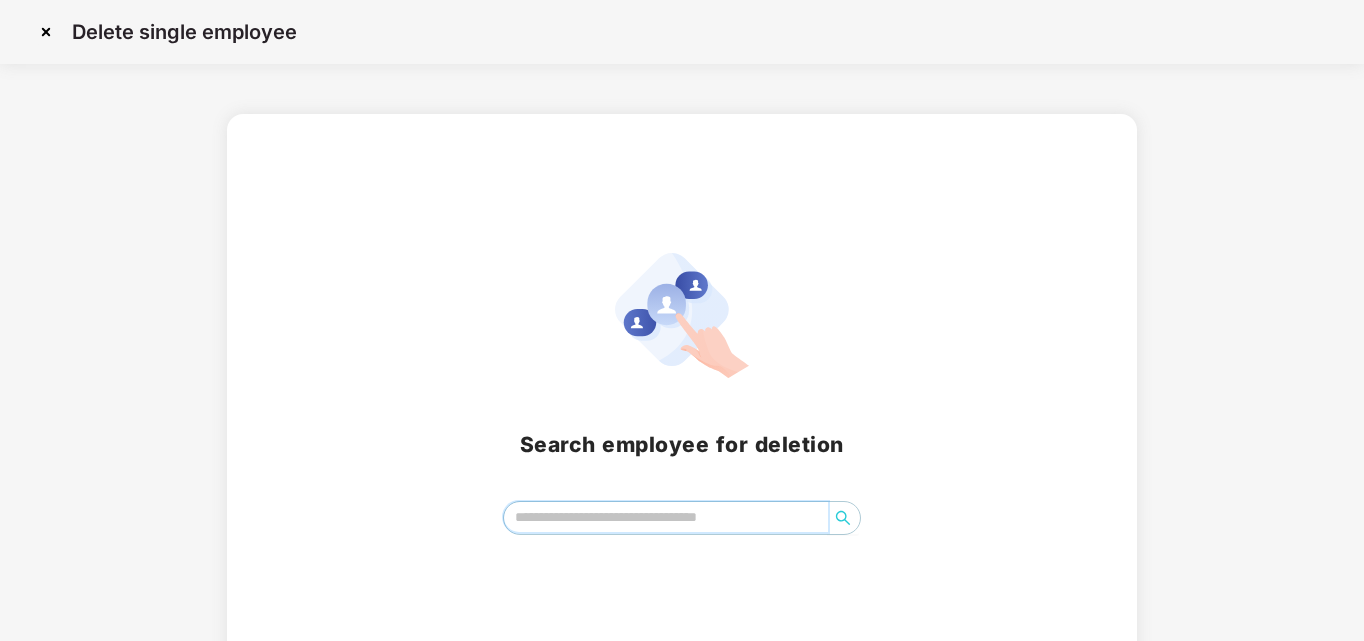 click at bounding box center [666, 517] 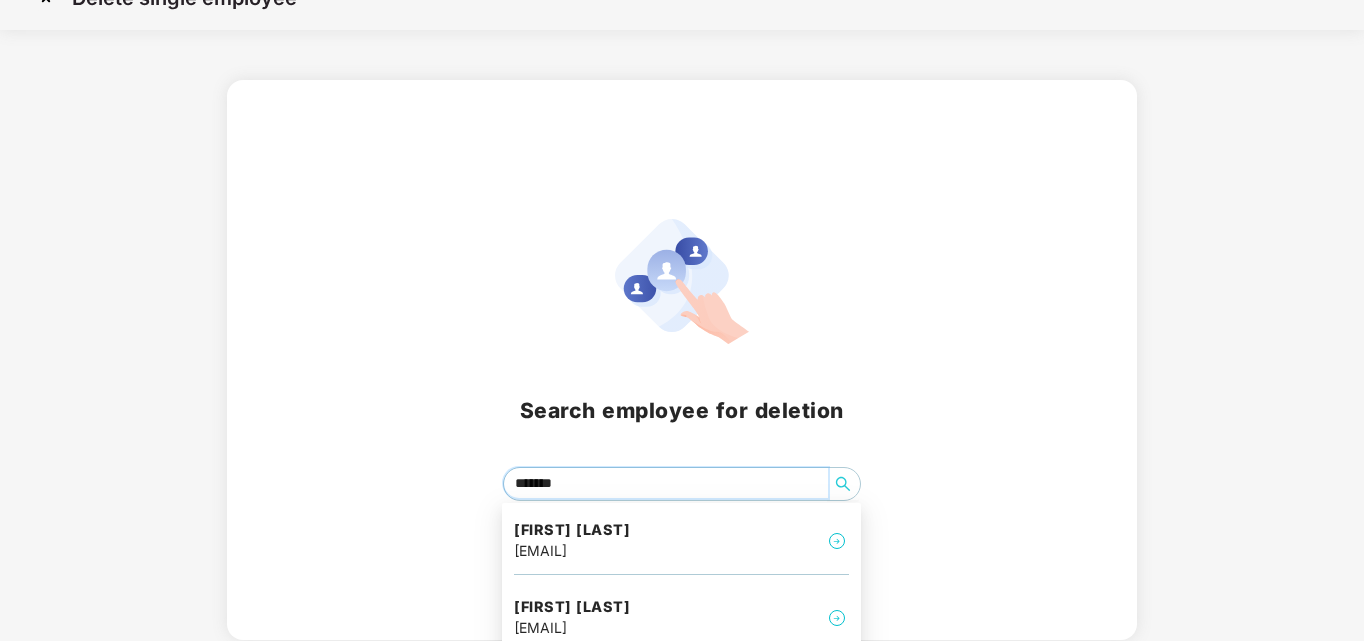scroll, scrollTop: 50, scrollLeft: 0, axis: vertical 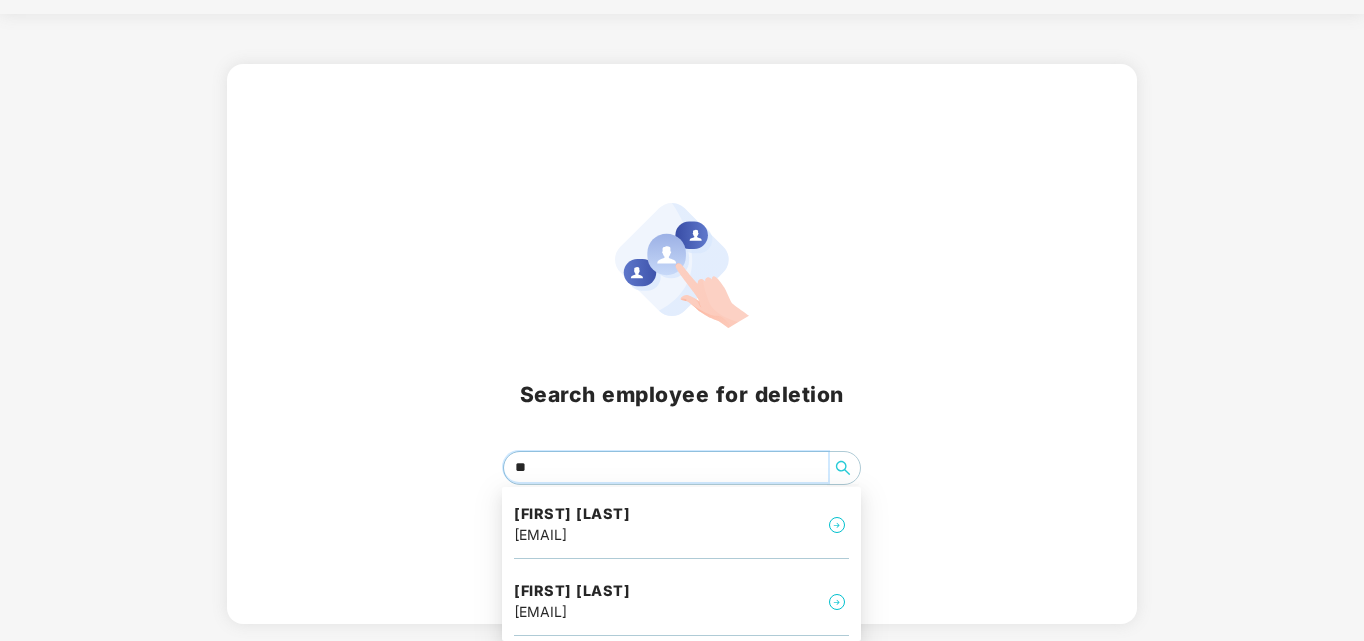type on "*" 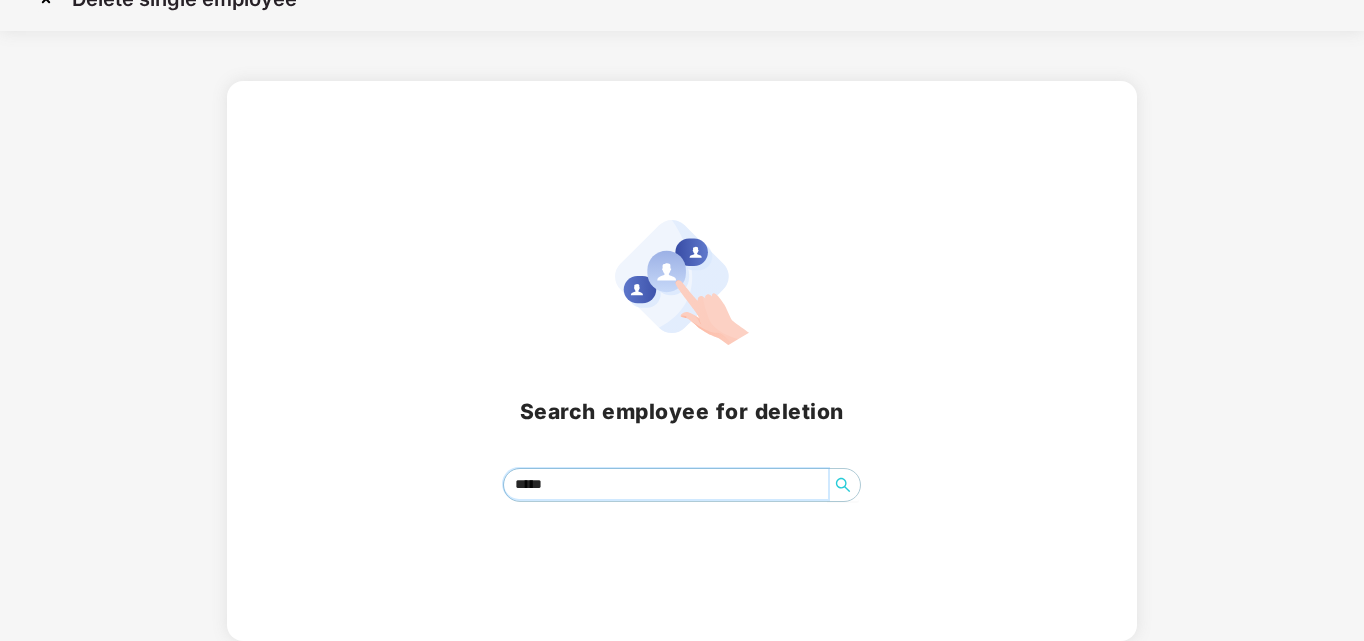 scroll, scrollTop: 33, scrollLeft: 0, axis: vertical 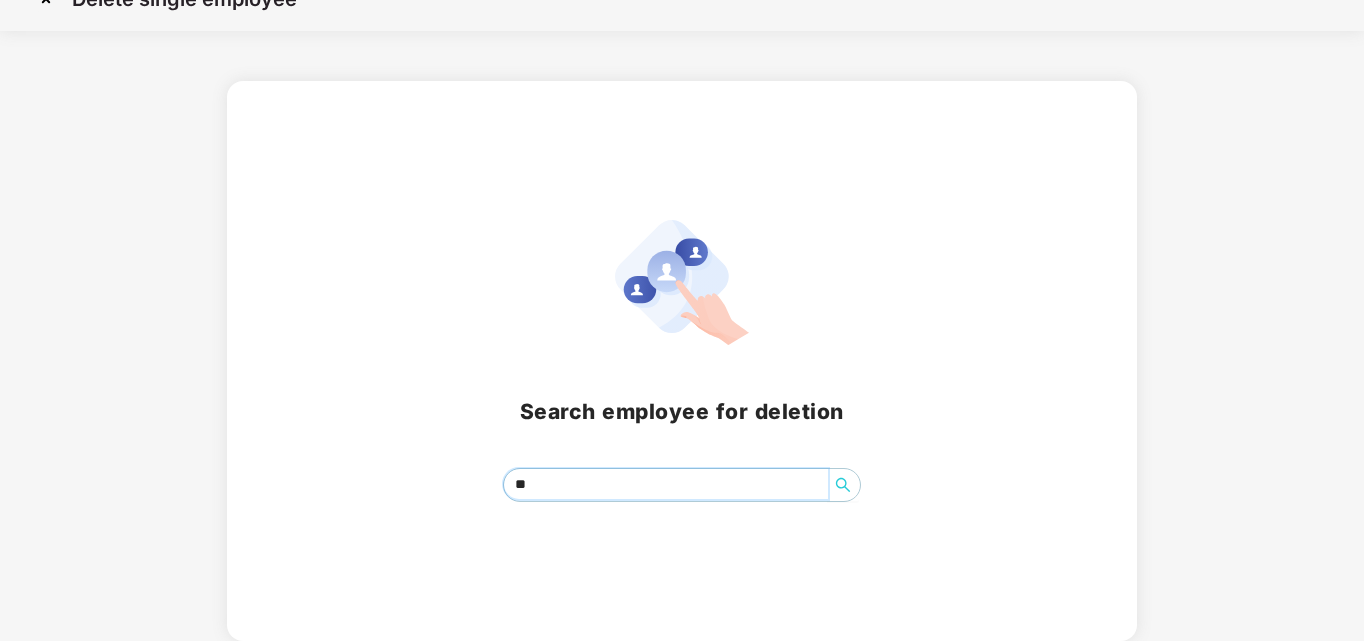 type on "*" 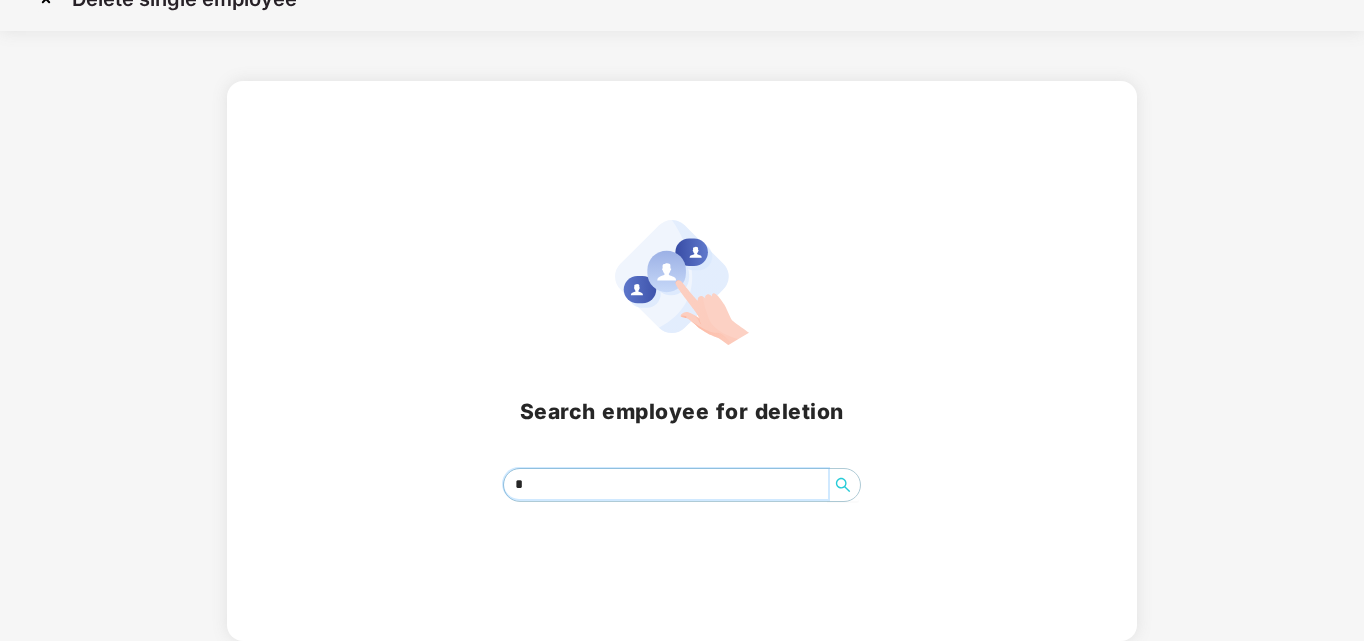 type 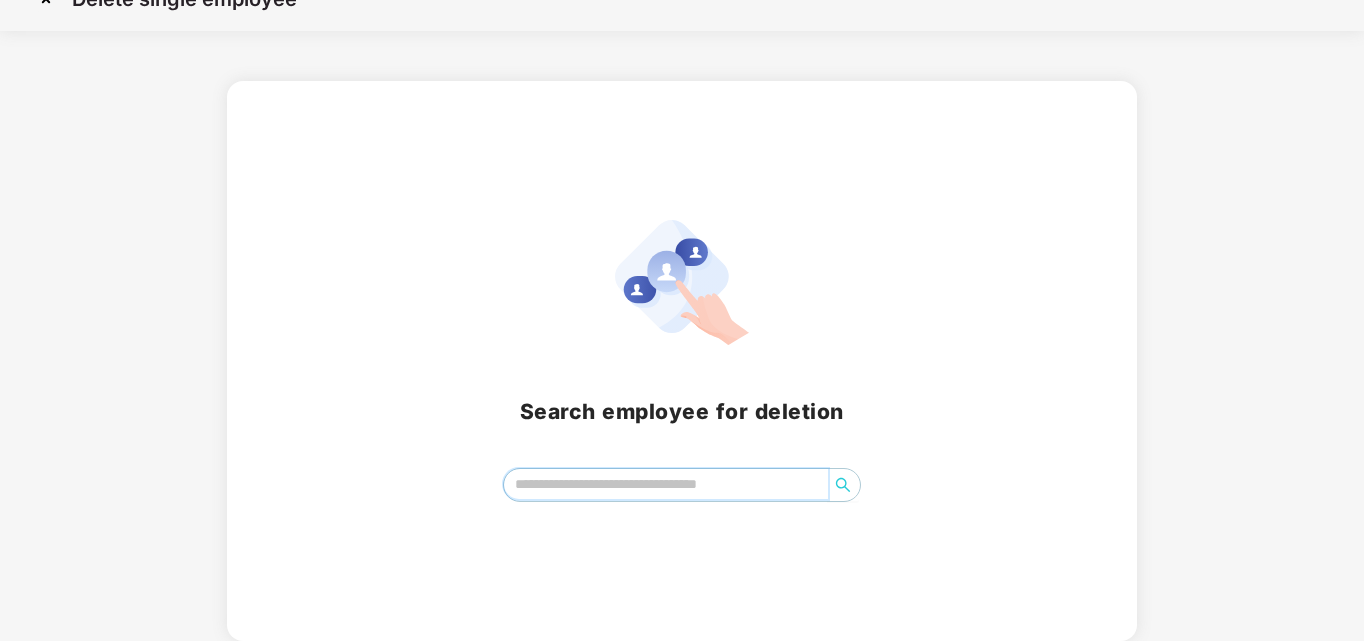 scroll, scrollTop: 50, scrollLeft: 0, axis: vertical 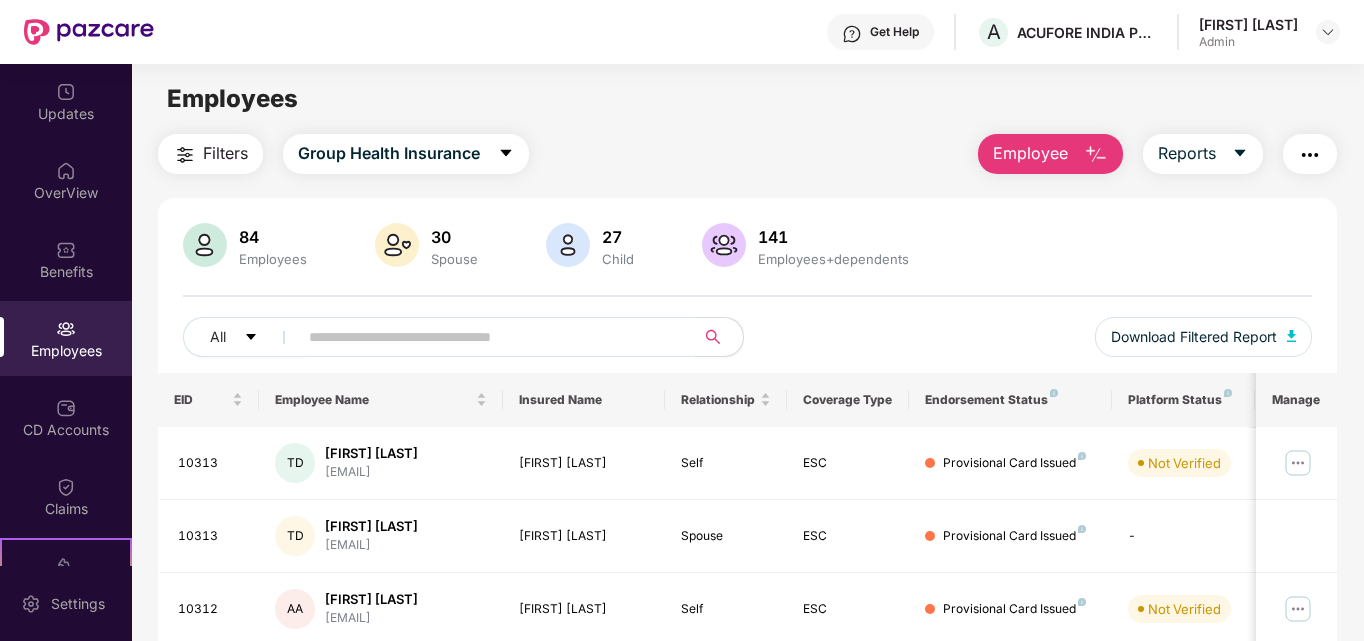 click at bounding box center [488, 337] 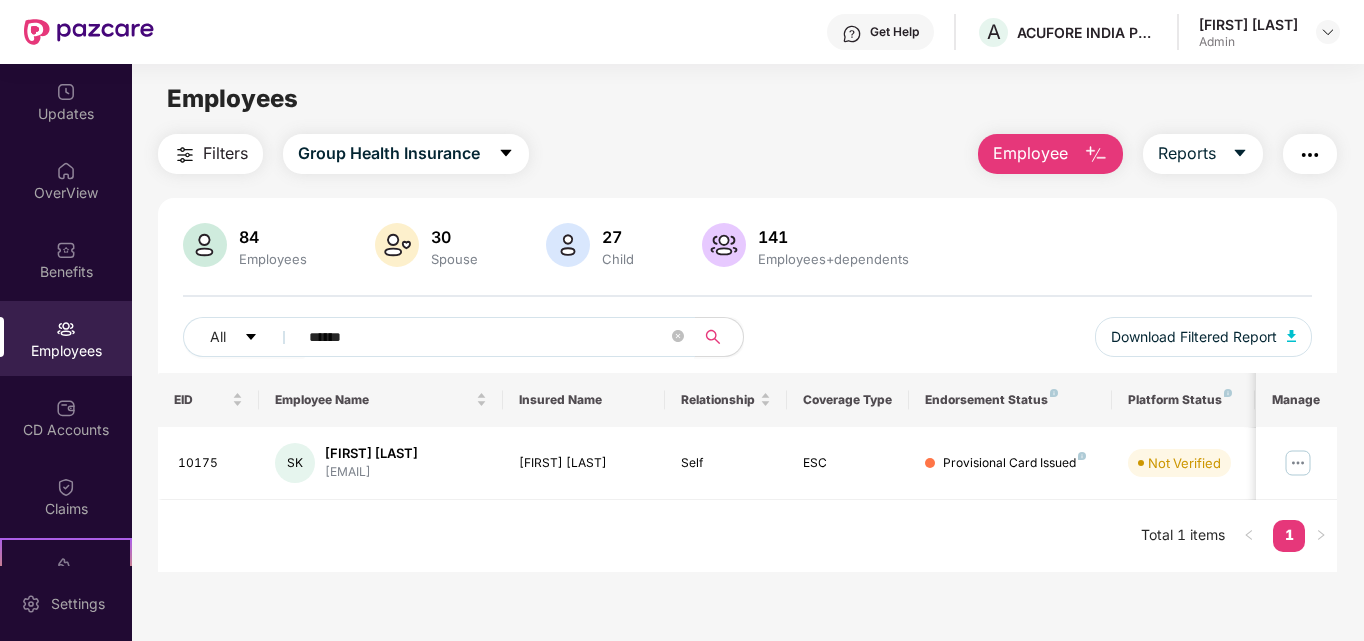 type on "*******" 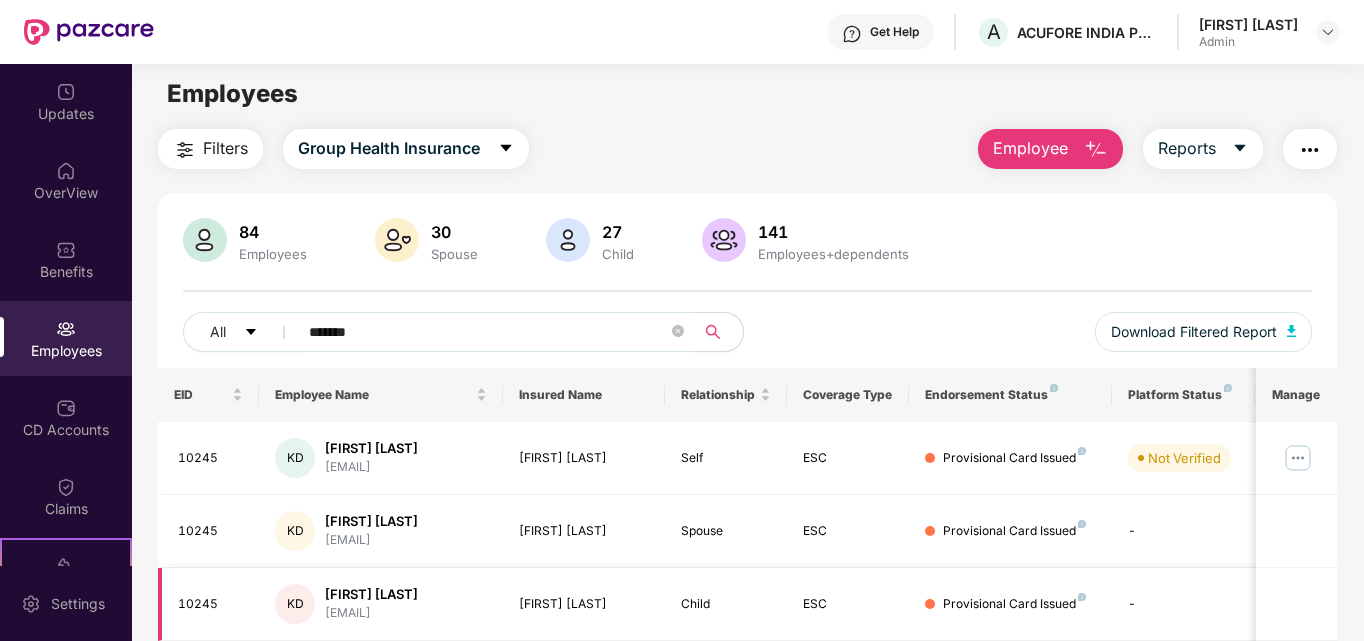 scroll, scrollTop: 0, scrollLeft: 0, axis: both 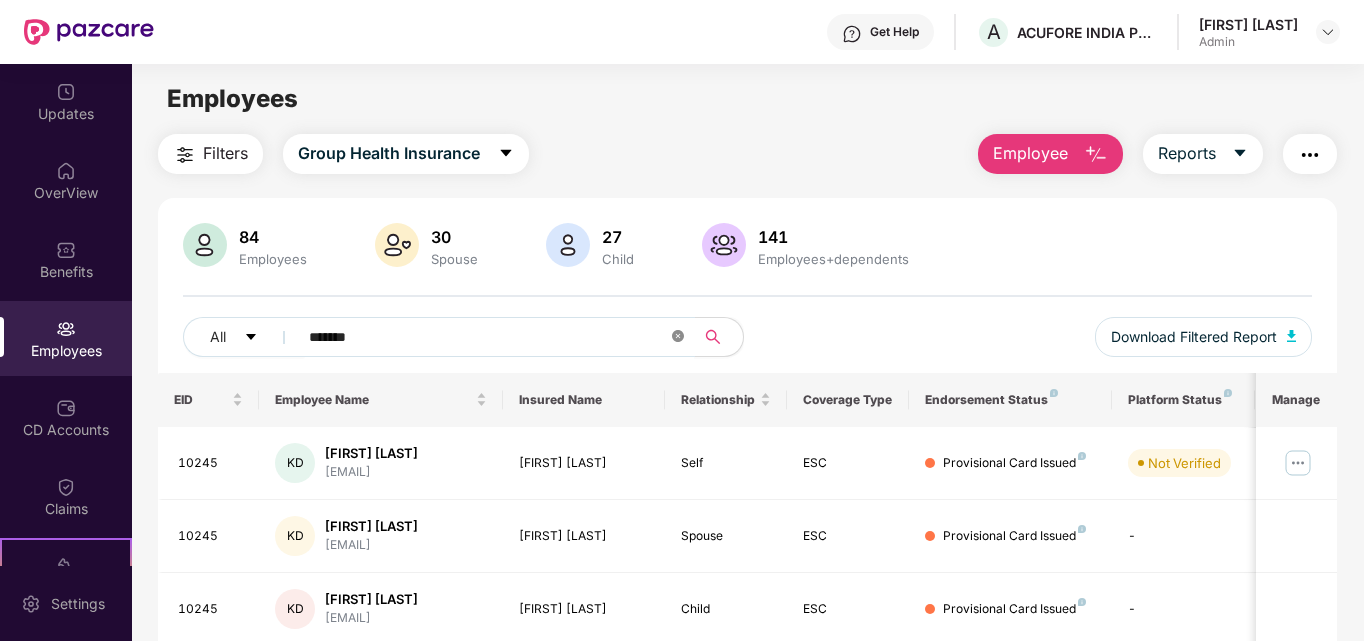 click 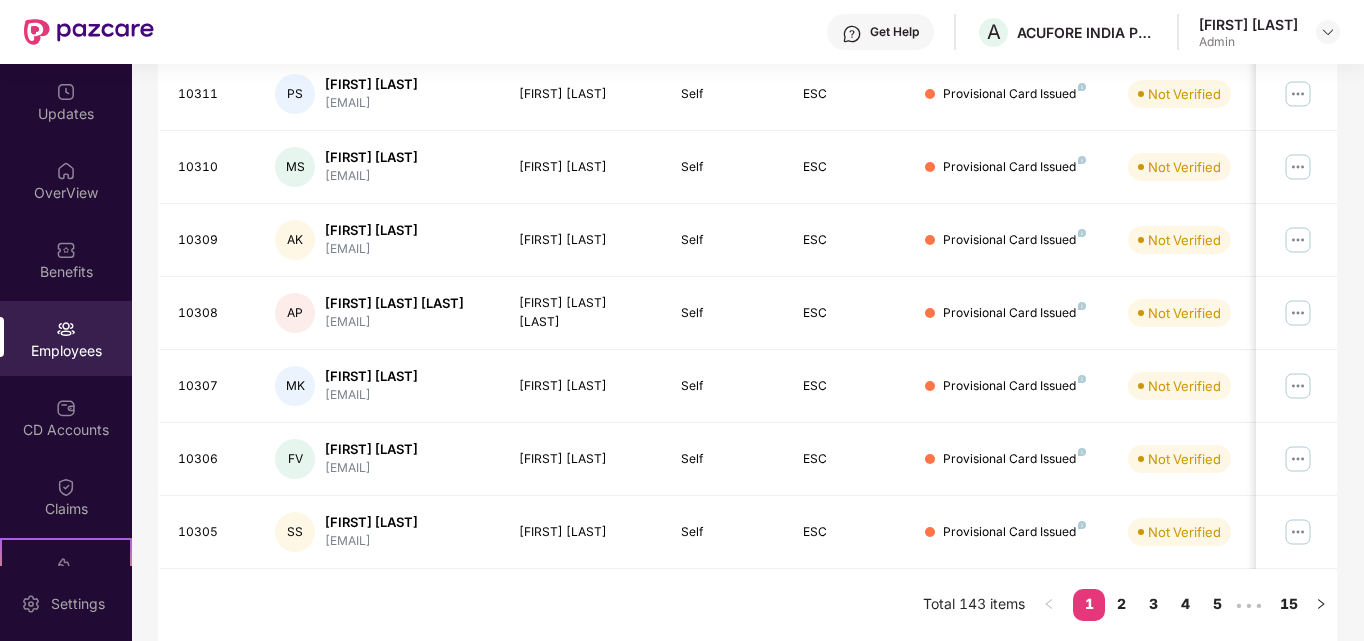 scroll, scrollTop: 605, scrollLeft: 0, axis: vertical 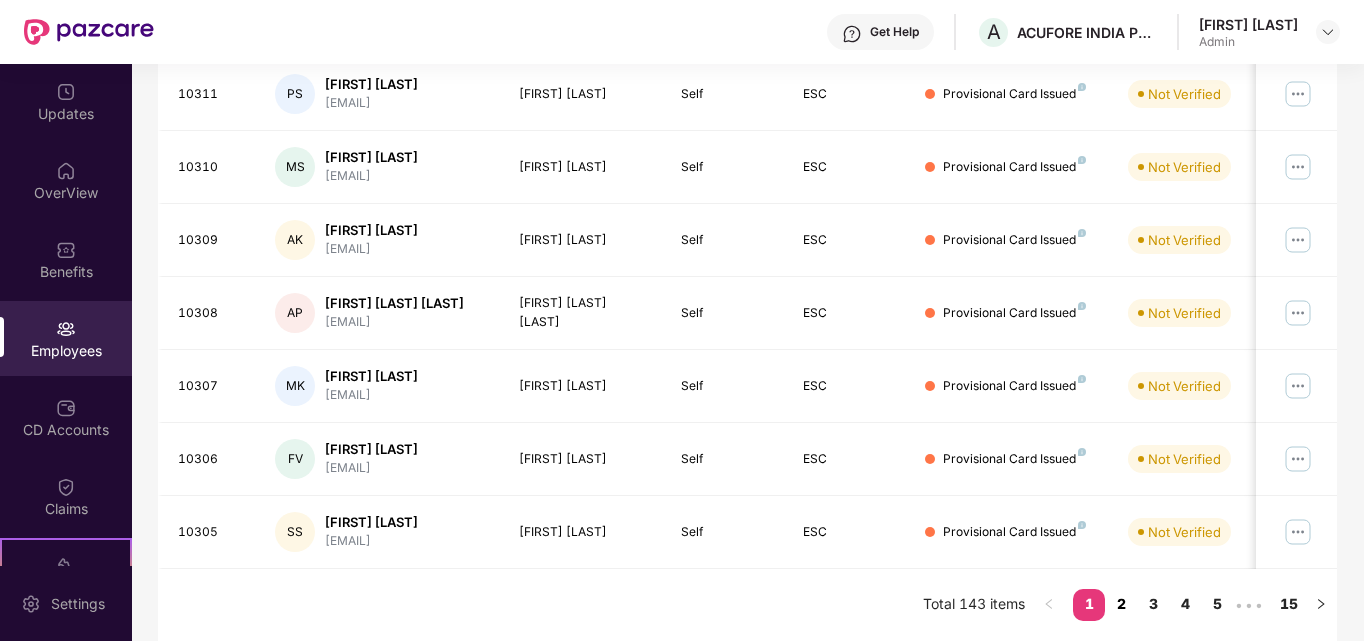click on "2" at bounding box center [1121, 604] 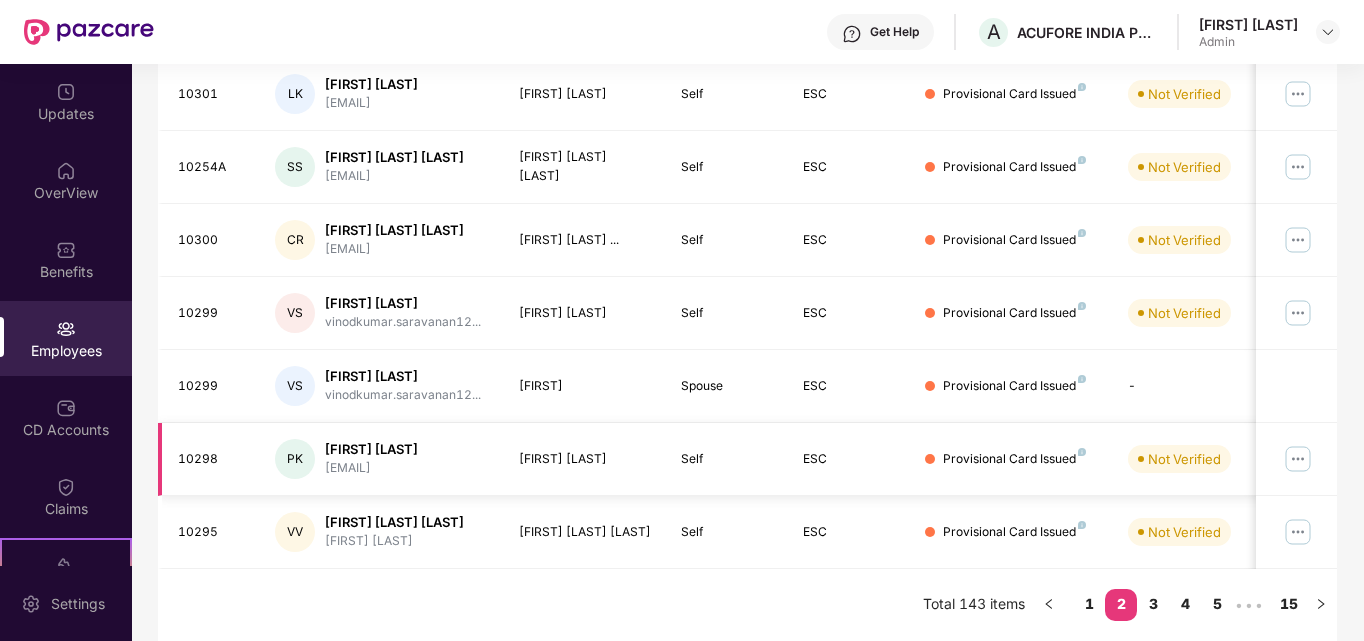 scroll, scrollTop: 622, scrollLeft: 0, axis: vertical 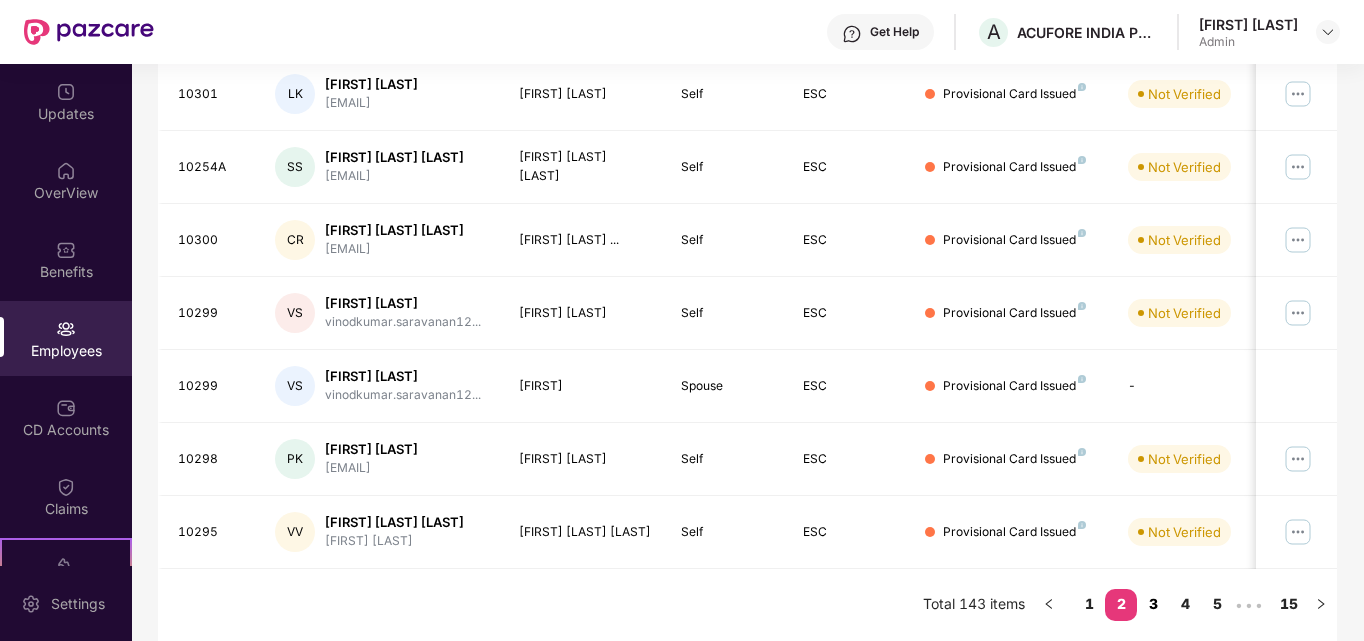 click on "3" at bounding box center [1153, 604] 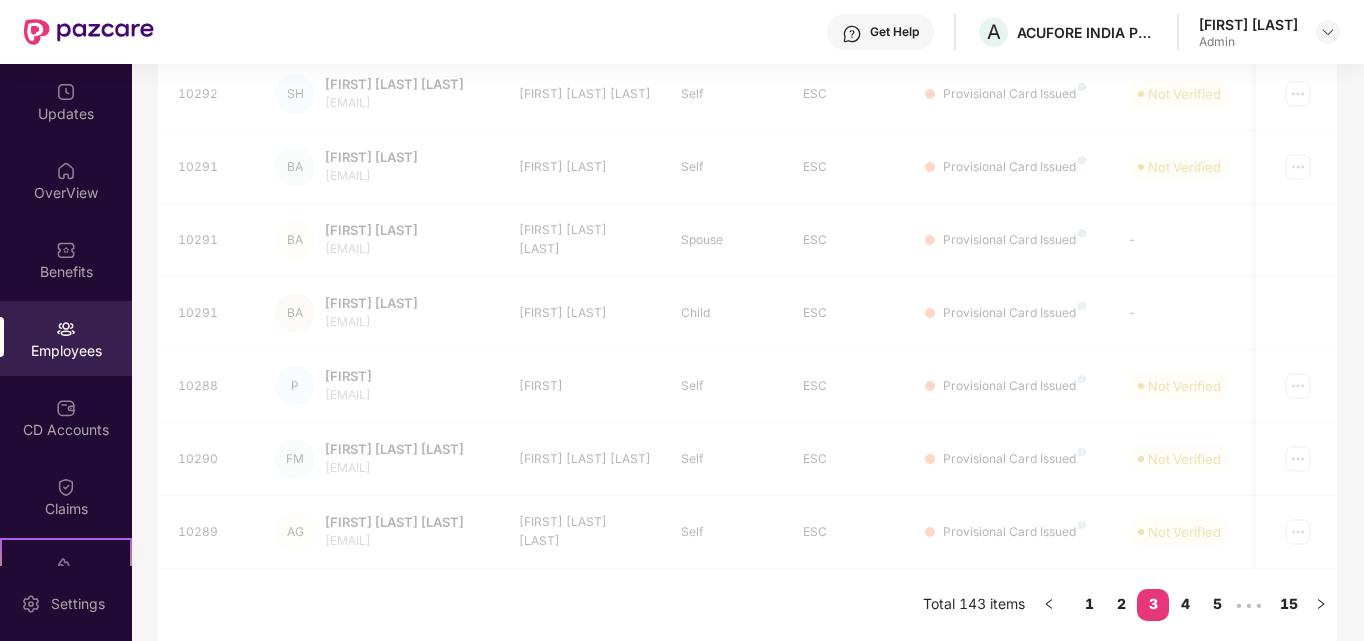 scroll, scrollTop: 605, scrollLeft: 0, axis: vertical 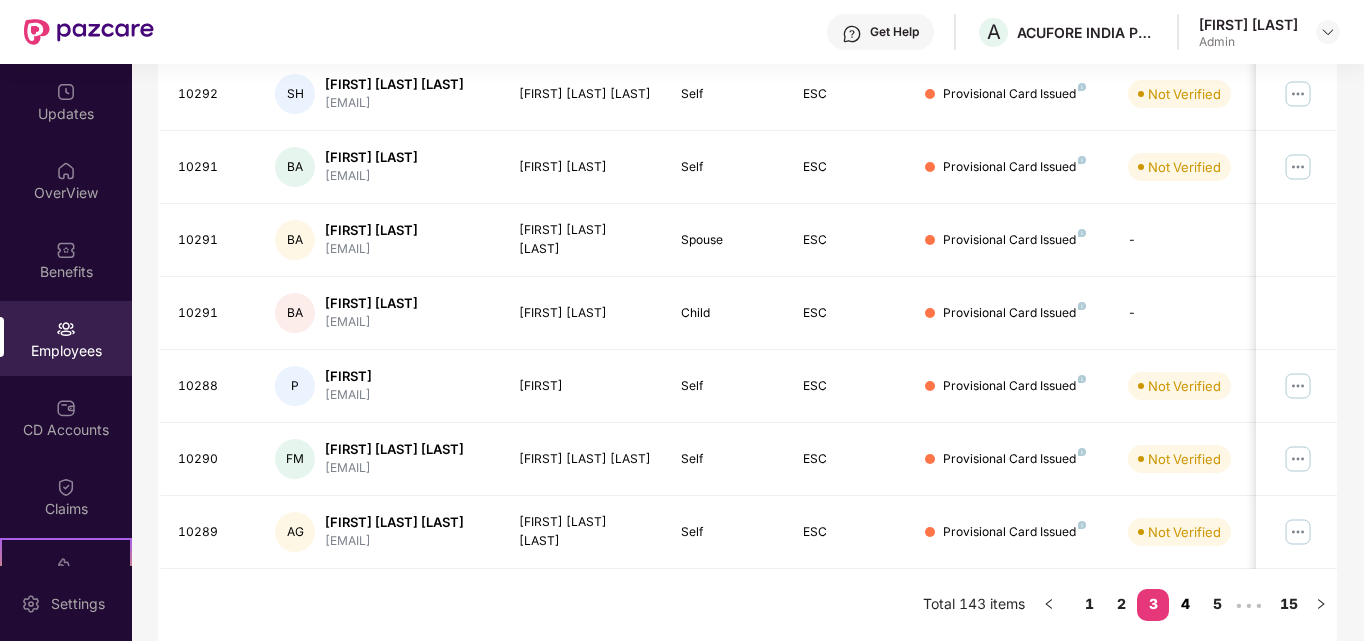 click on "4" at bounding box center (1185, 604) 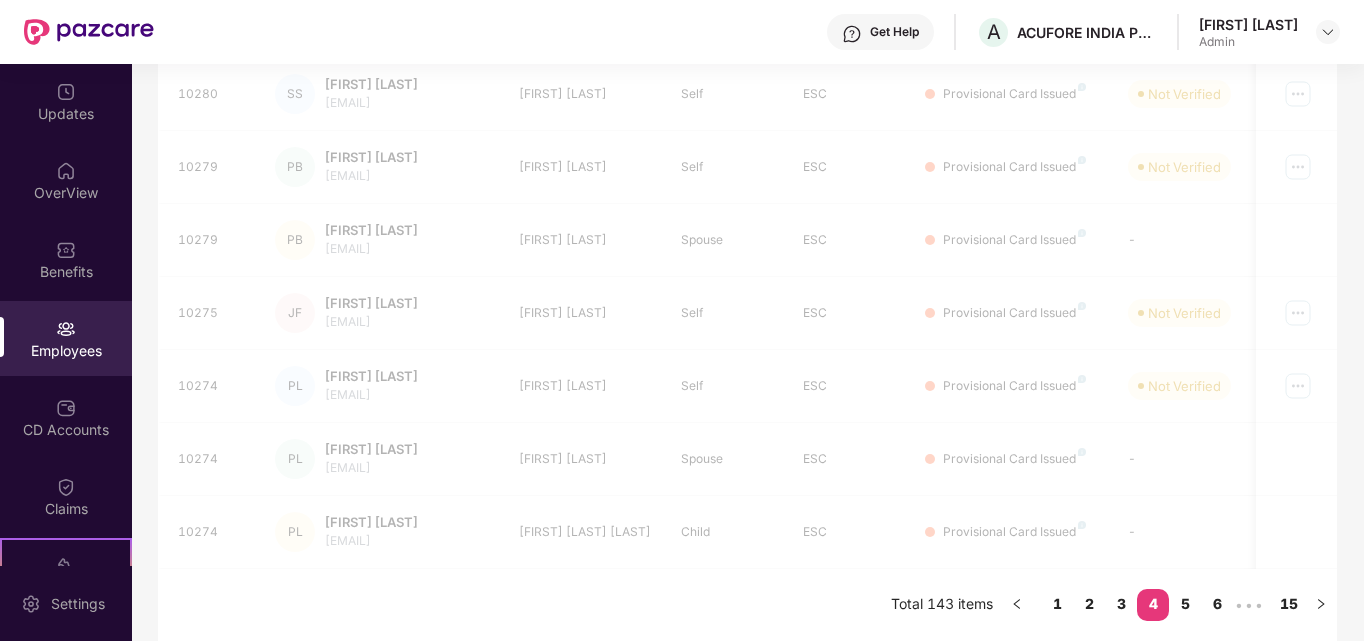 scroll, scrollTop: 588, scrollLeft: 0, axis: vertical 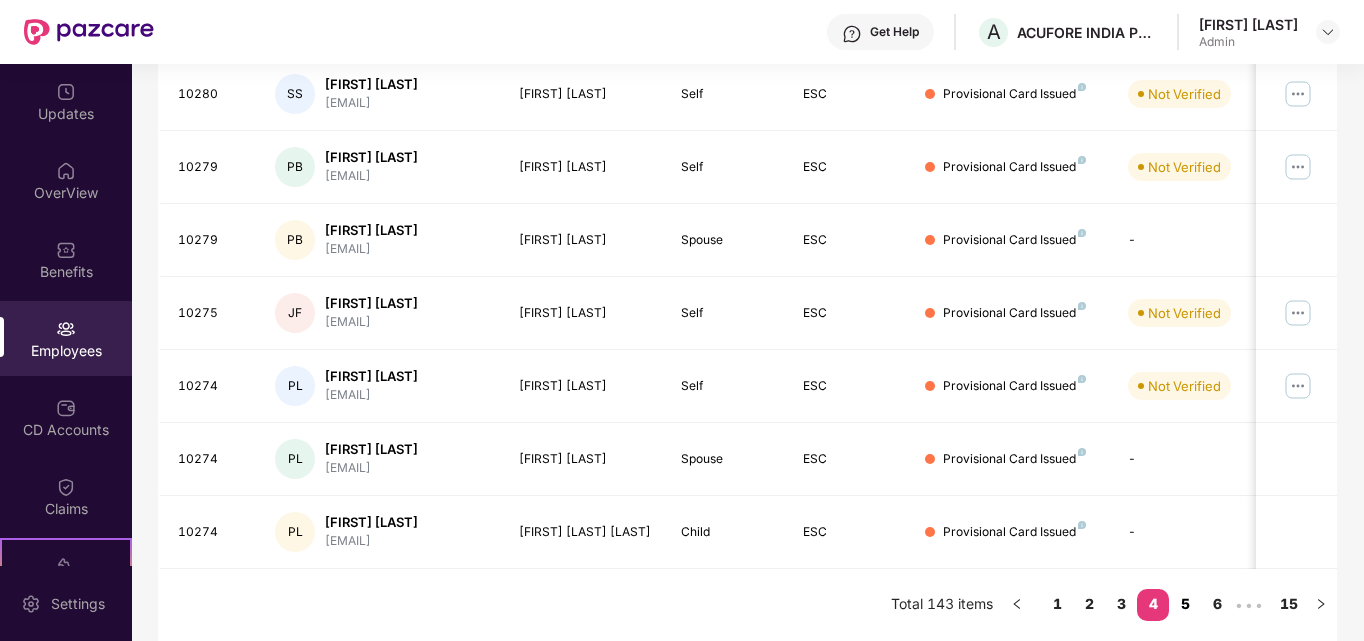 click on "5" at bounding box center (1185, 604) 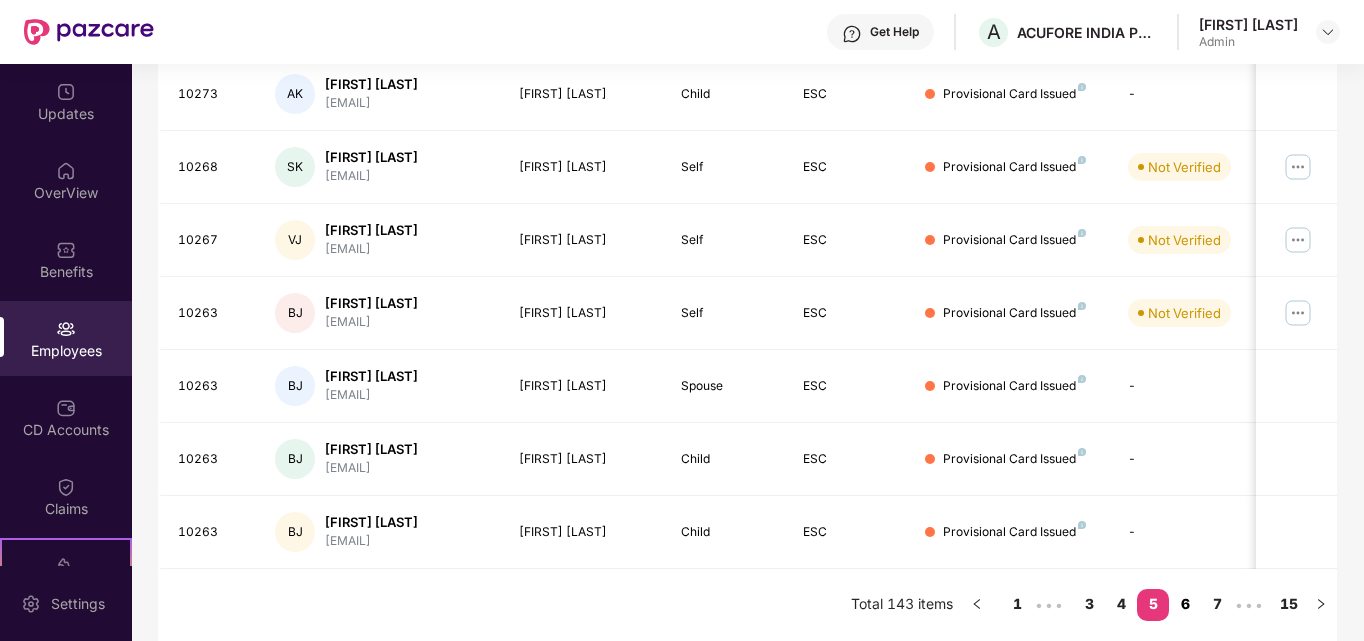 click on "6" at bounding box center [1185, 604] 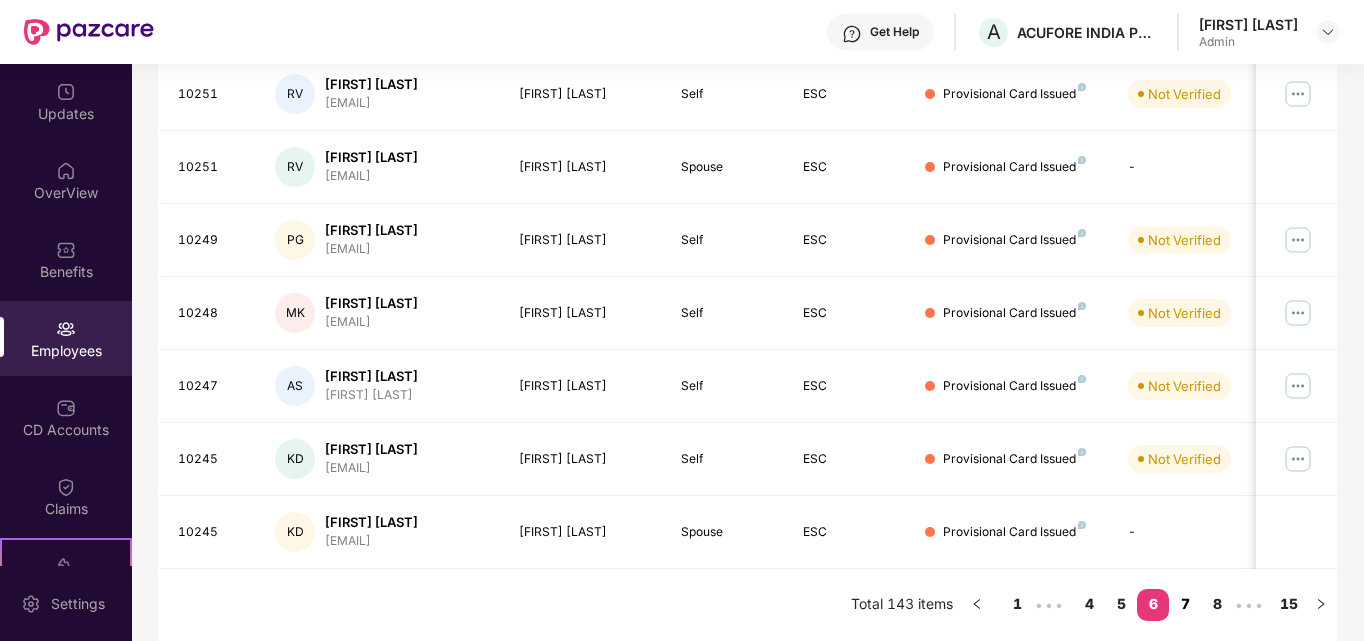 click on "7" at bounding box center (1185, 604) 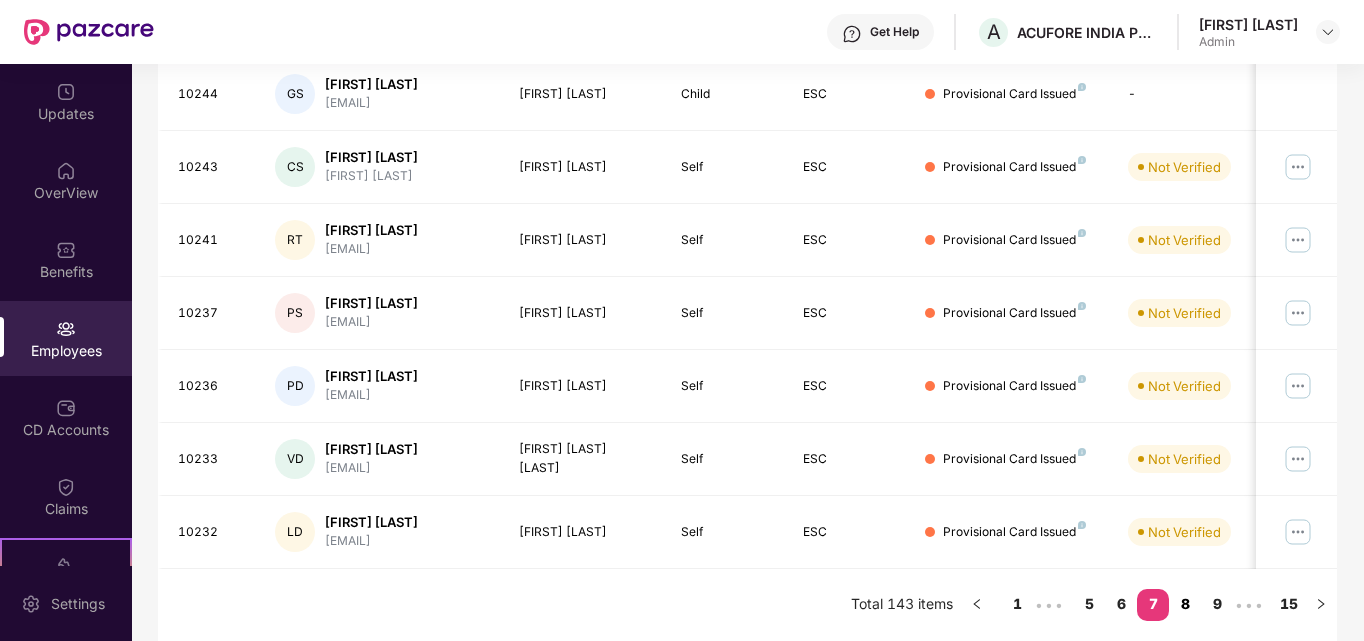 click on "8" at bounding box center [1185, 604] 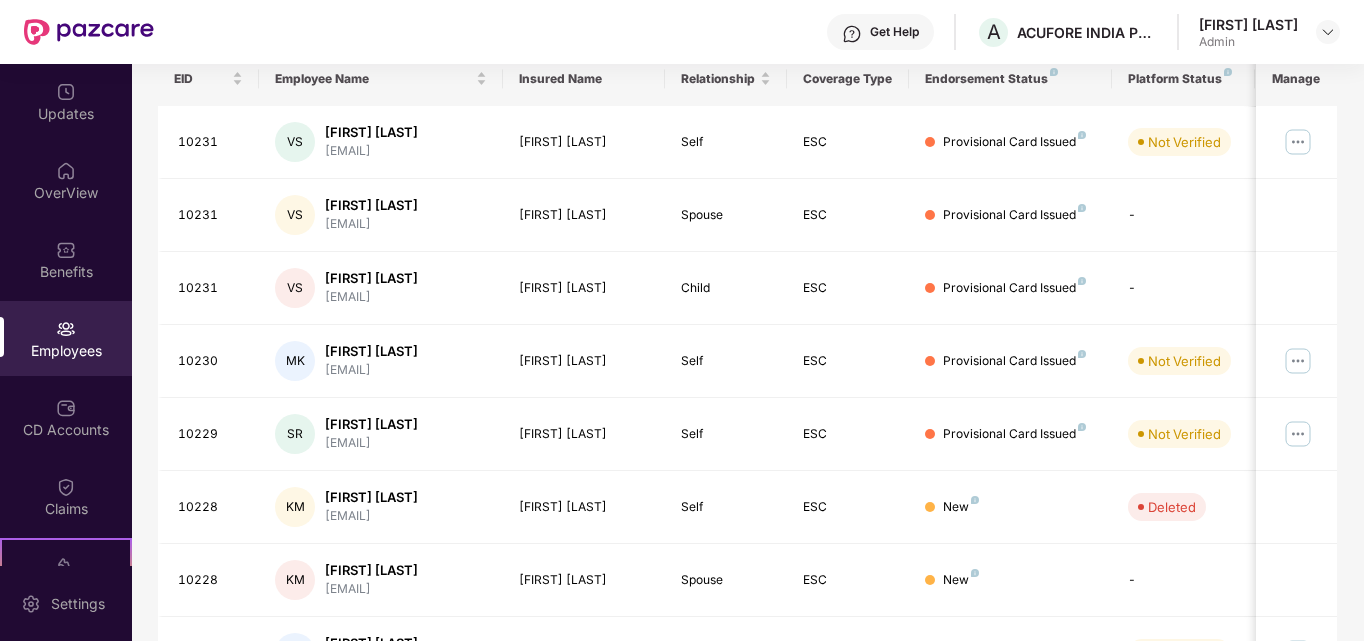 scroll, scrollTop: 0, scrollLeft: 0, axis: both 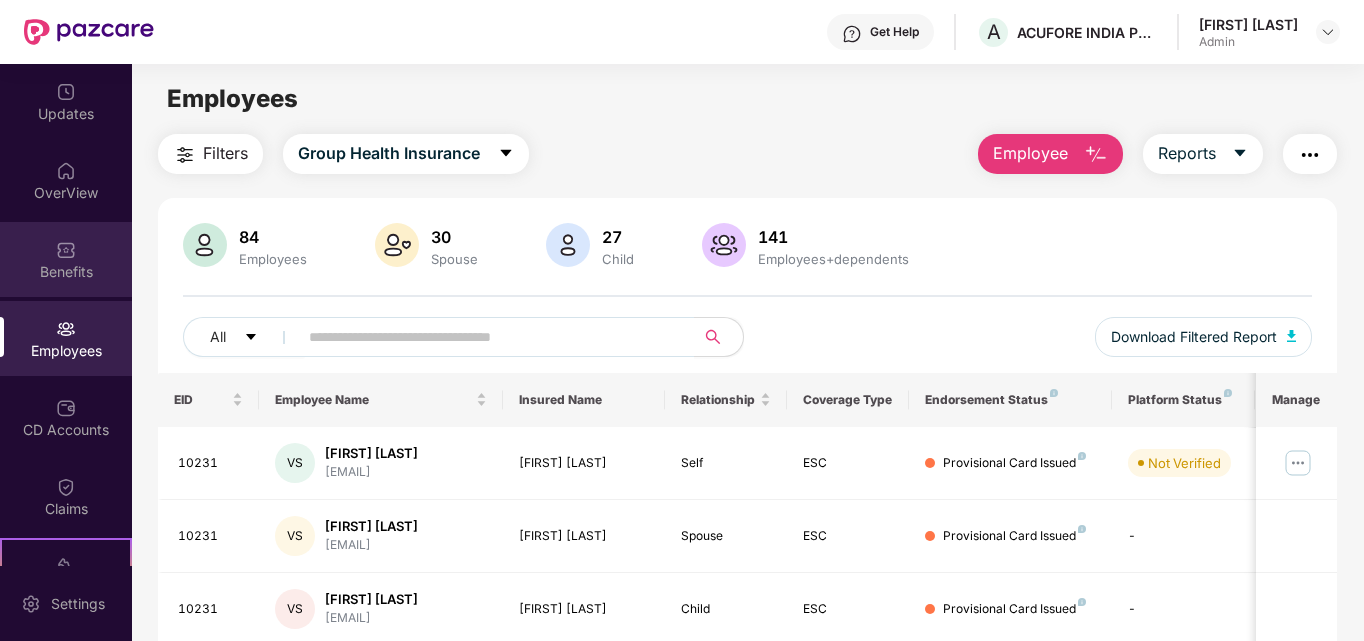 click on "Benefits" at bounding box center [66, 259] 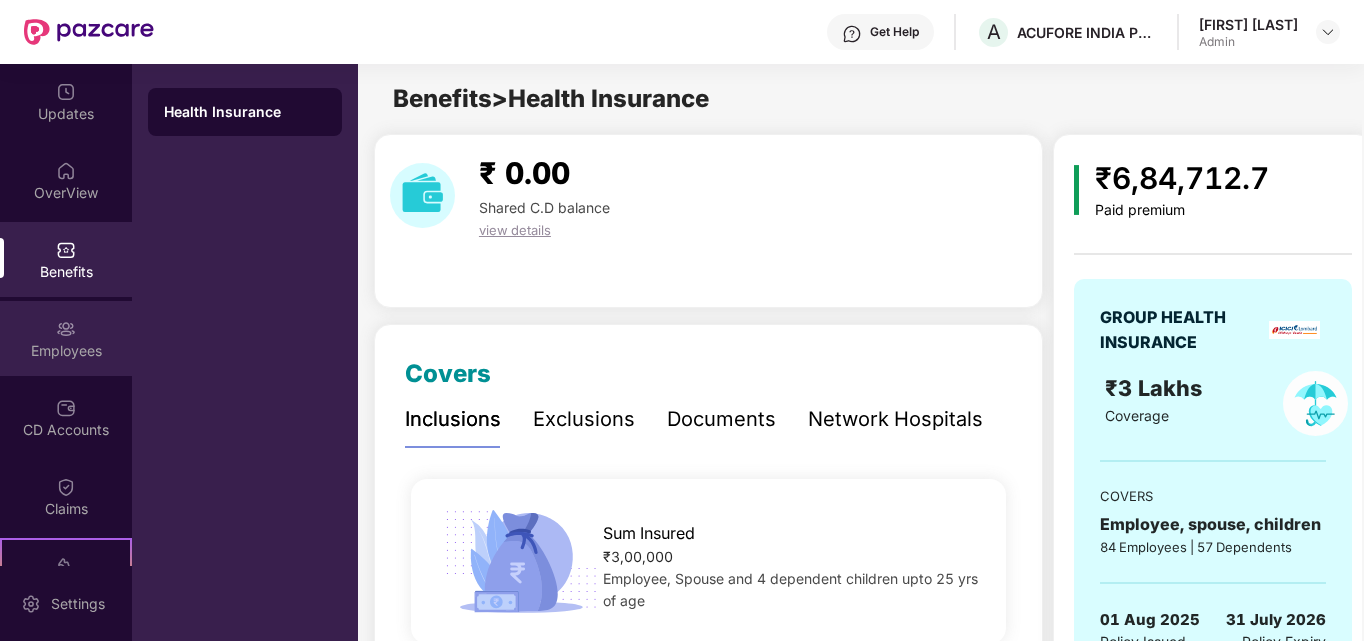 click at bounding box center [66, 329] 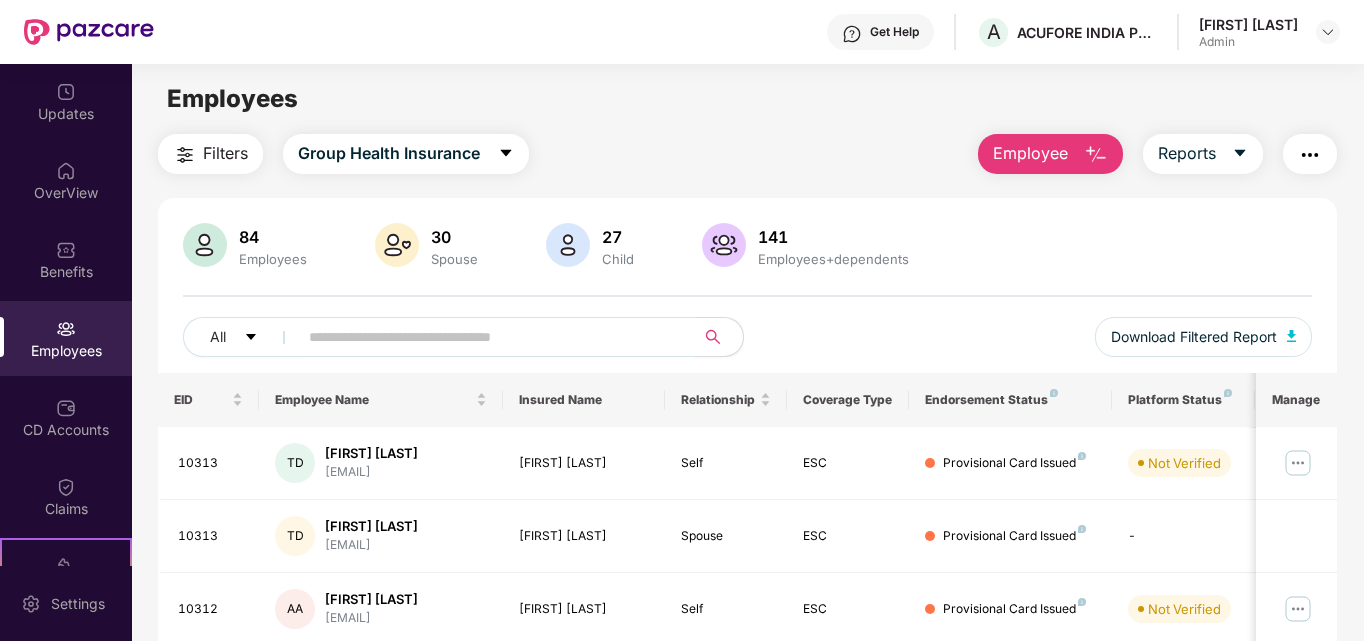 click at bounding box center (488, 337) 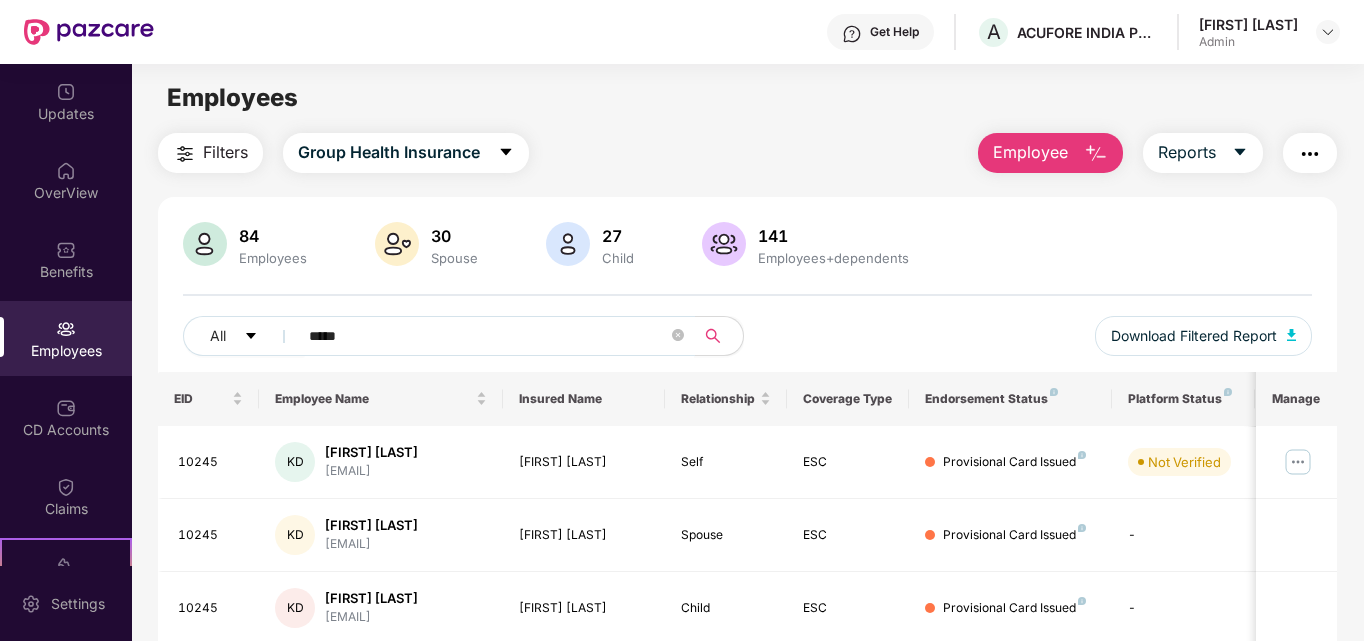 scroll, scrollTop: 0, scrollLeft: 0, axis: both 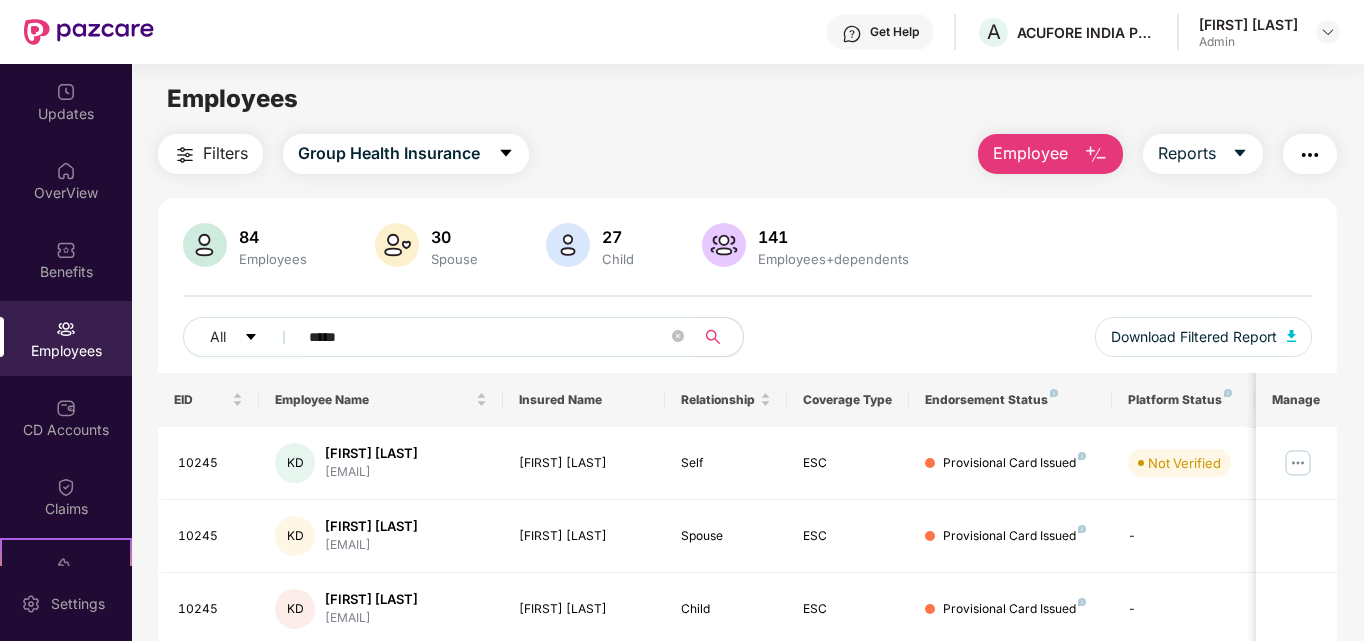 type on "*****" 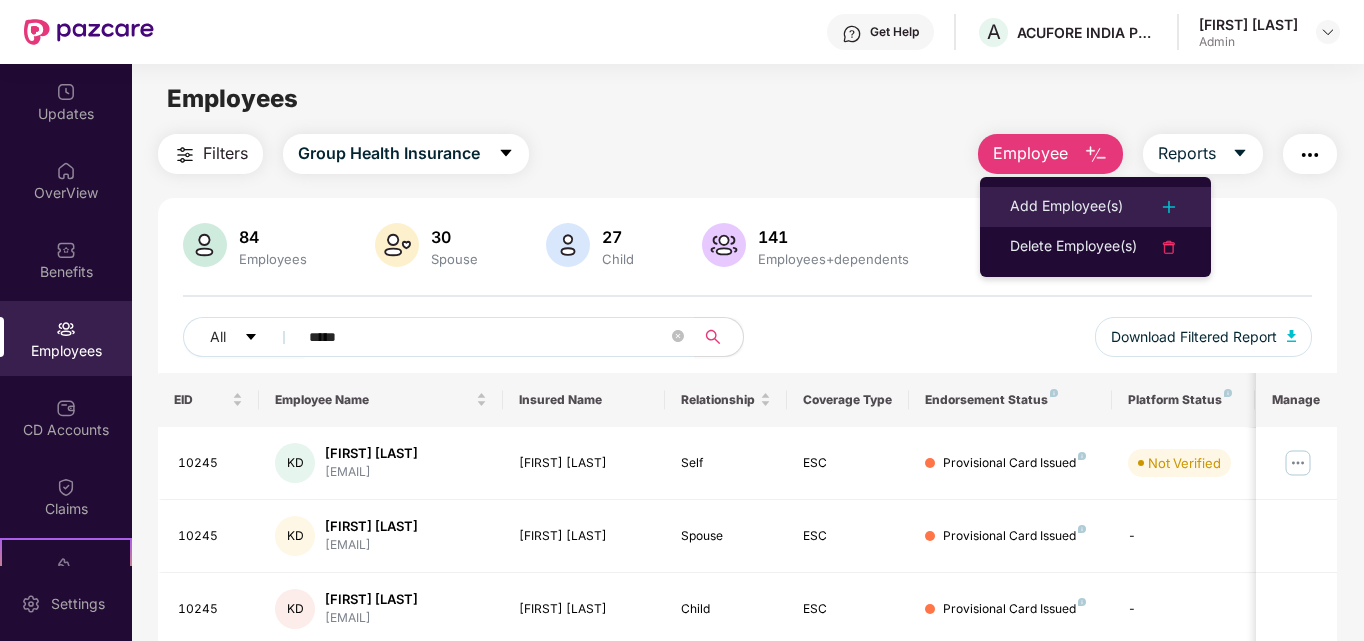 click on "Add Employee(s)" at bounding box center (1066, 207) 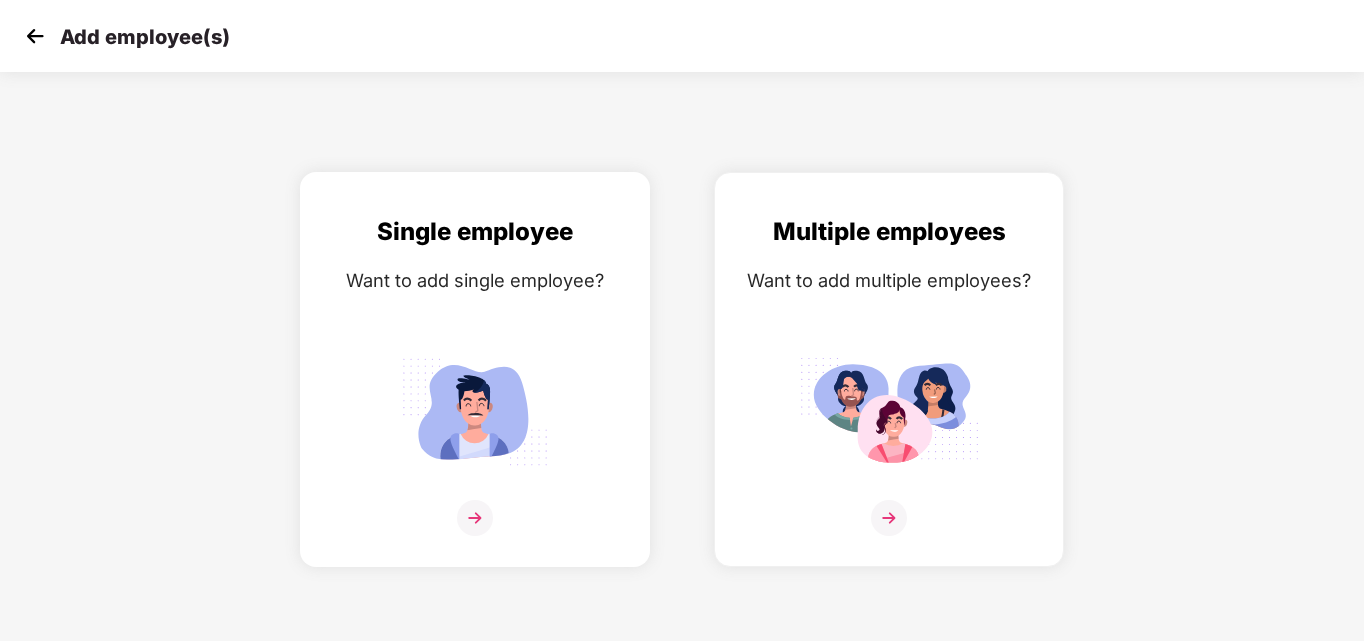 click at bounding box center [475, 518] 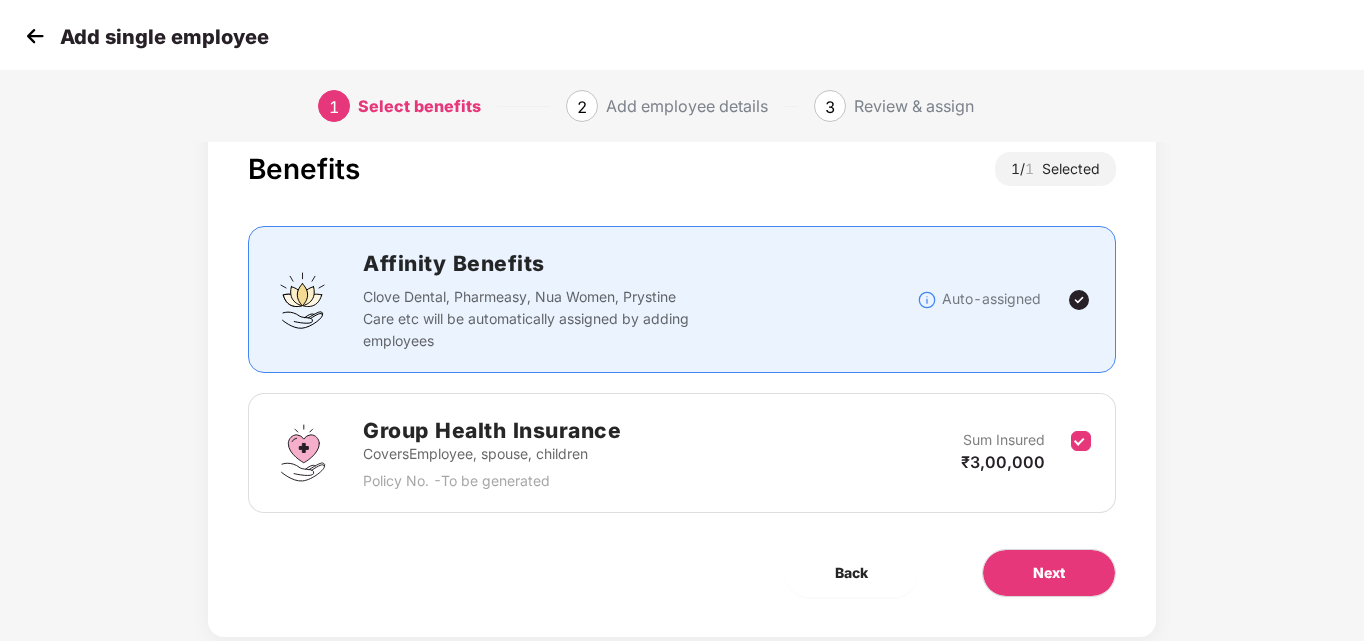 scroll, scrollTop: 98, scrollLeft: 0, axis: vertical 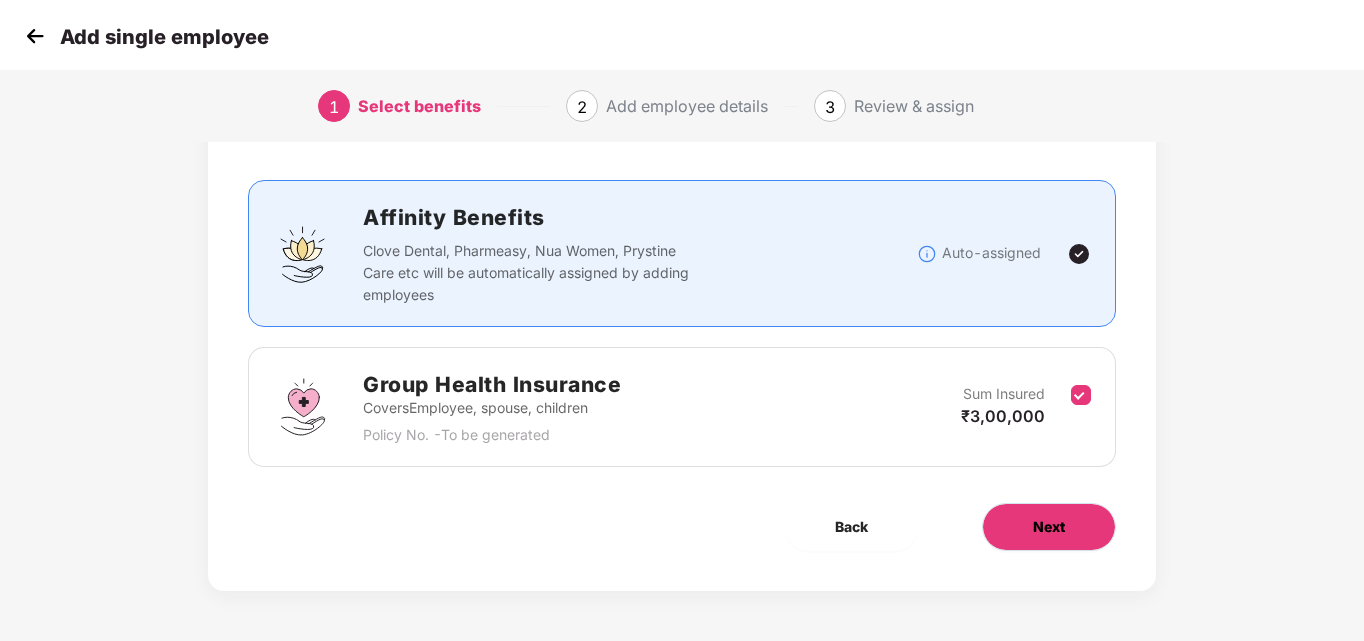 click on "Next" at bounding box center (1049, 527) 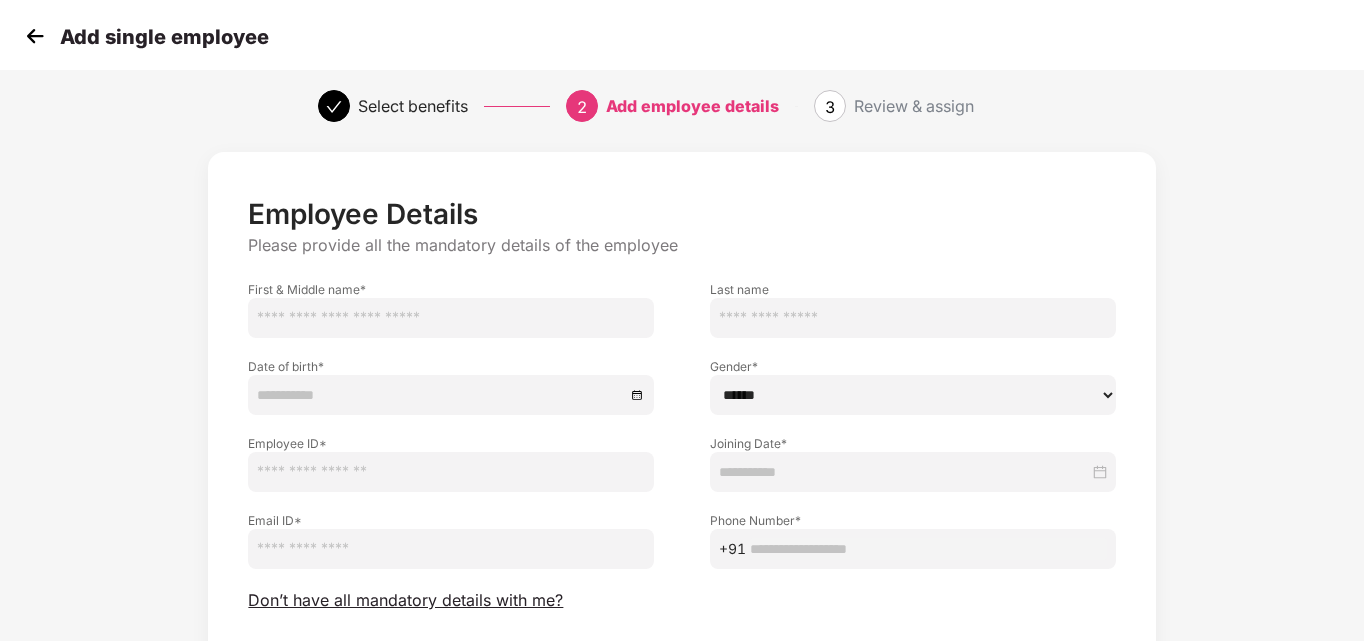 scroll, scrollTop: 0, scrollLeft: 0, axis: both 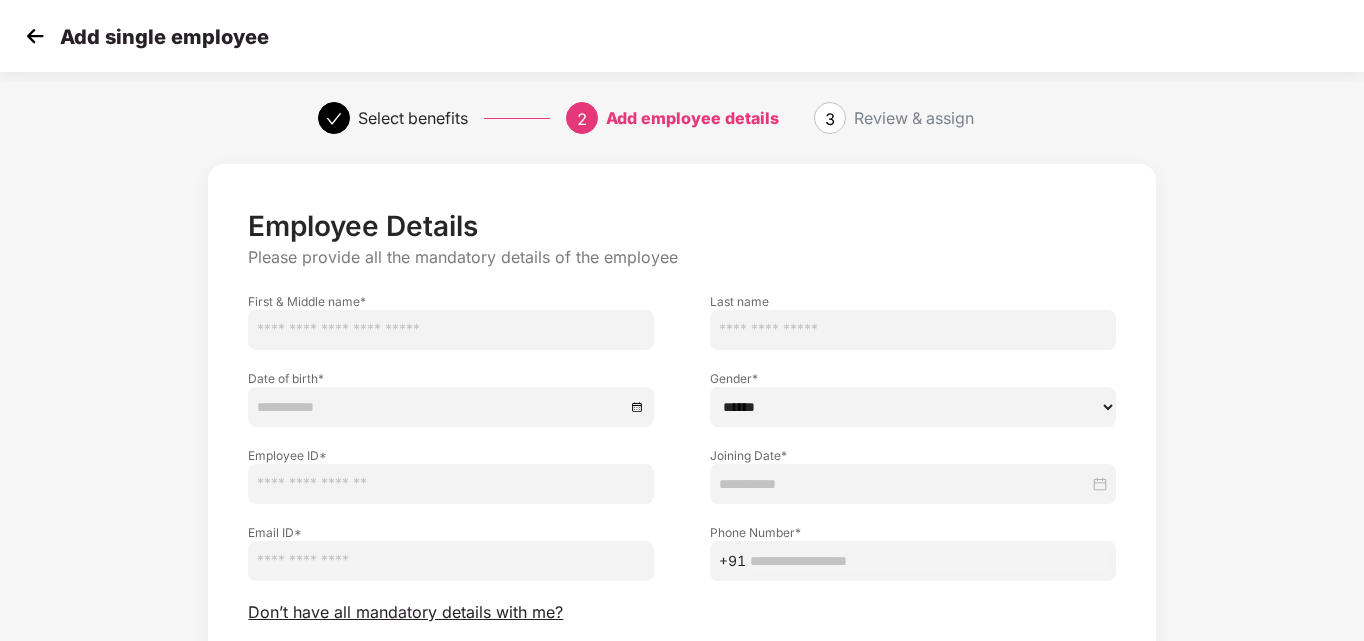 click at bounding box center (35, 36) 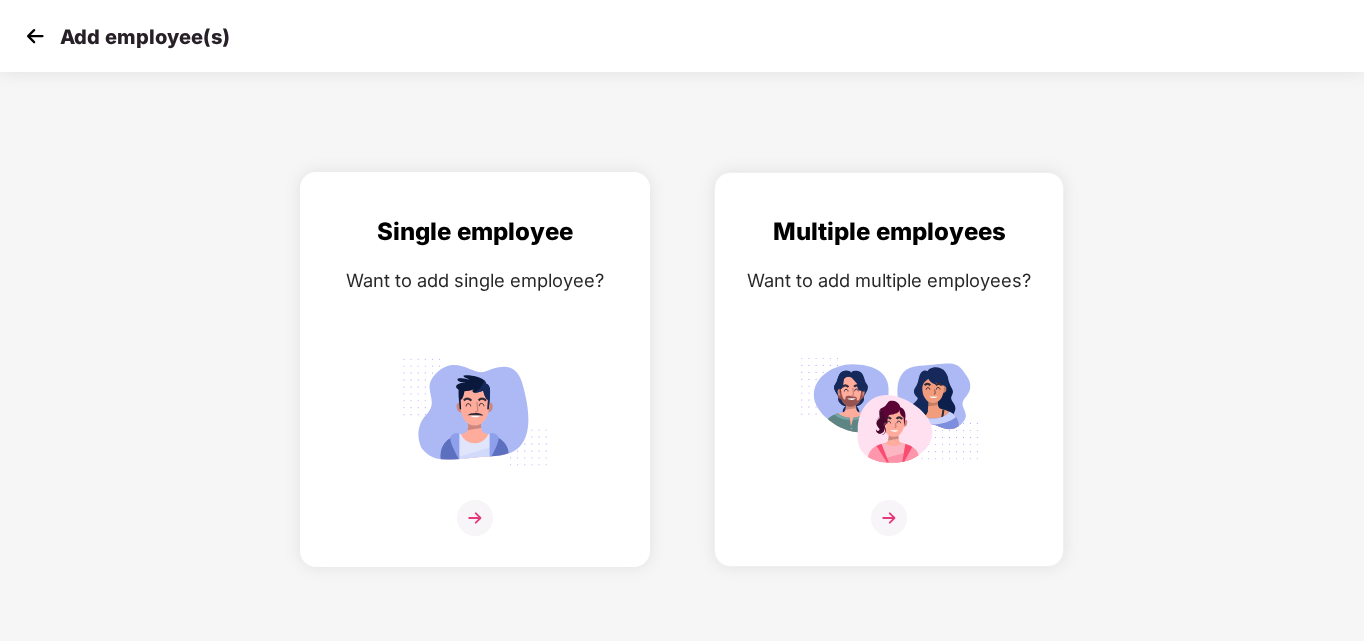 click at bounding box center [475, 518] 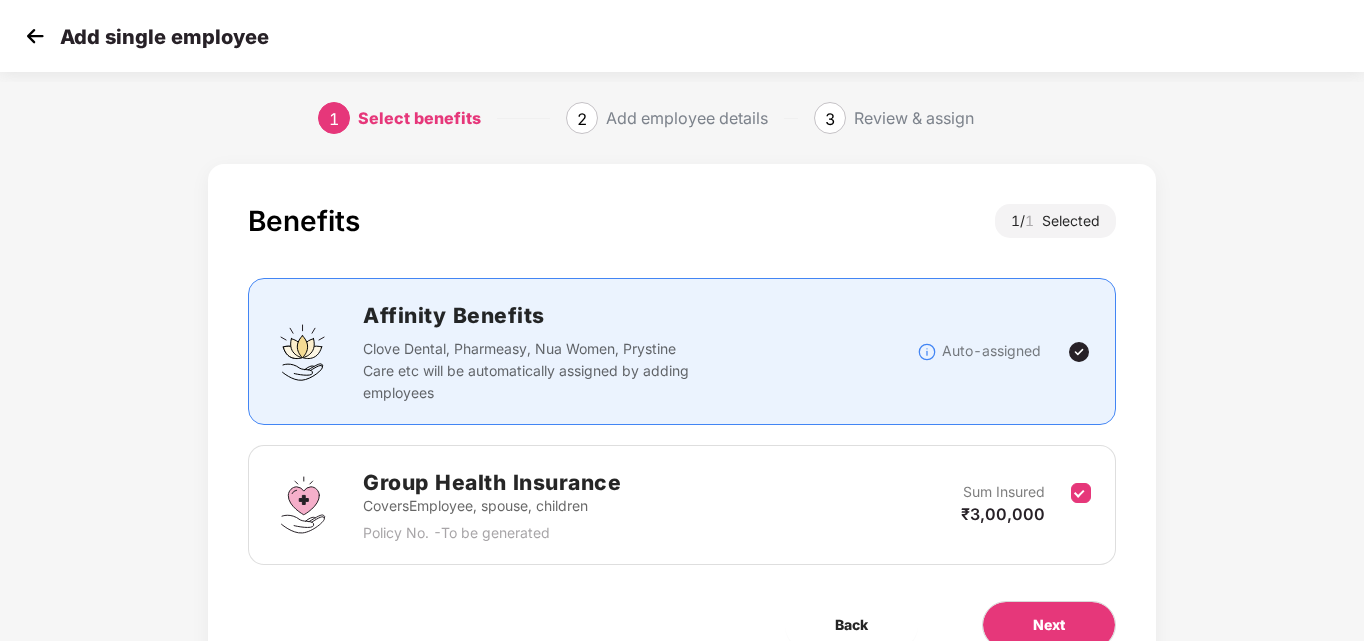 click on "Covers  Employee, spouse, children" at bounding box center [492, 506] 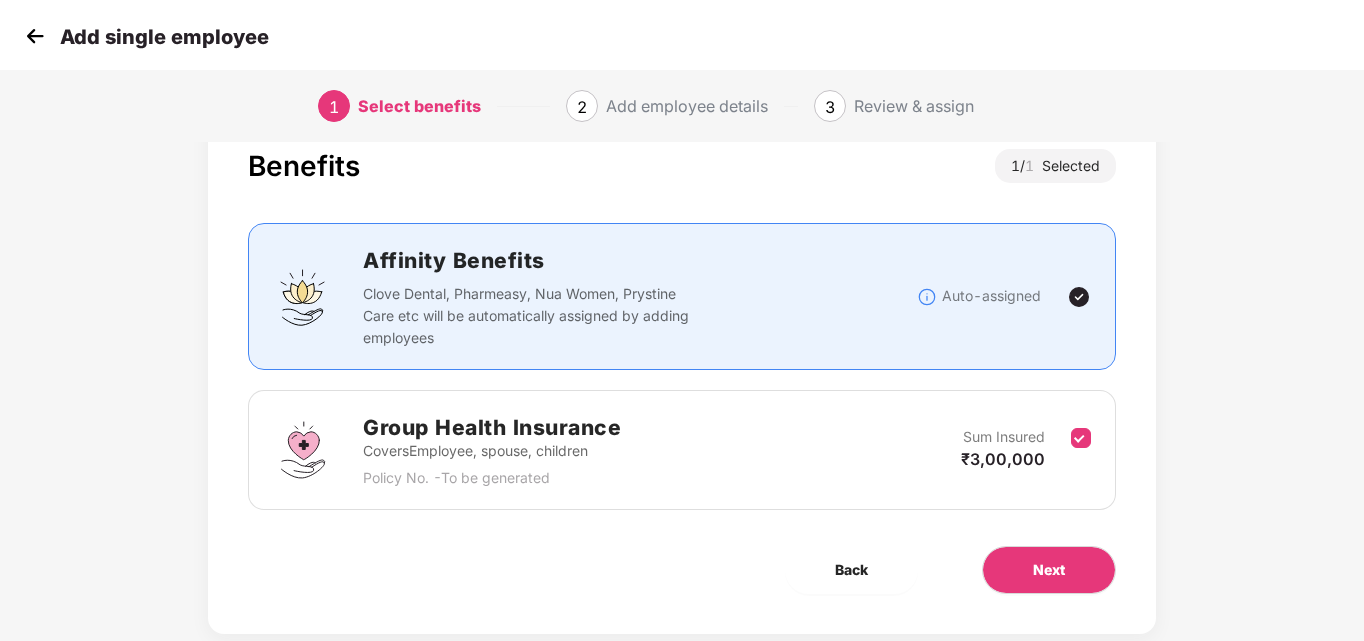 scroll, scrollTop: 98, scrollLeft: 0, axis: vertical 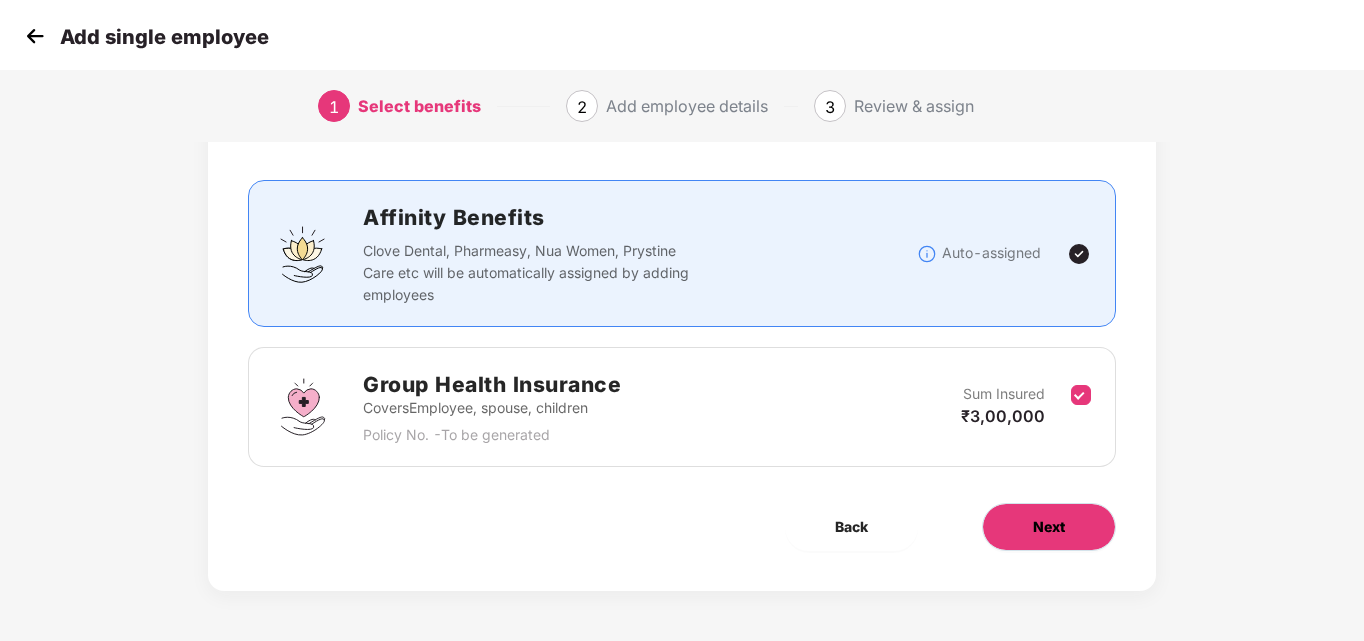 click on "Next" at bounding box center (1049, 527) 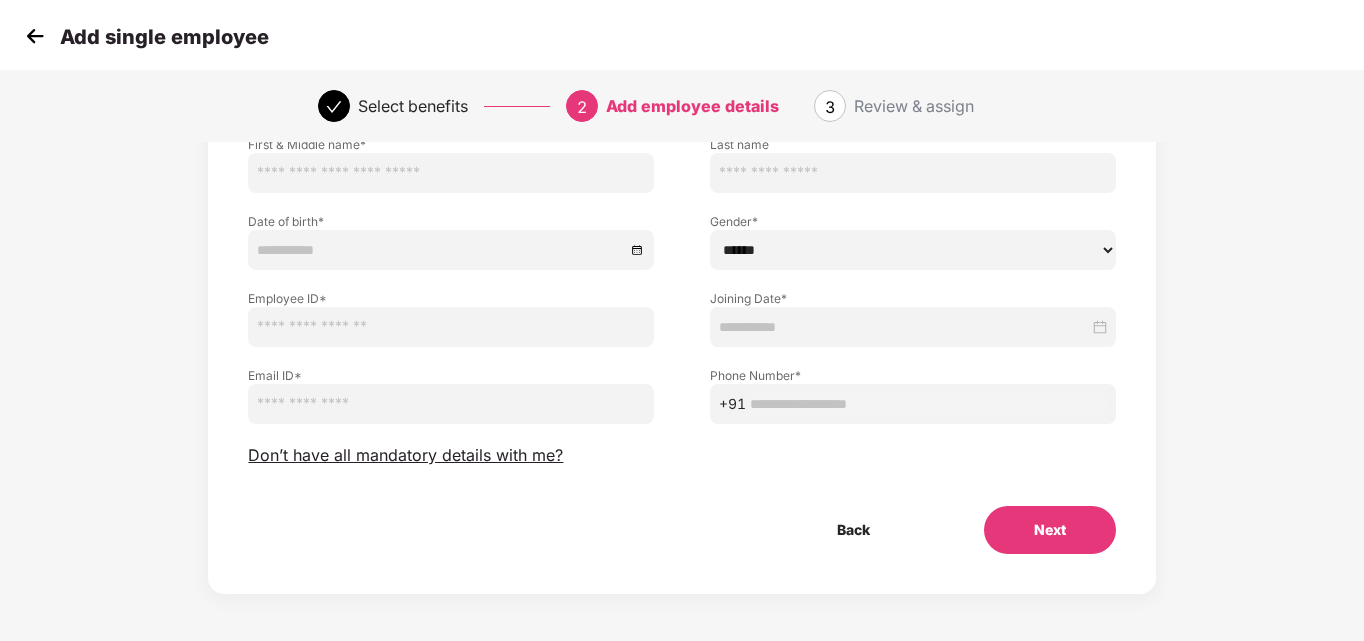 scroll, scrollTop: 160, scrollLeft: 0, axis: vertical 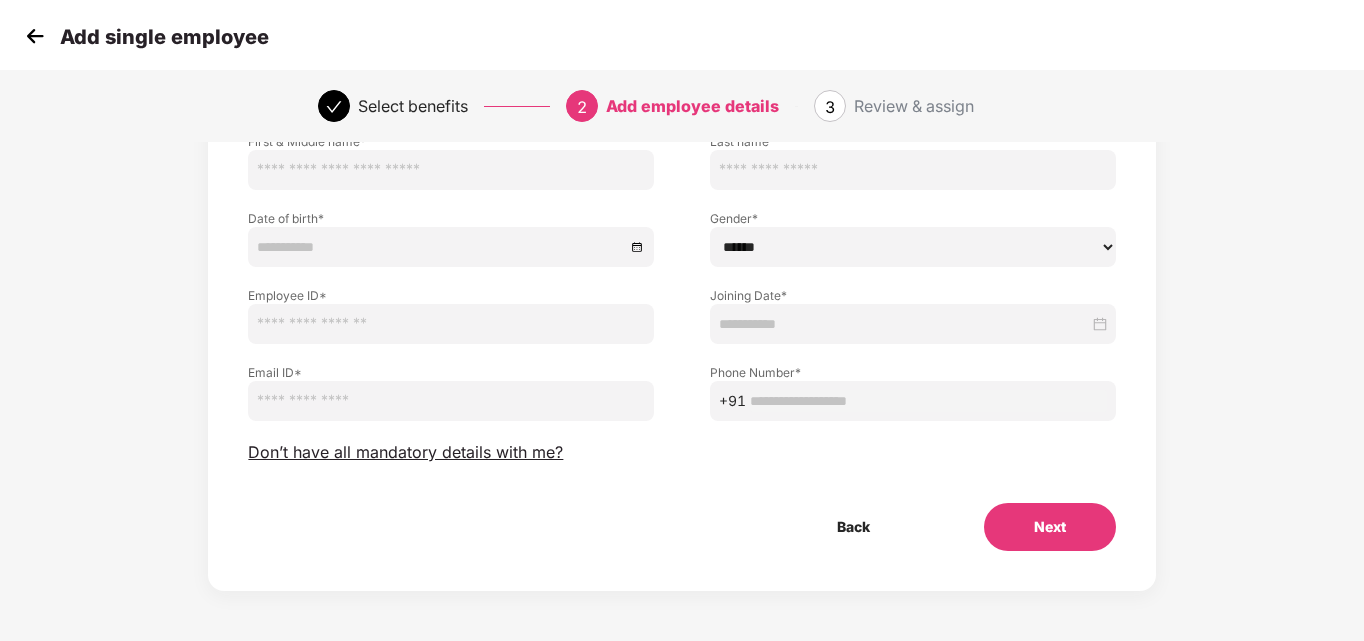 click on "Add single employee" at bounding box center [682, 36] 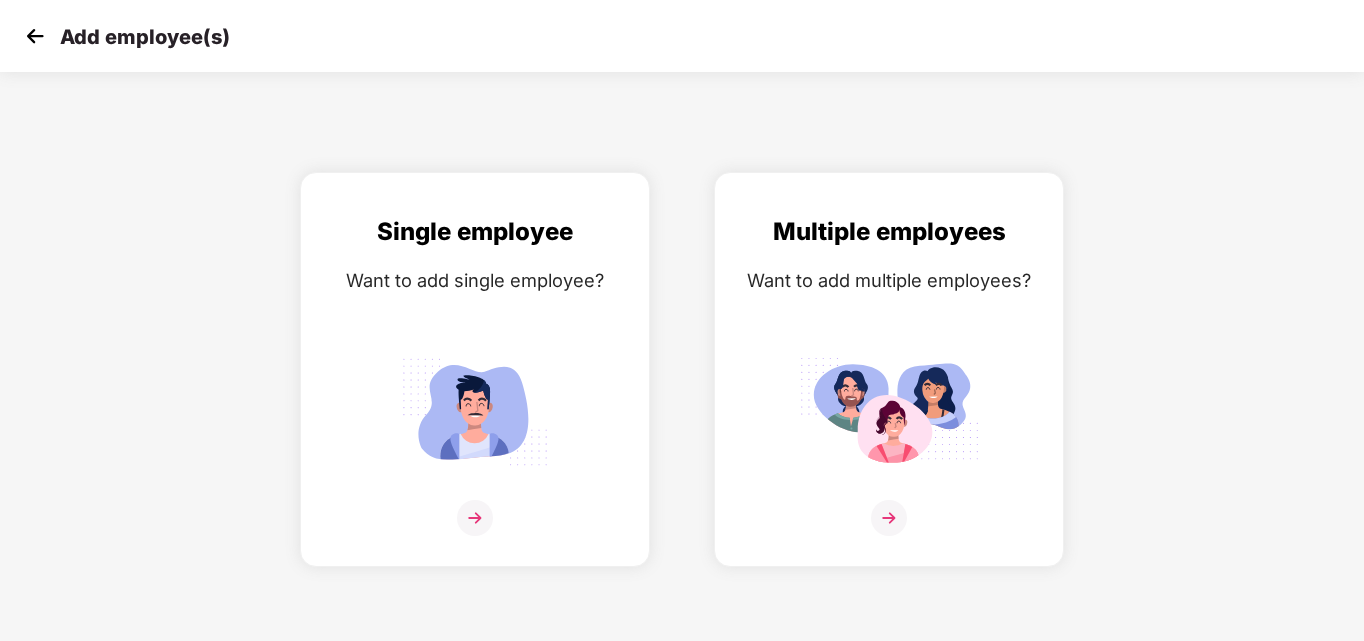 click at bounding box center [35, 36] 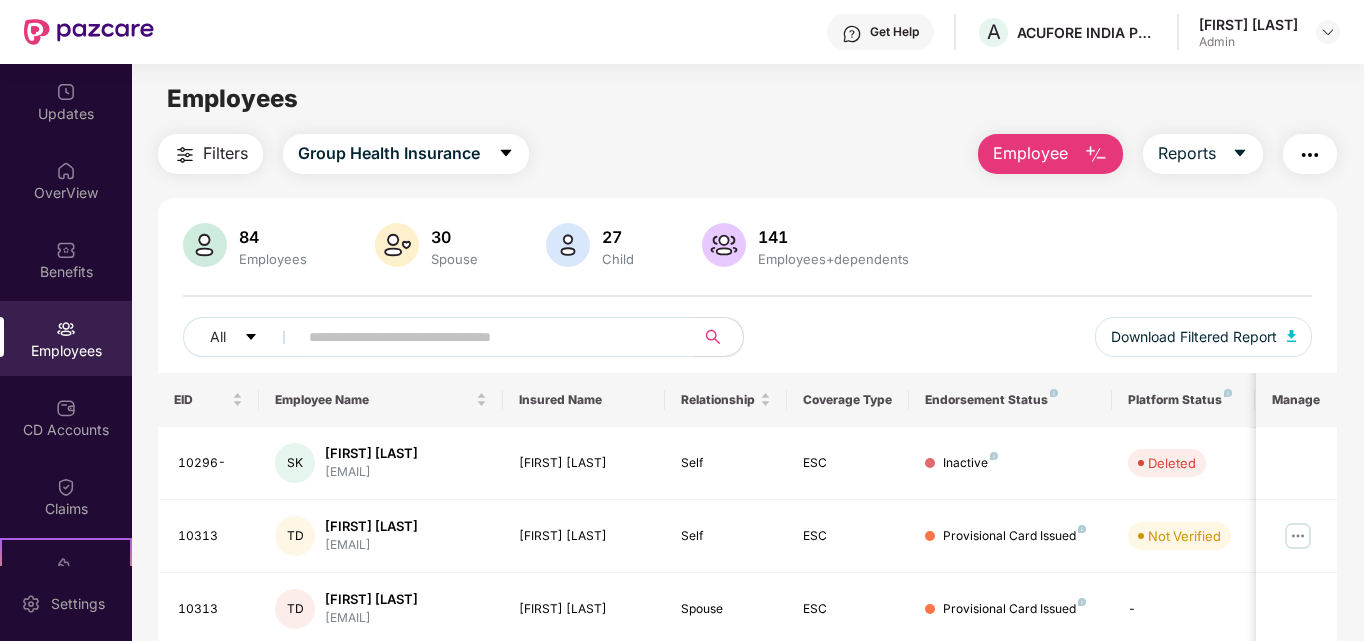 click on "Employee" at bounding box center (1050, 154) 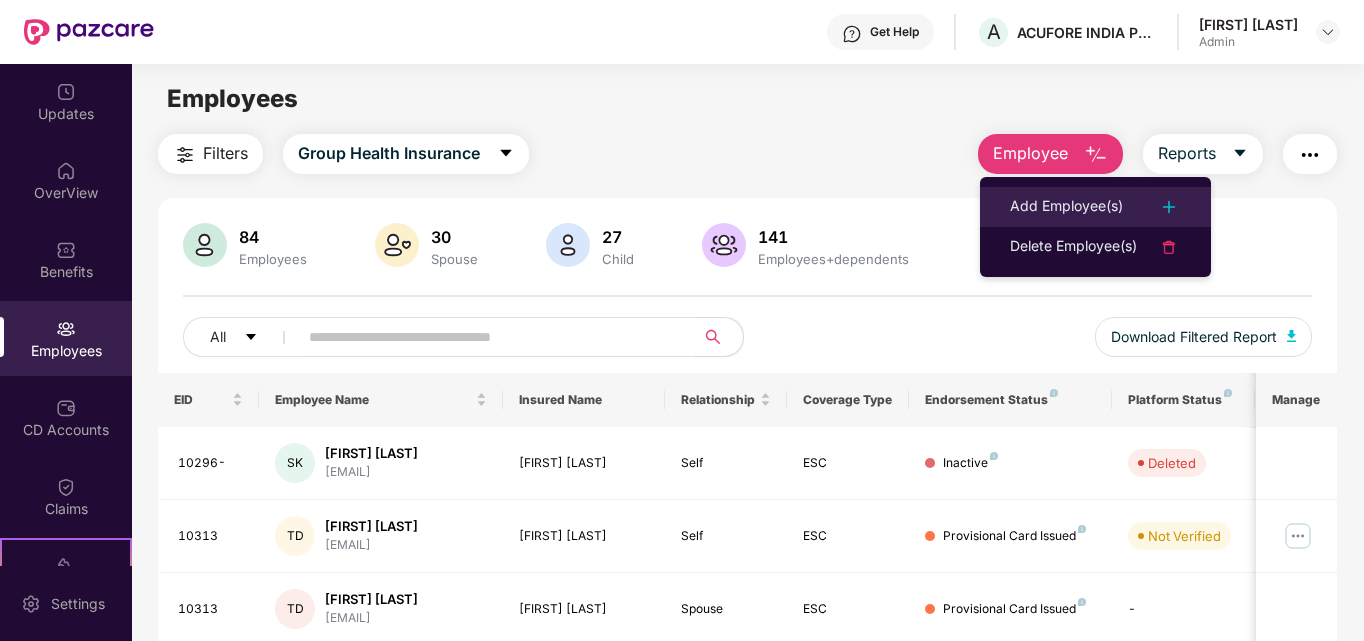 click on "Add Employee(s)" at bounding box center (1095, 207) 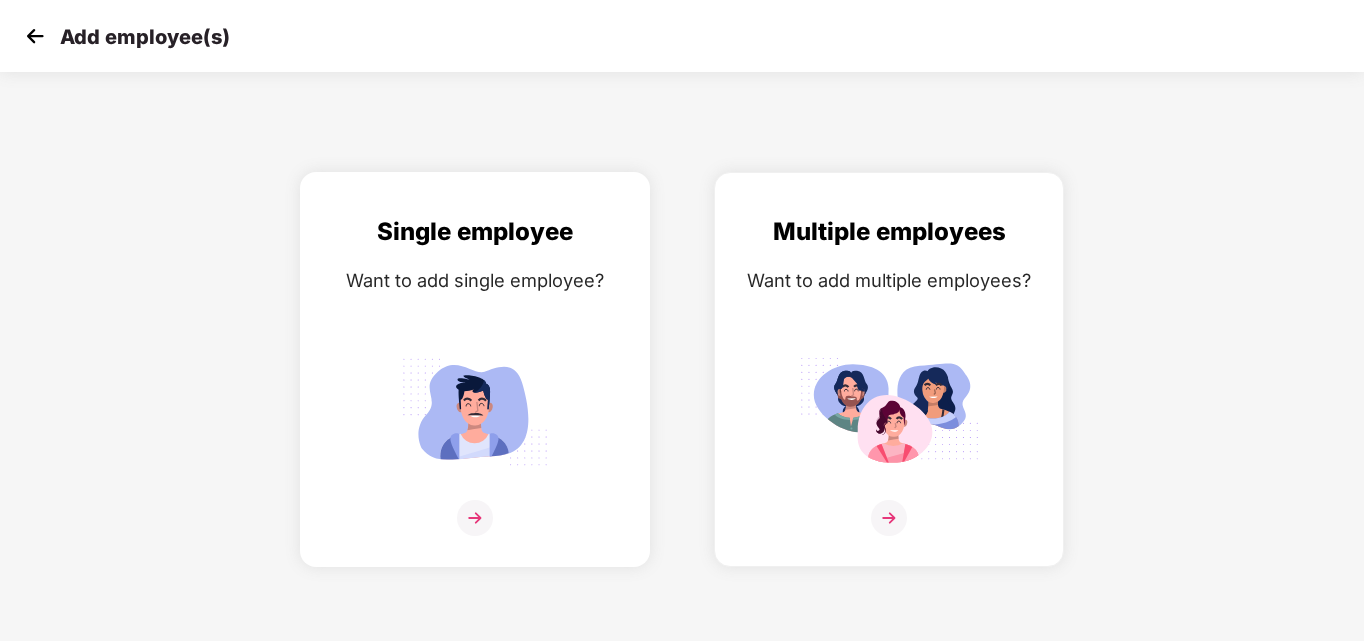 click at bounding box center (475, 518) 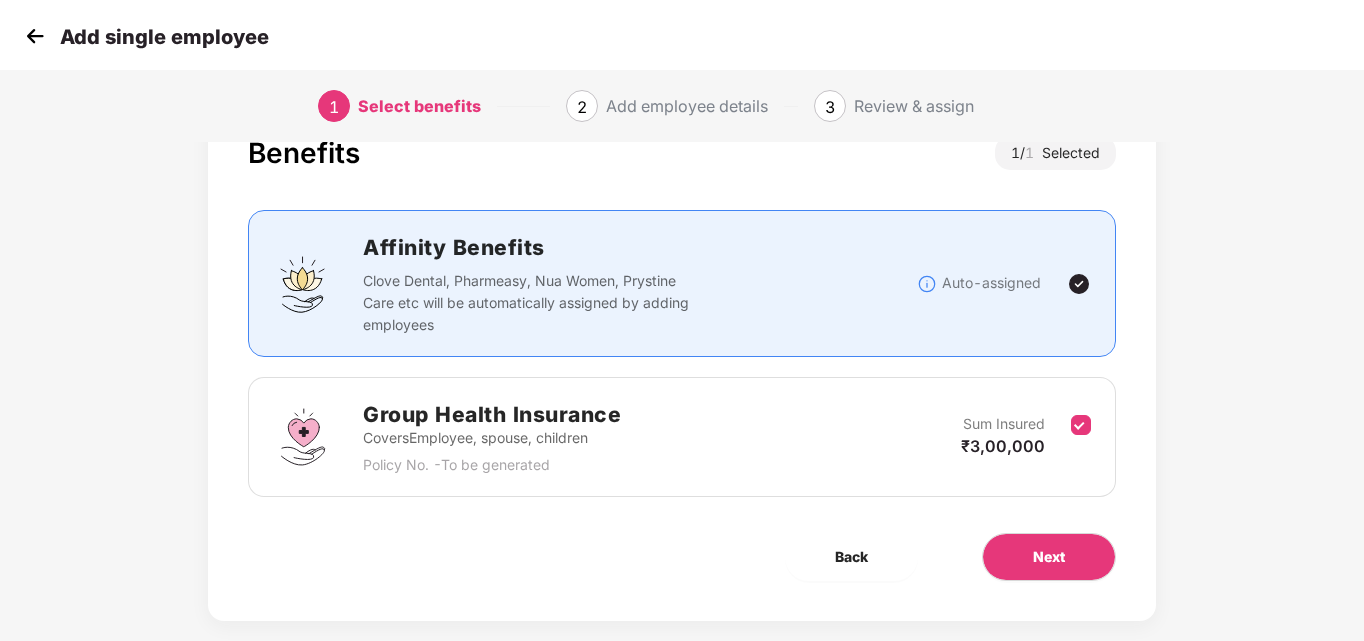 scroll, scrollTop: 98, scrollLeft: 0, axis: vertical 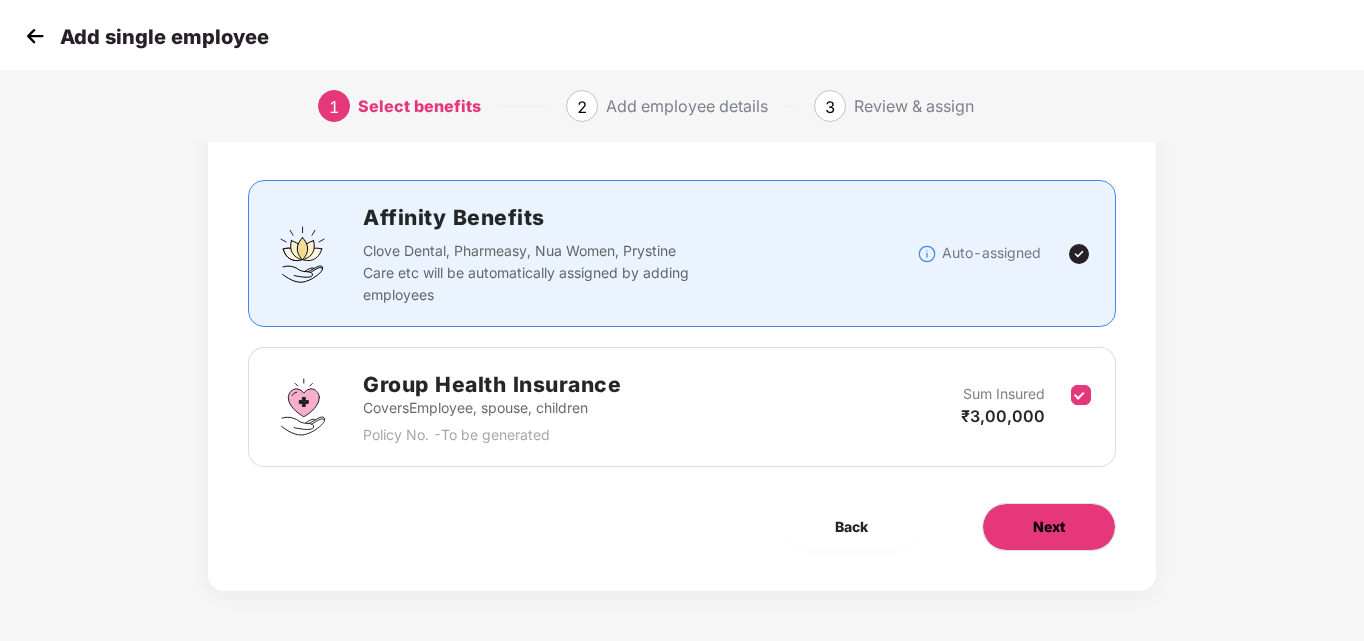 click on "Next" at bounding box center (1049, 527) 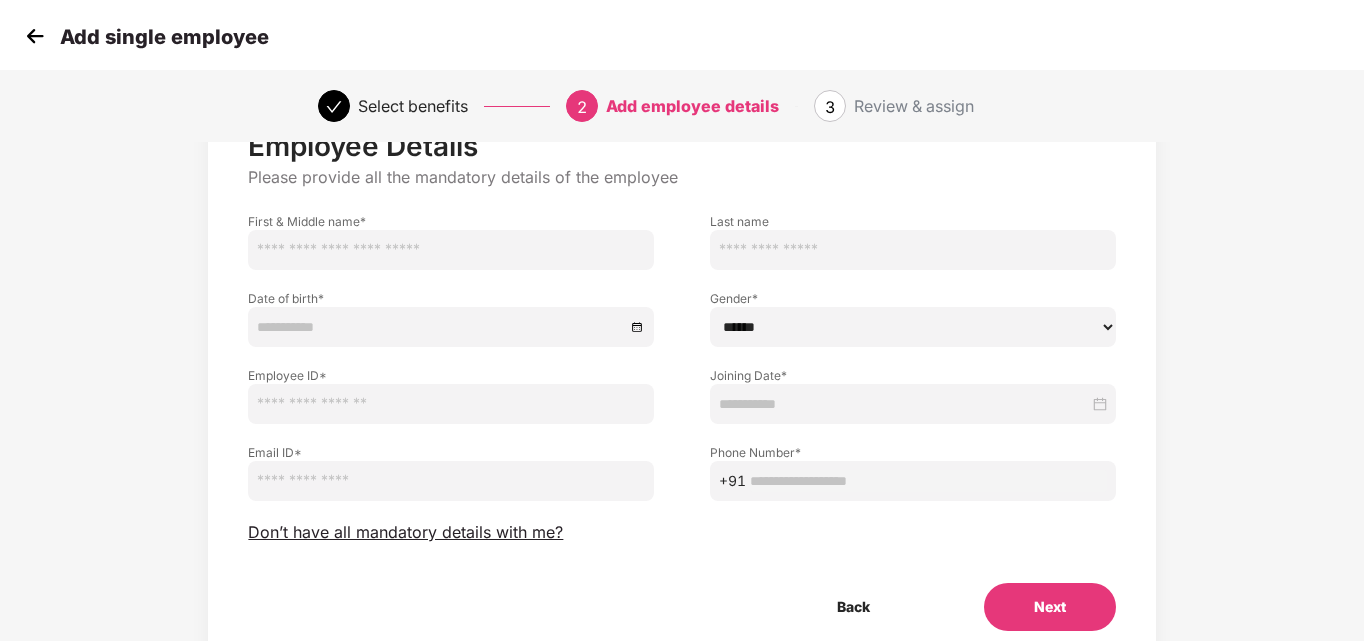 scroll, scrollTop: 160, scrollLeft: 0, axis: vertical 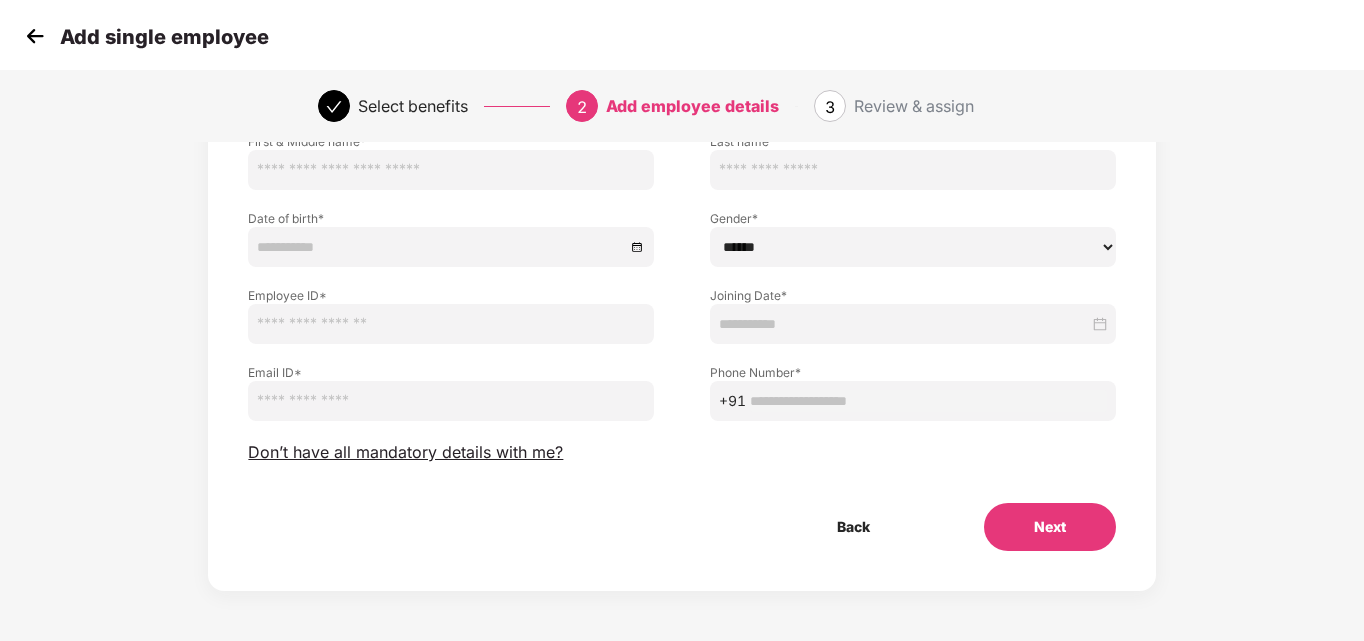 click at bounding box center (35, 36) 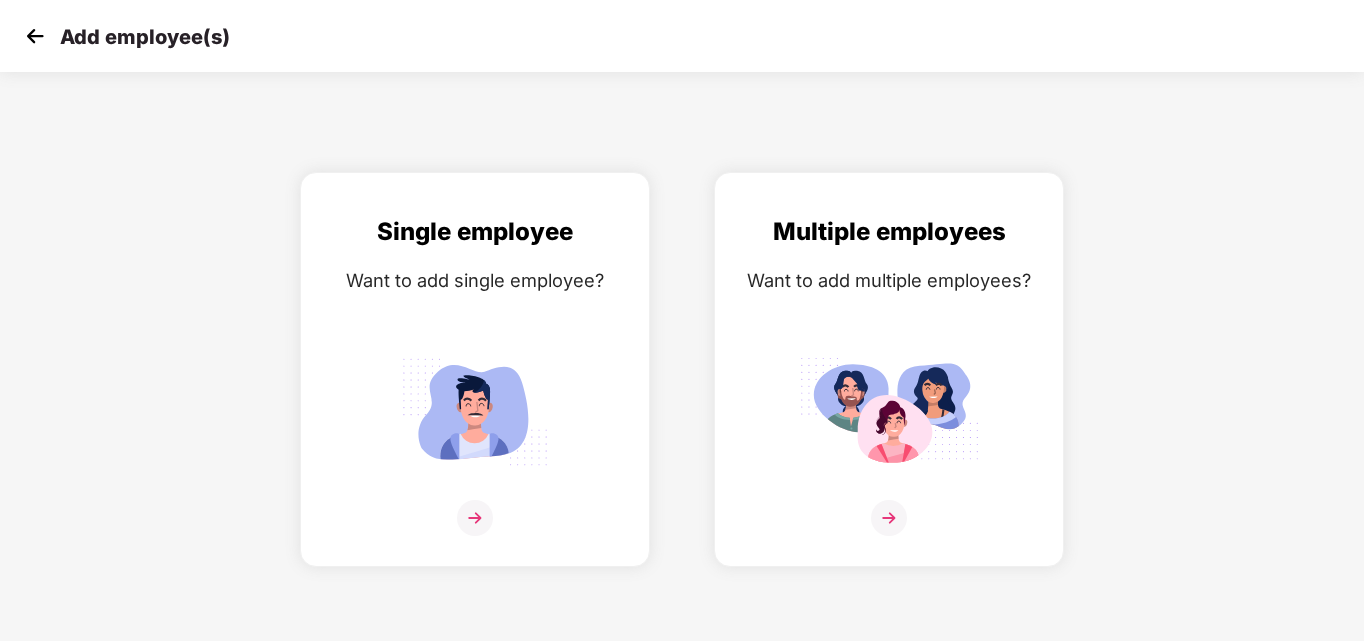 scroll, scrollTop: 0, scrollLeft: 0, axis: both 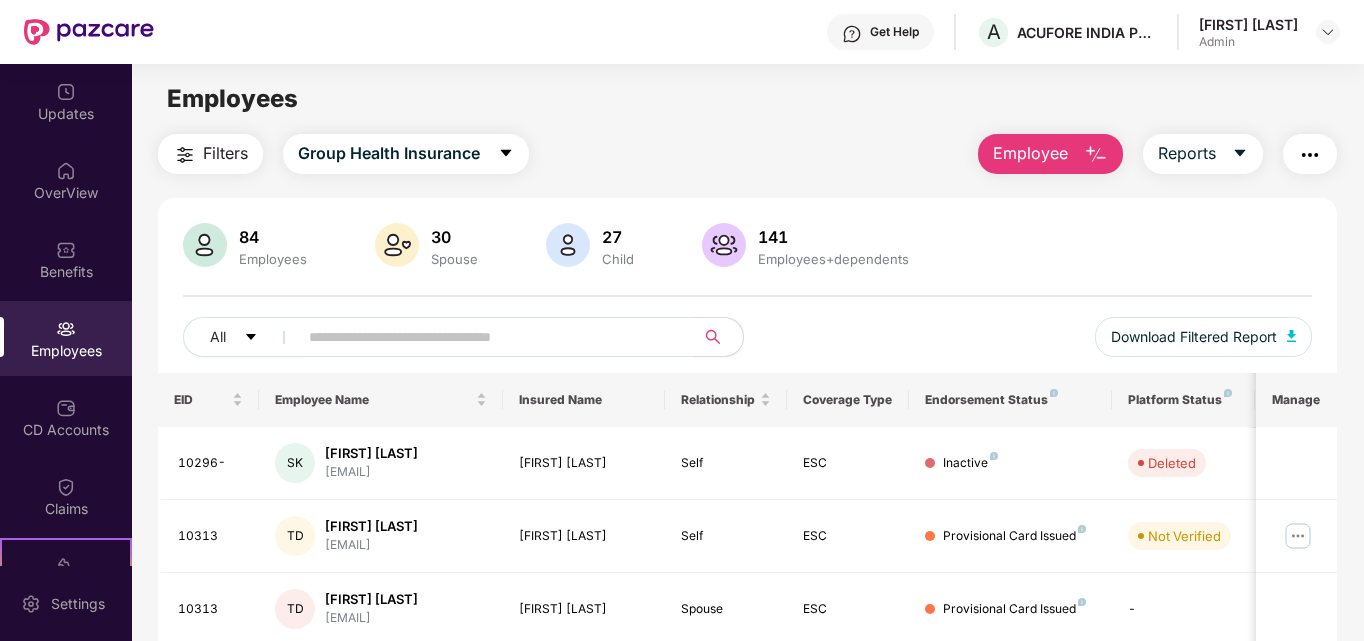 click on "Employee" at bounding box center [1030, 153] 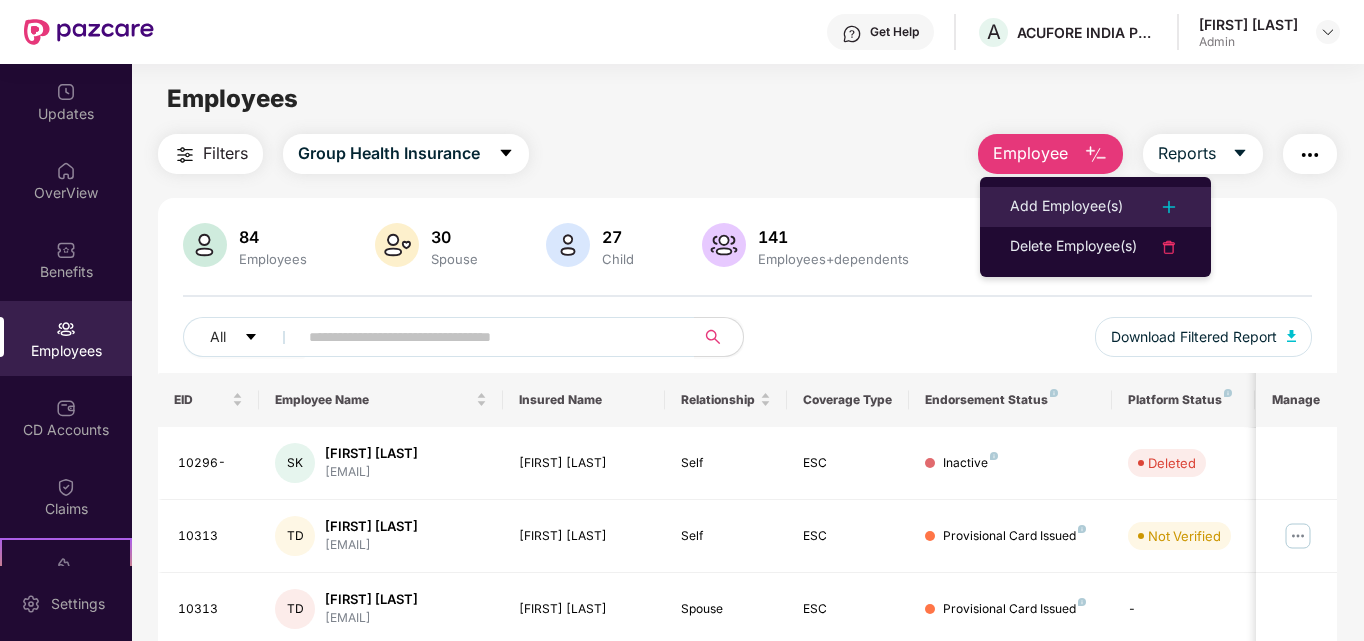 click on "Add Employee(s)" at bounding box center [1066, 207] 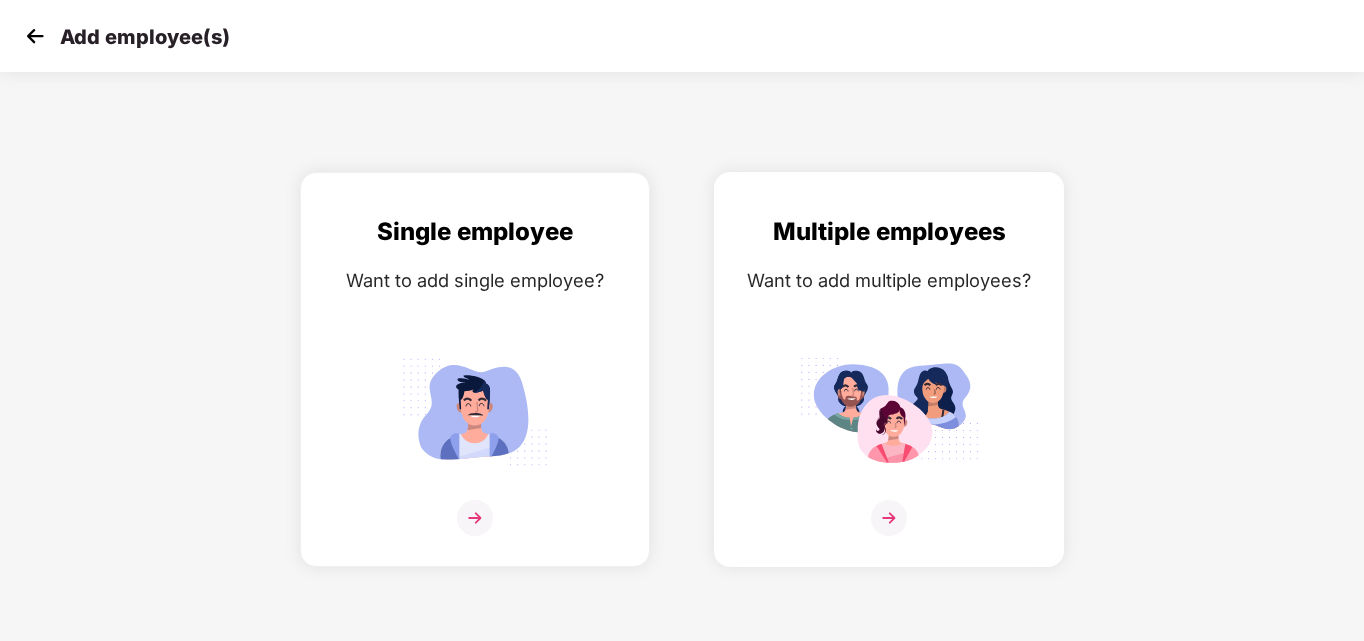 click at bounding box center [889, 518] 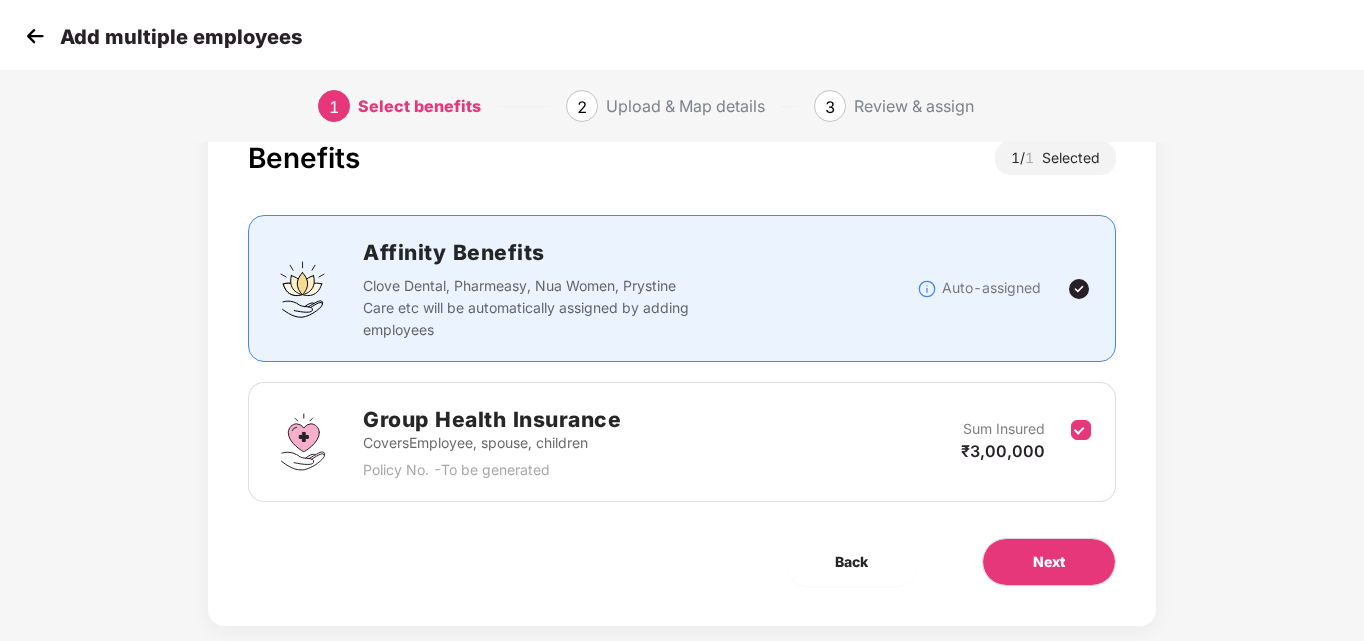 scroll, scrollTop: 98, scrollLeft: 0, axis: vertical 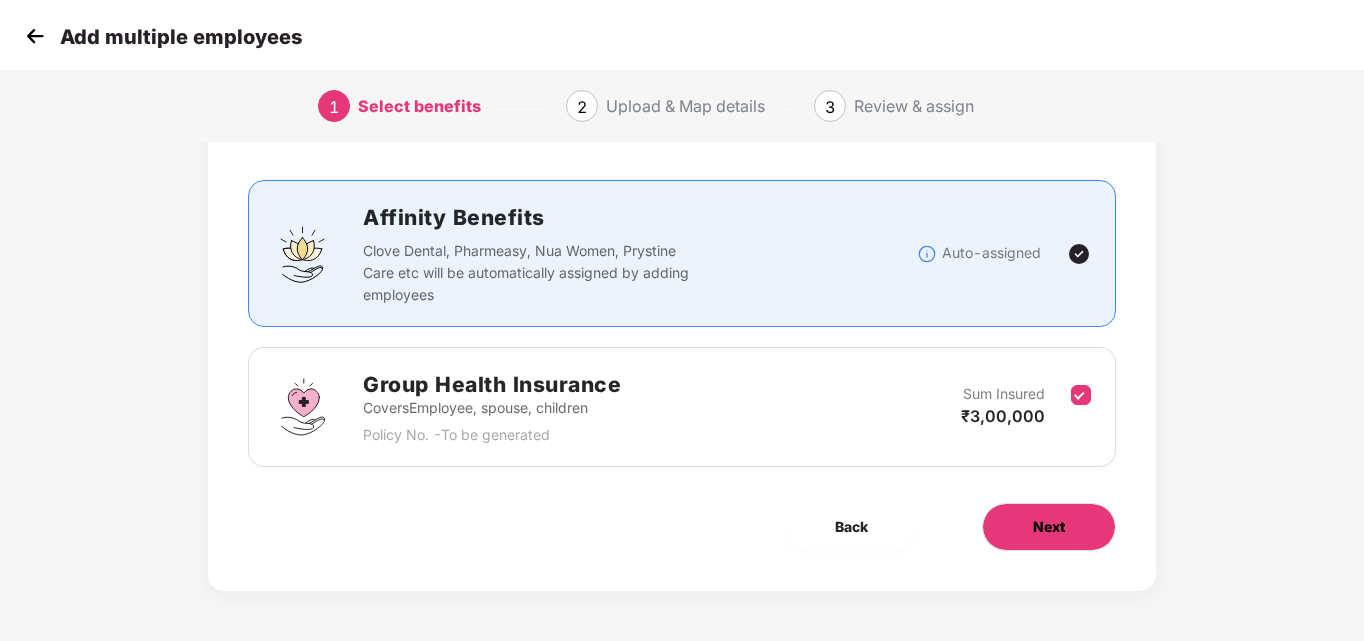 click on "Next" at bounding box center (1049, 527) 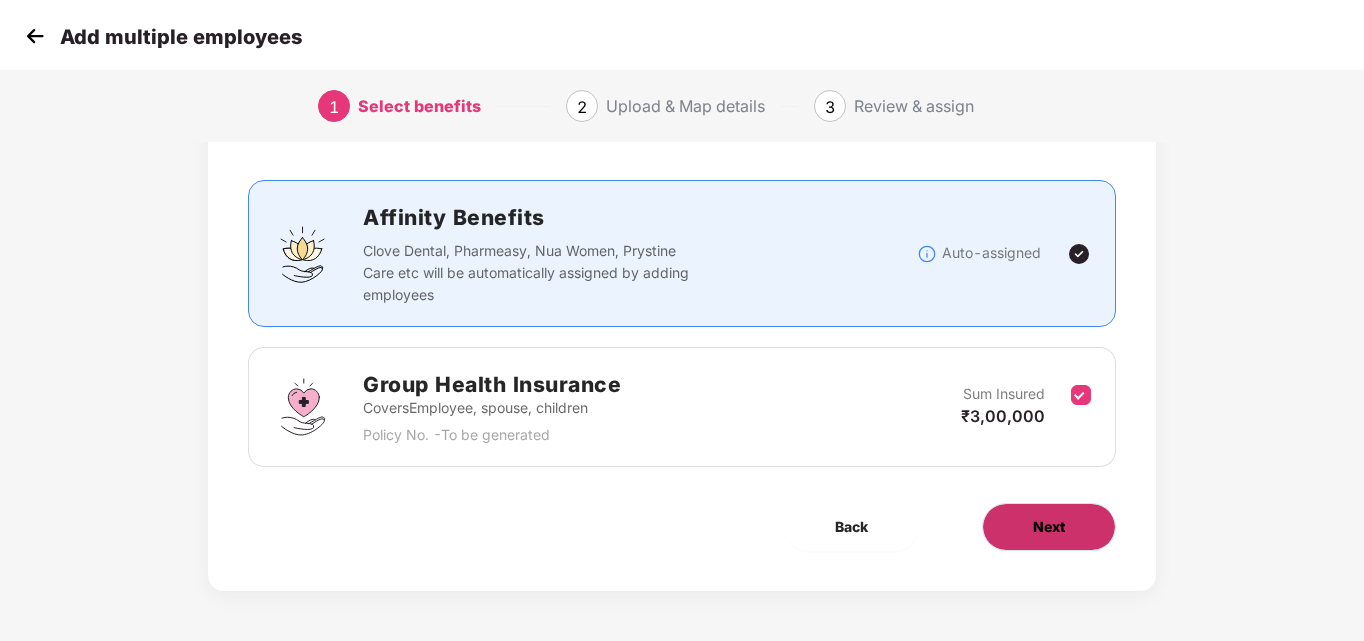 scroll, scrollTop: 0, scrollLeft: 0, axis: both 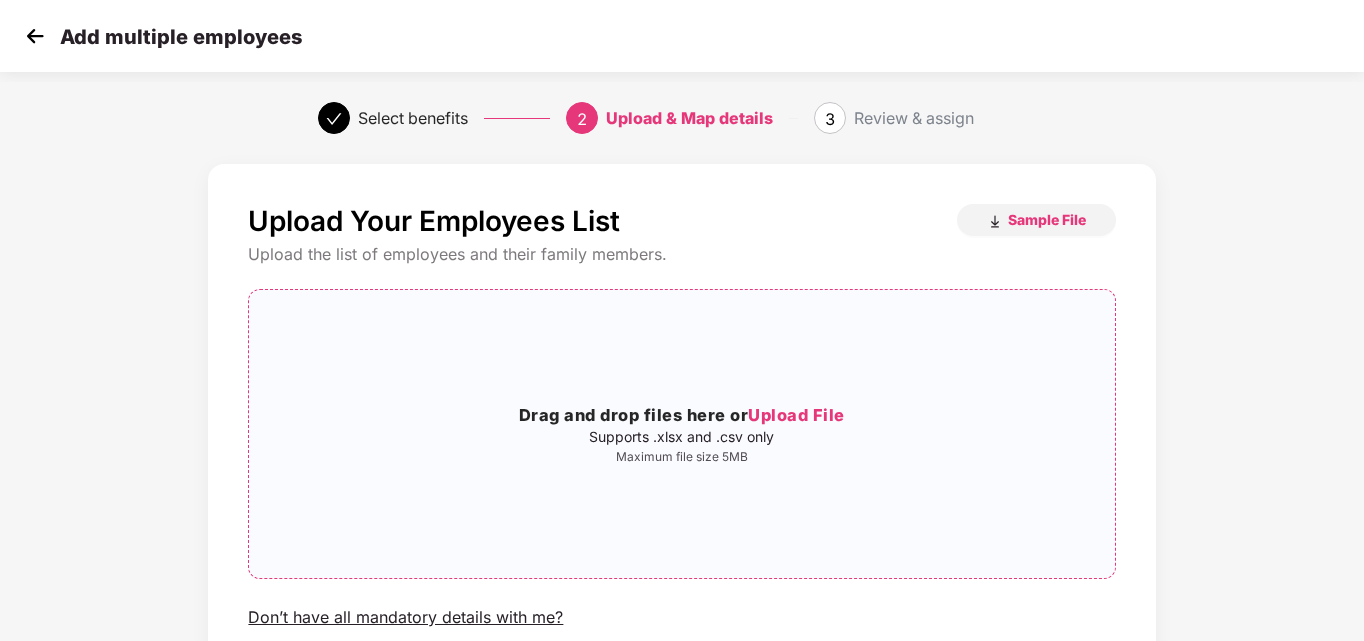 click on "Upload File" at bounding box center [796, 415] 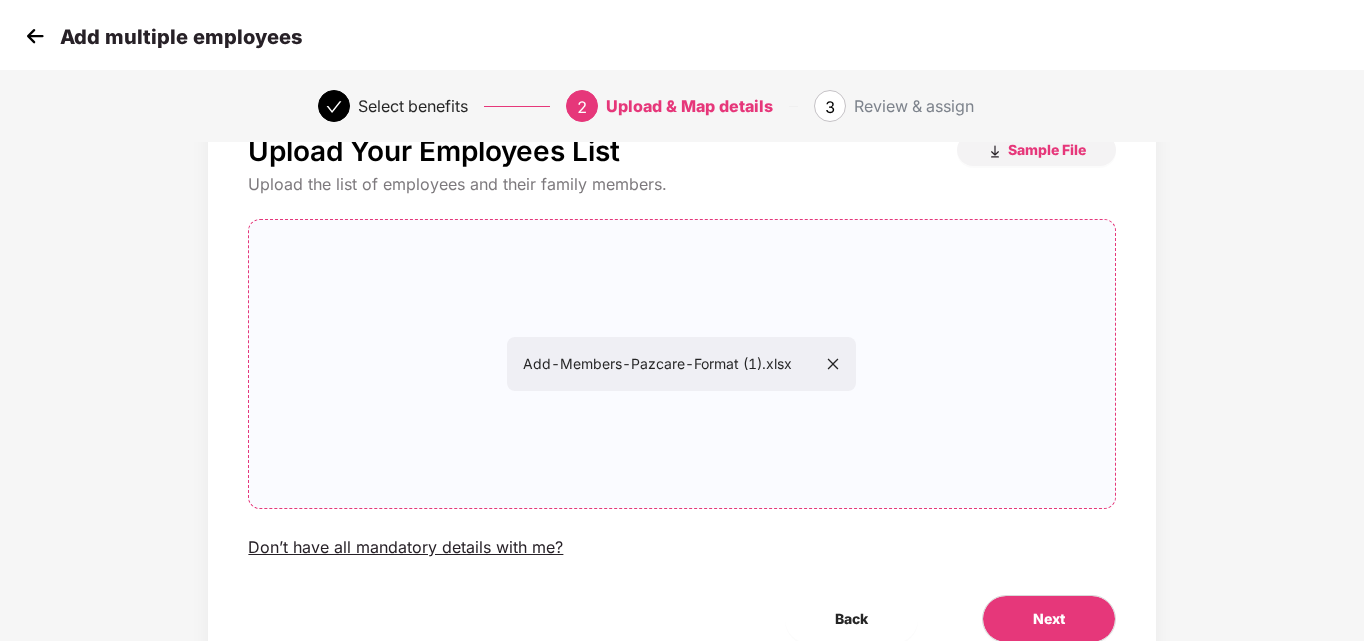 scroll, scrollTop: 162, scrollLeft: 0, axis: vertical 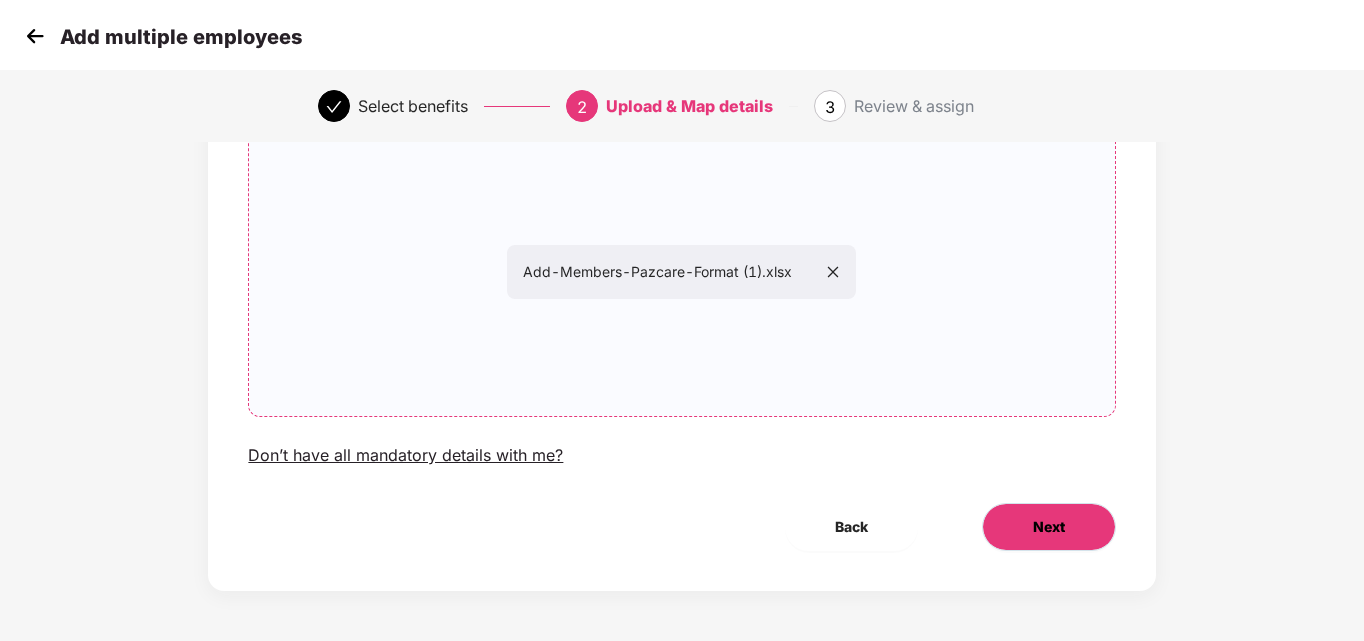 click on "Next" at bounding box center (1049, 527) 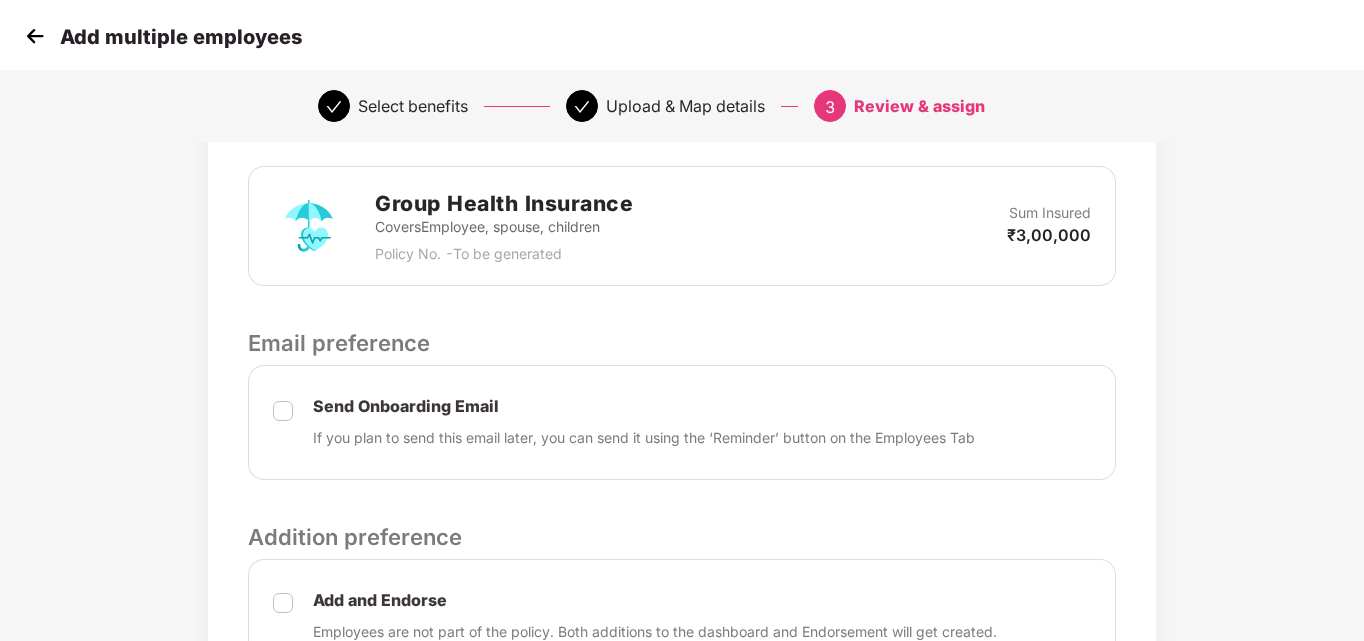 scroll, scrollTop: 490, scrollLeft: 0, axis: vertical 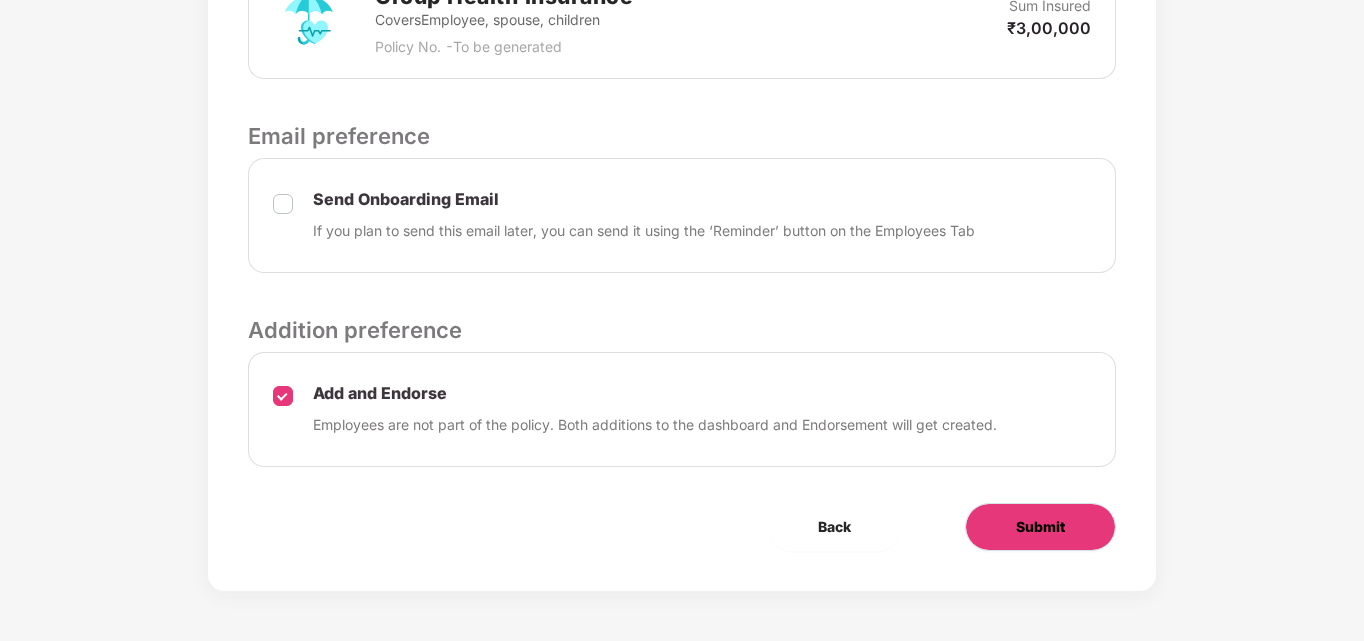 click on "Submit" at bounding box center (1040, 527) 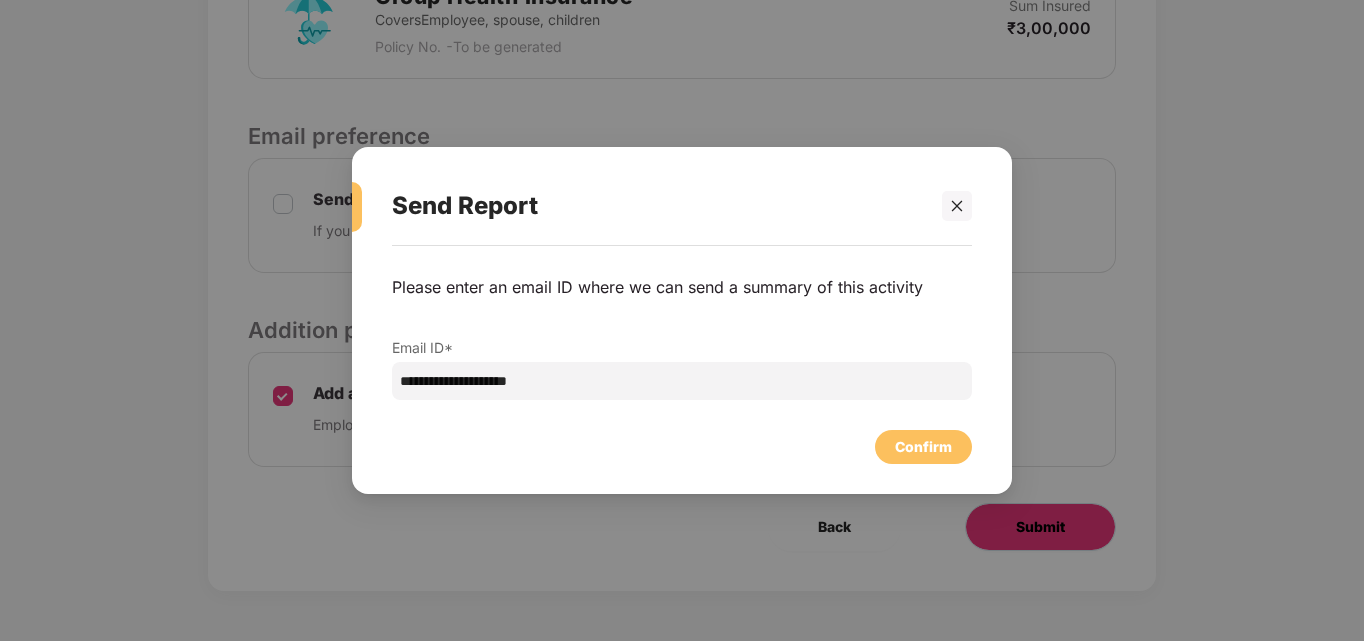 scroll, scrollTop: 0, scrollLeft: 0, axis: both 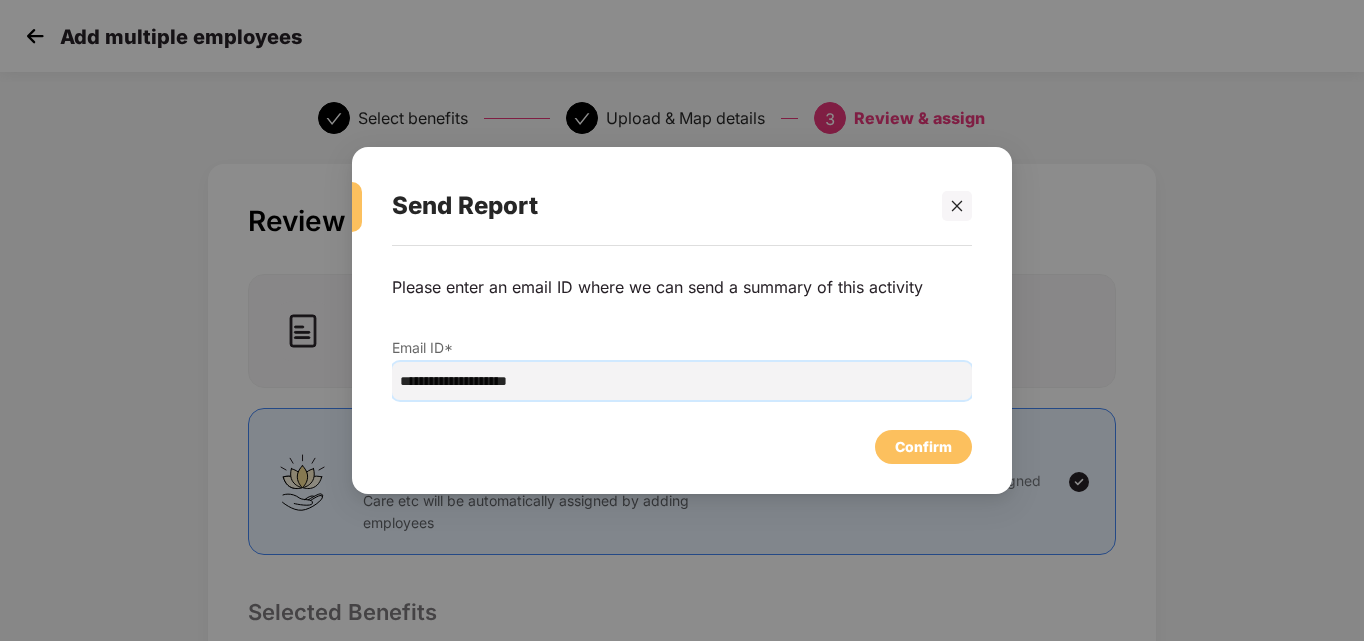 click on "**********" at bounding box center (682, 381) 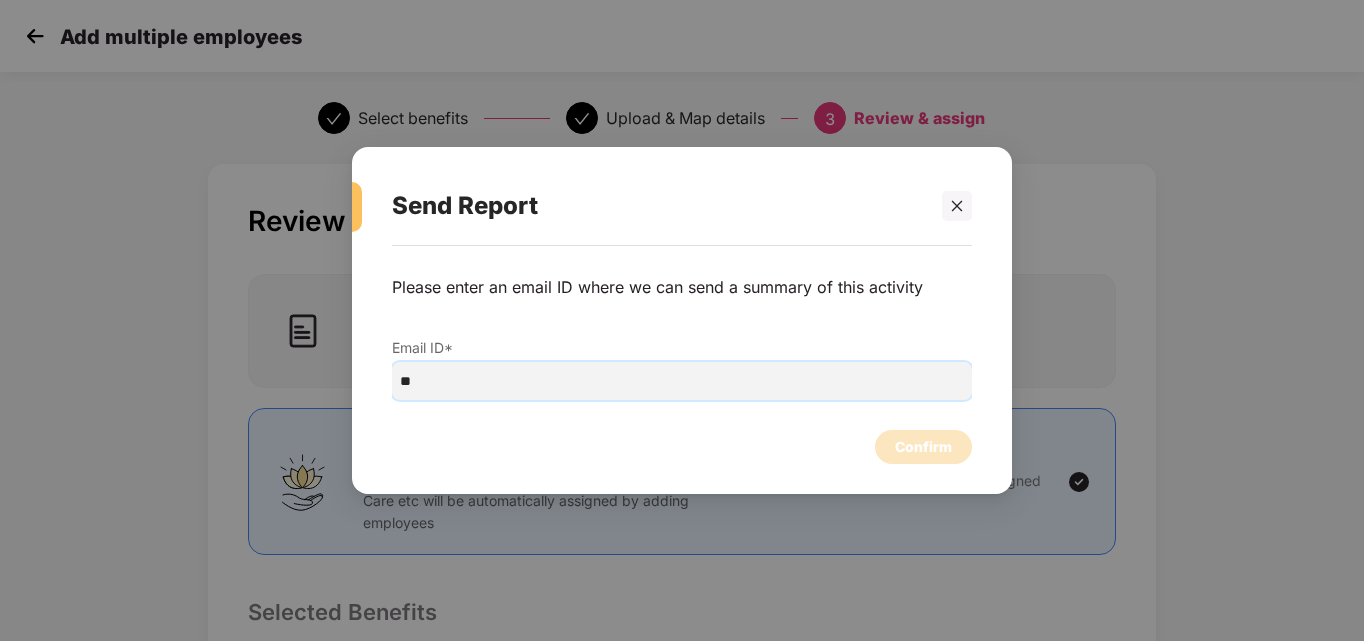 type on "*" 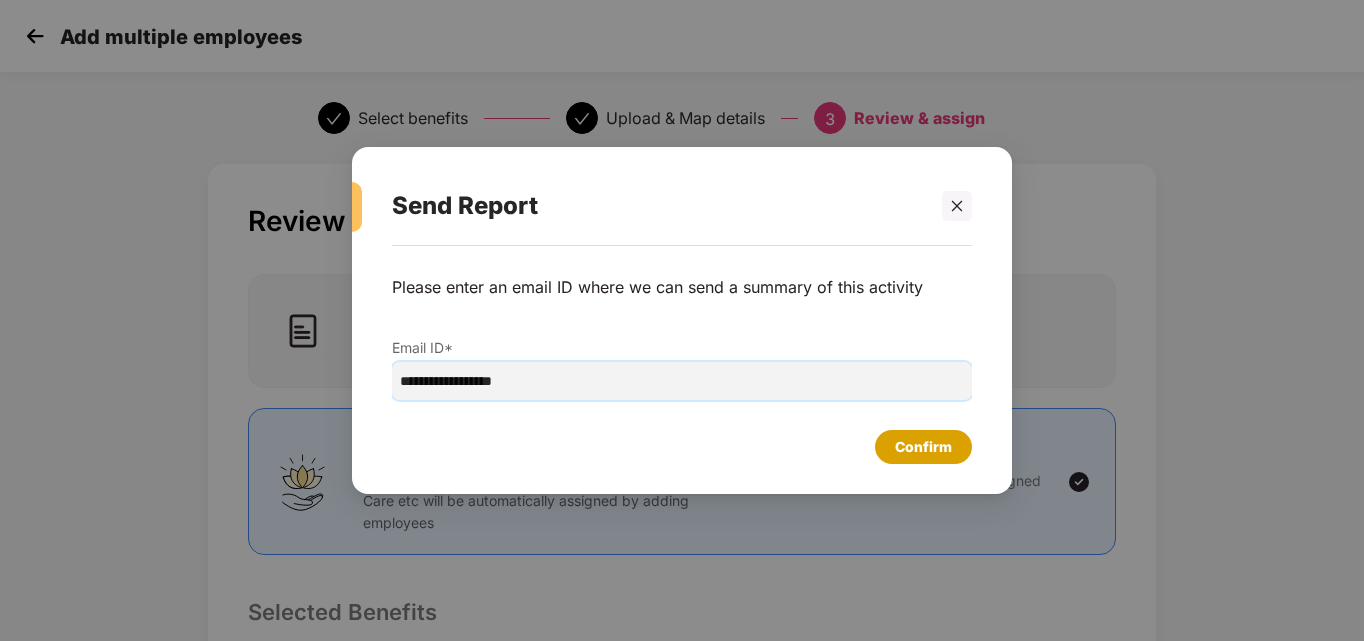 type on "**********" 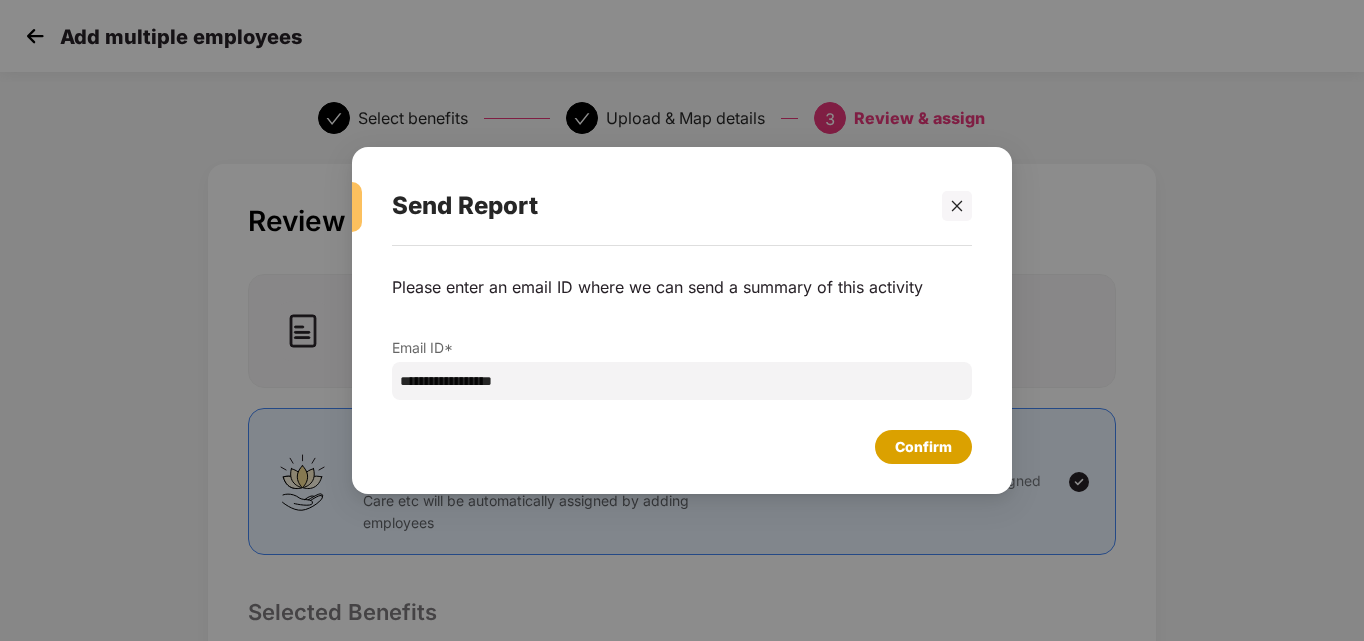 click on "Confirm" at bounding box center (923, 447) 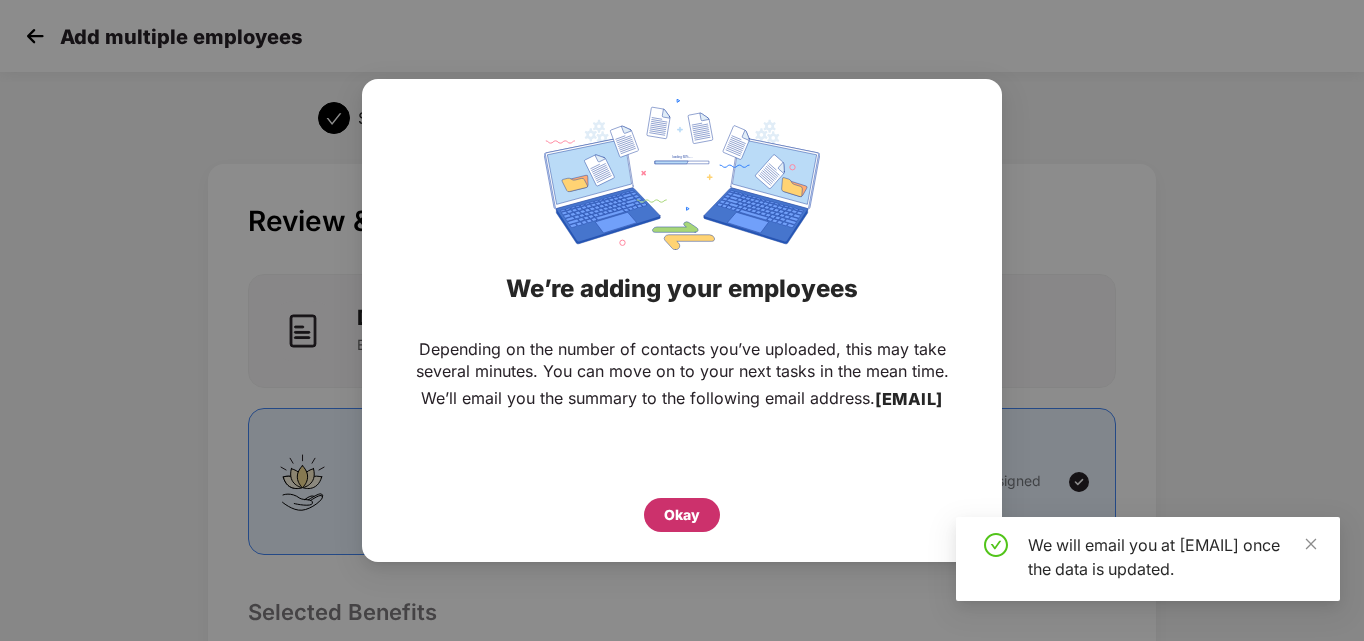 click on "Okay" at bounding box center (682, 515) 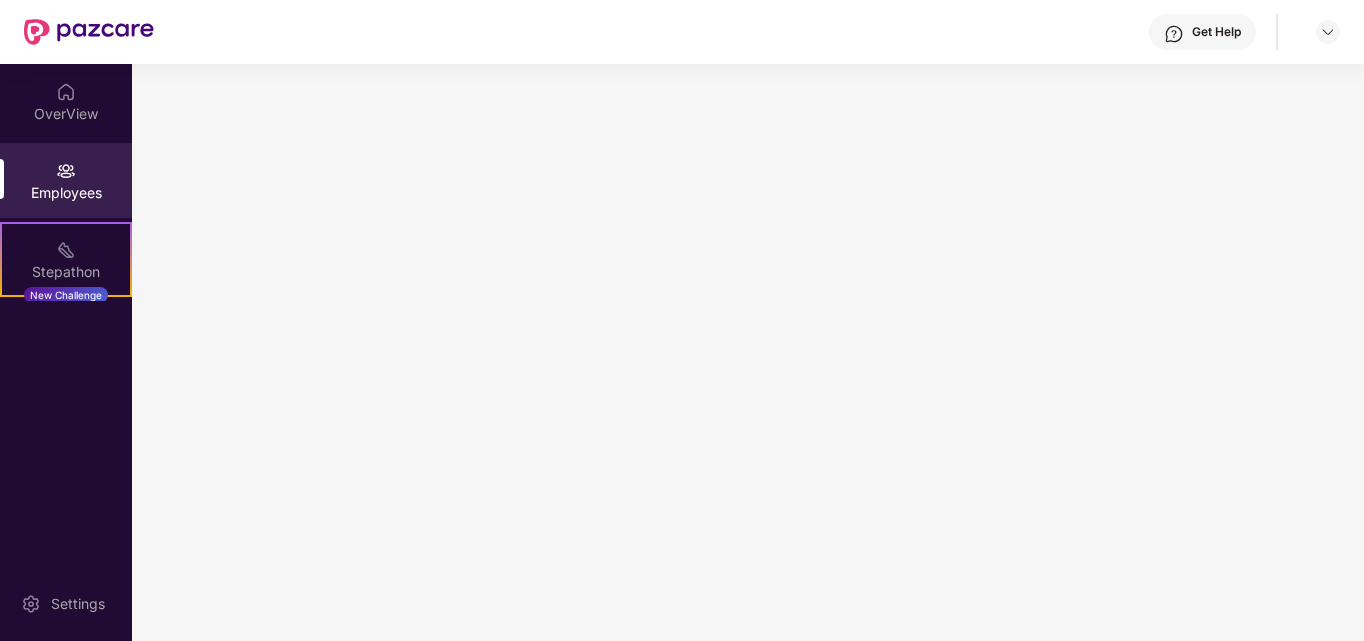 scroll, scrollTop: 0, scrollLeft: 0, axis: both 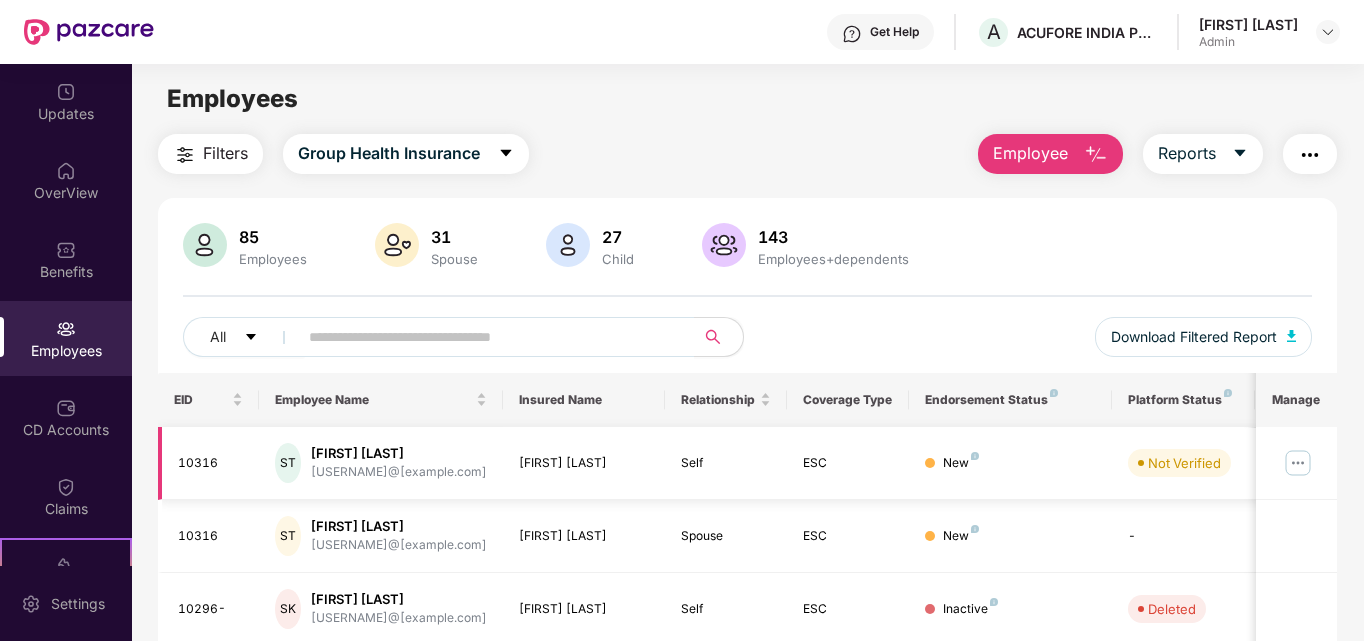 click on "New" at bounding box center (1010, 463) 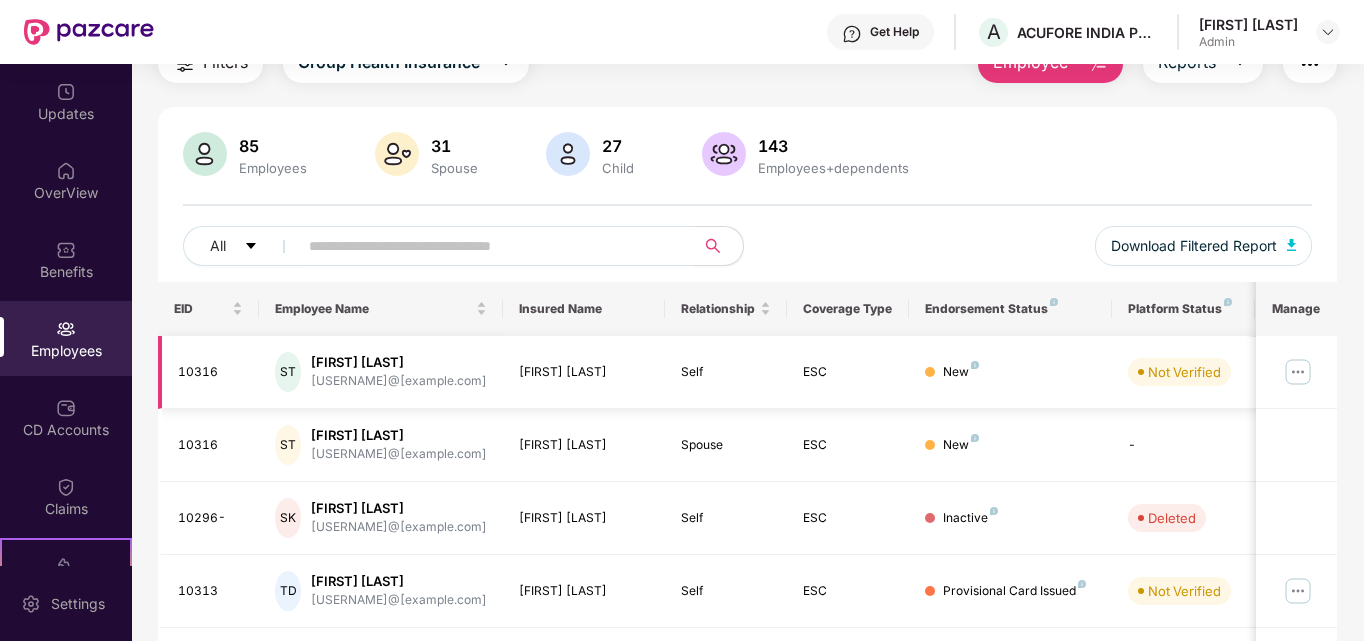 scroll, scrollTop: 0, scrollLeft: 0, axis: both 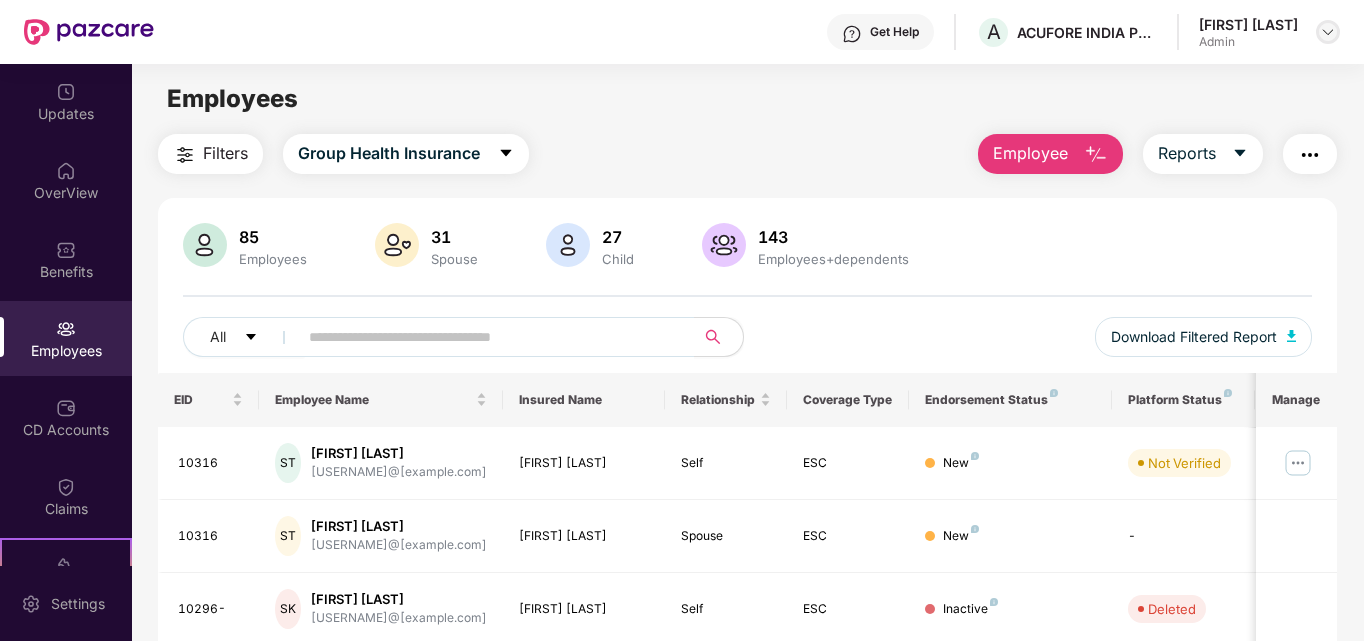 click at bounding box center (1328, 32) 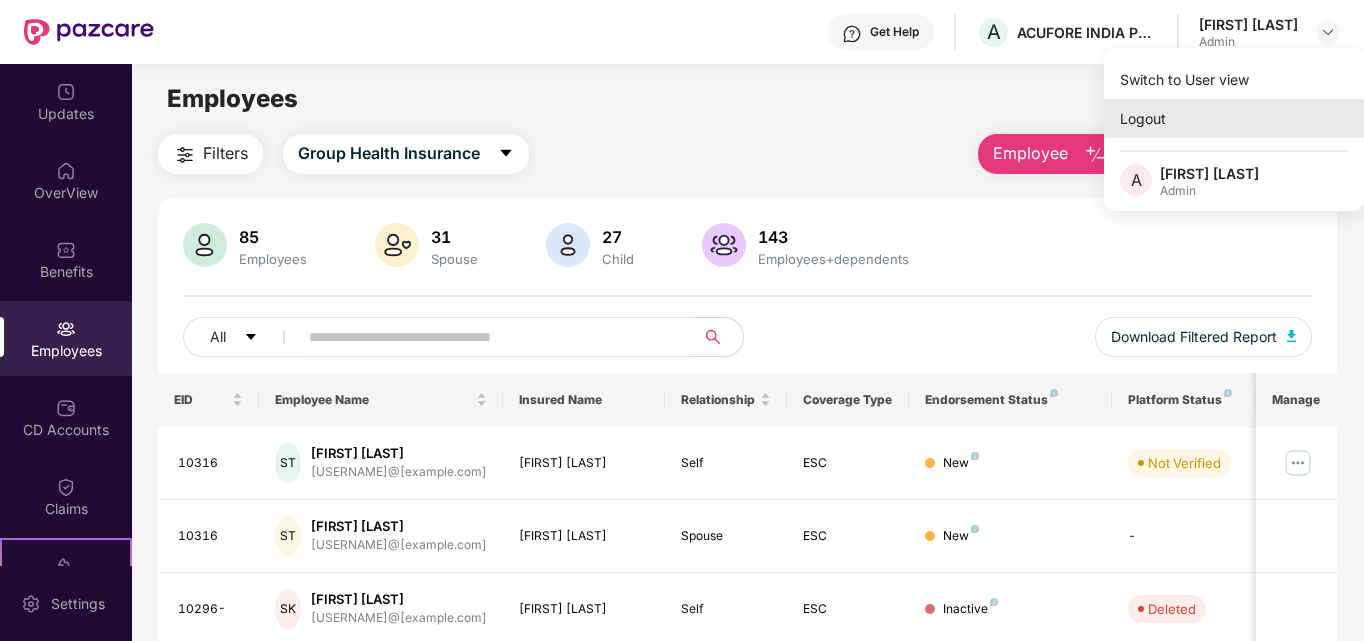 click on "Logout" at bounding box center [1234, 118] 